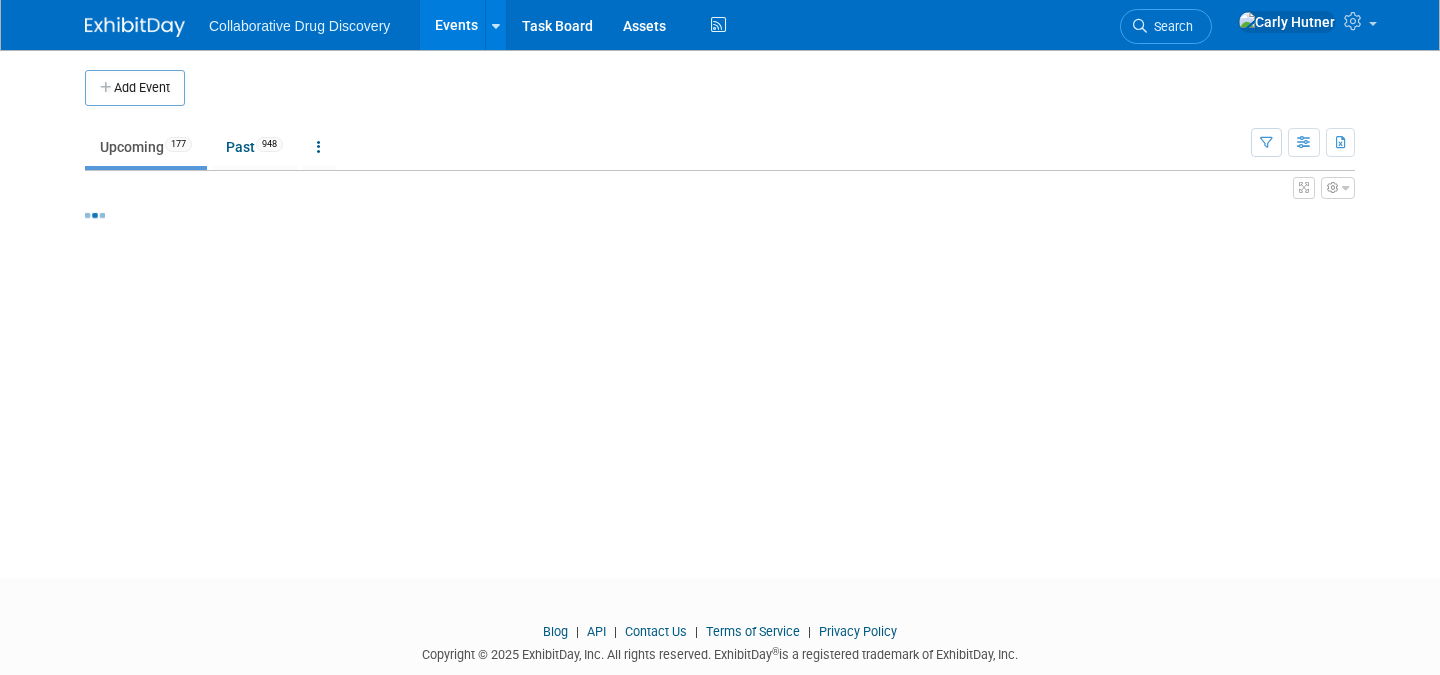 scroll, scrollTop: 0, scrollLeft: 0, axis: both 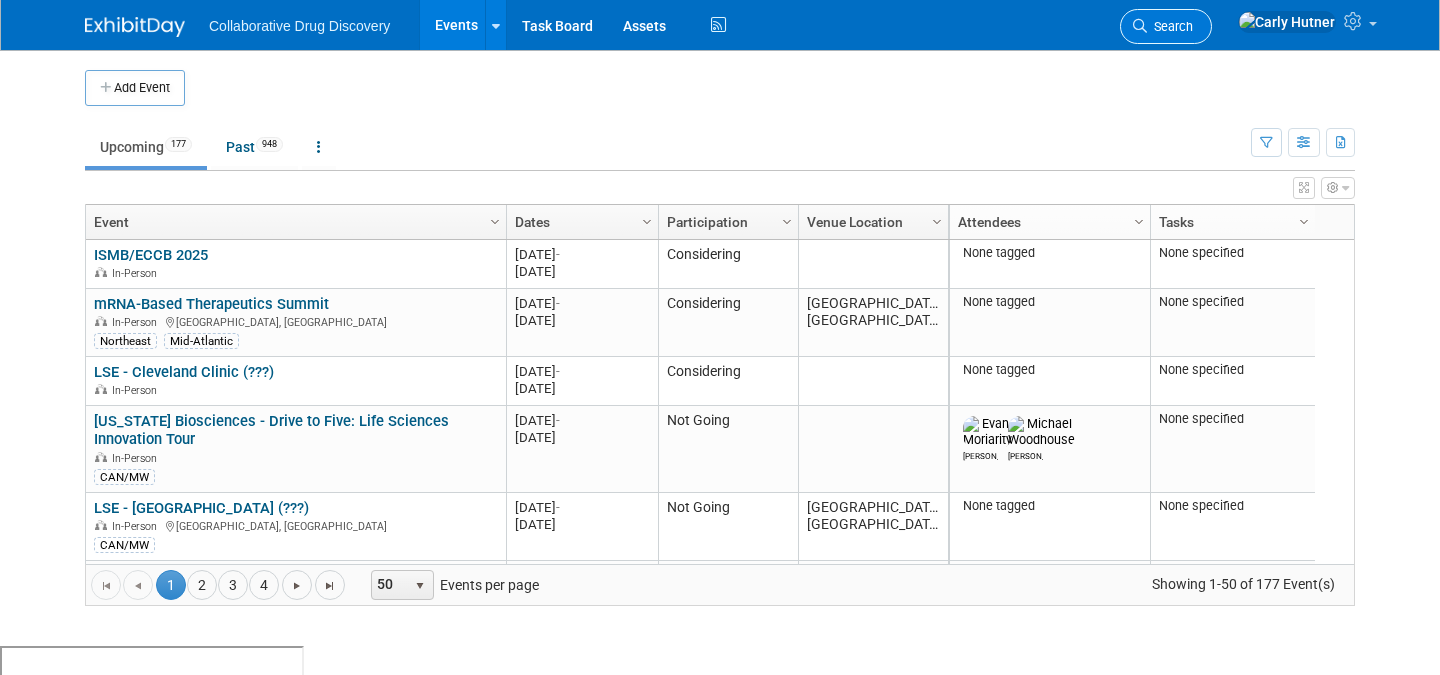 click on "Search" at bounding box center (1170, 26) 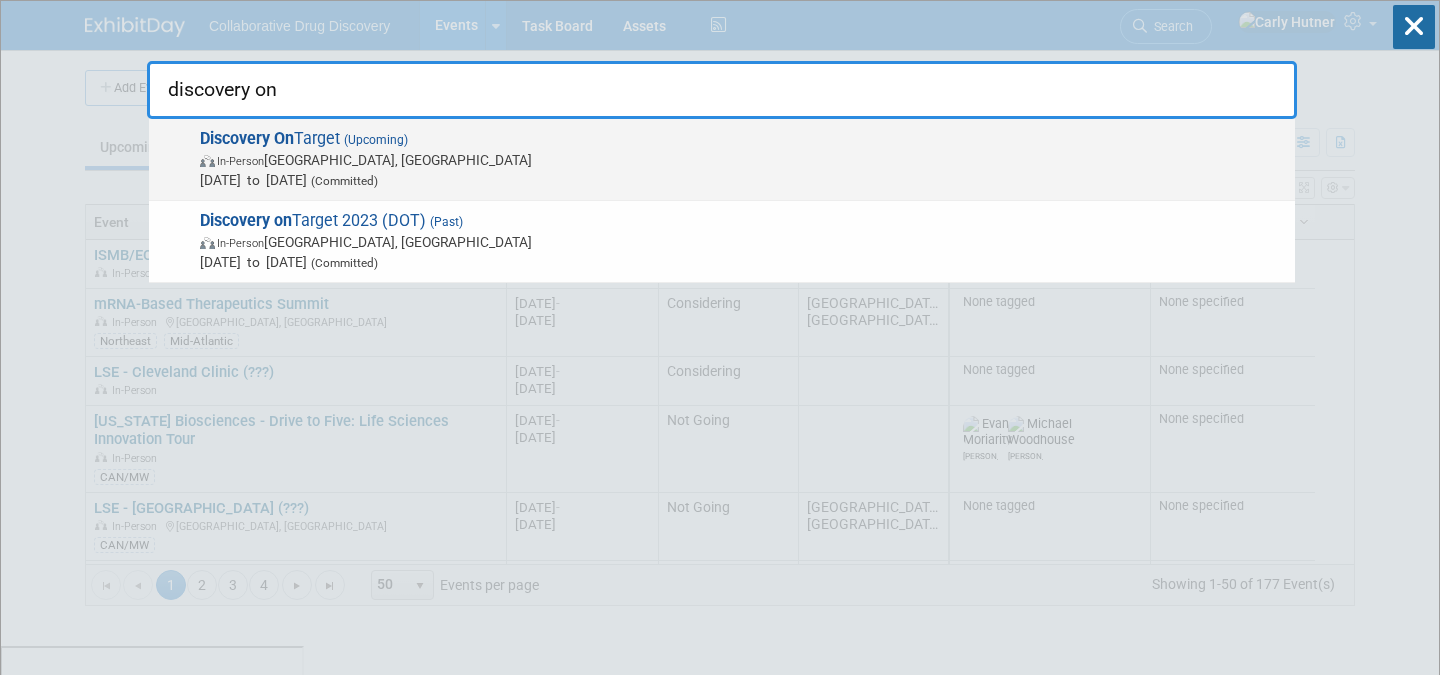 type on "discovery on" 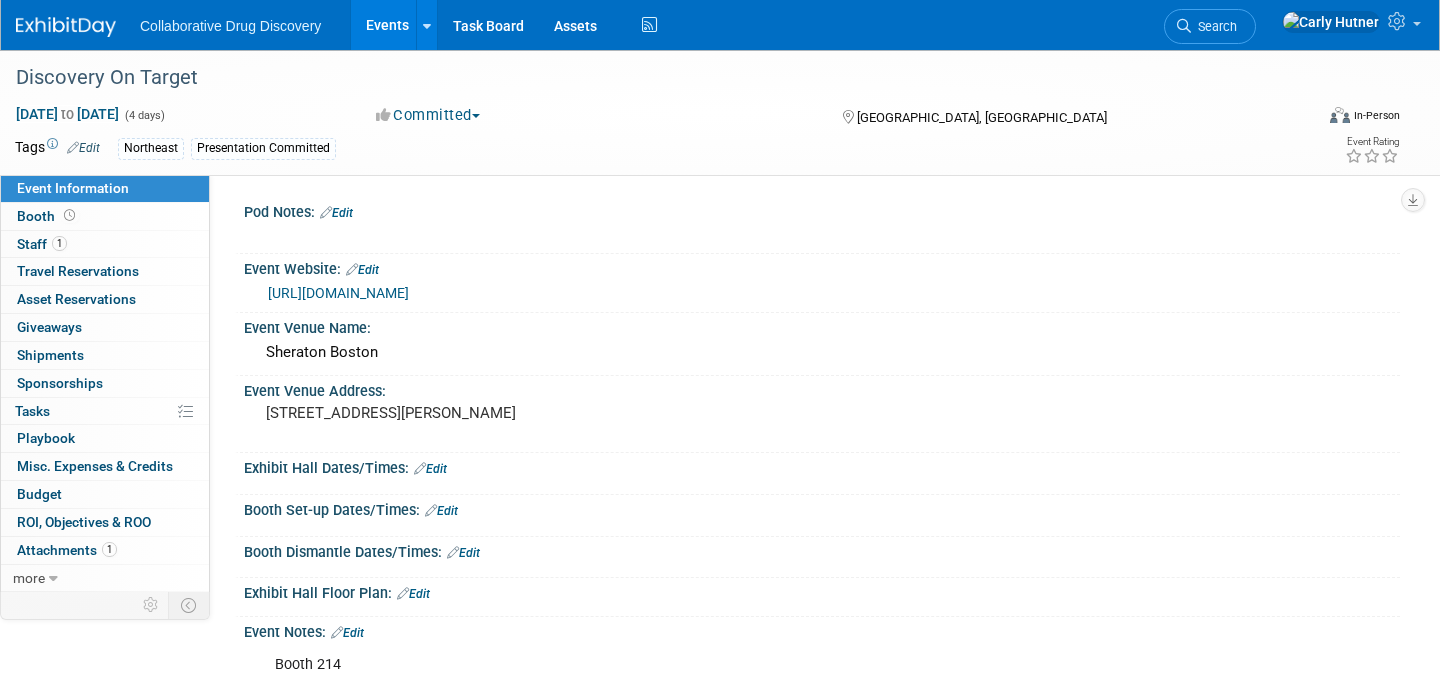 scroll, scrollTop: 0, scrollLeft: 0, axis: both 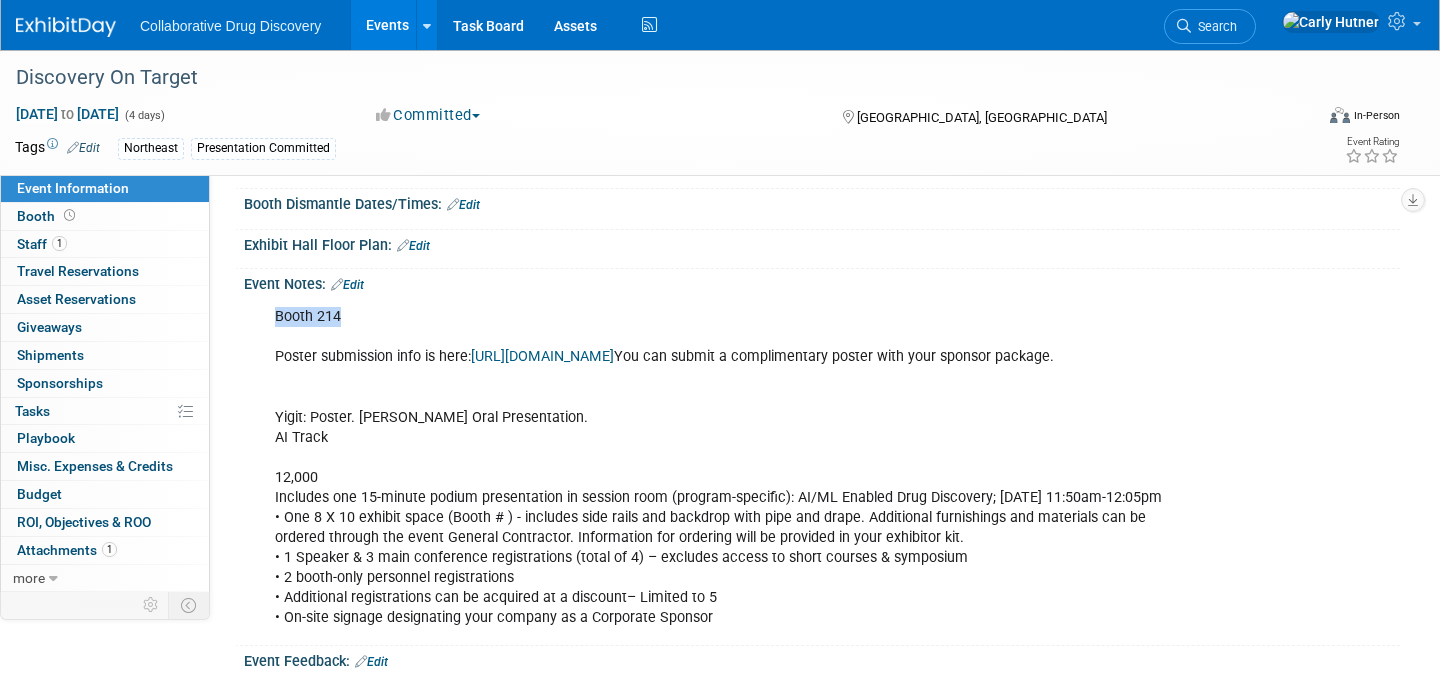 drag, startPoint x: 348, startPoint y: 313, endPoint x: 253, endPoint y: 313, distance: 95 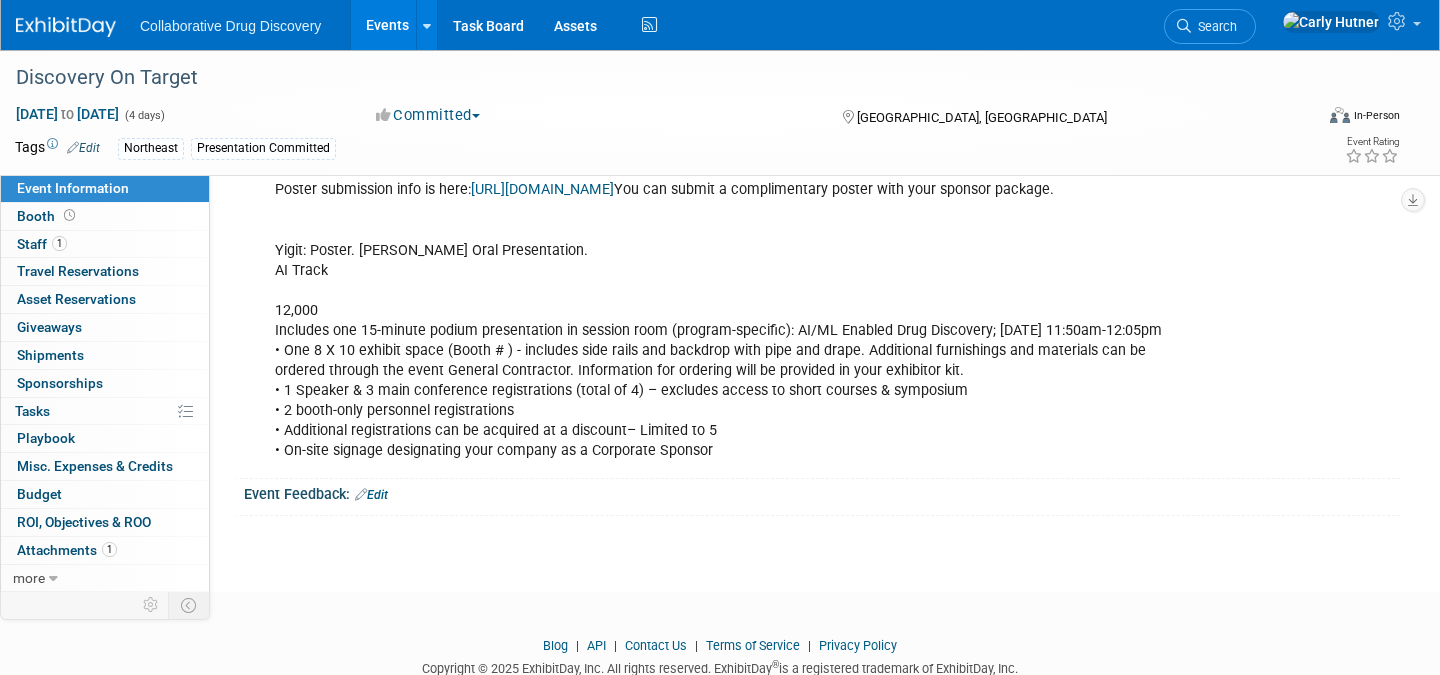 scroll, scrollTop: 372, scrollLeft: 0, axis: vertical 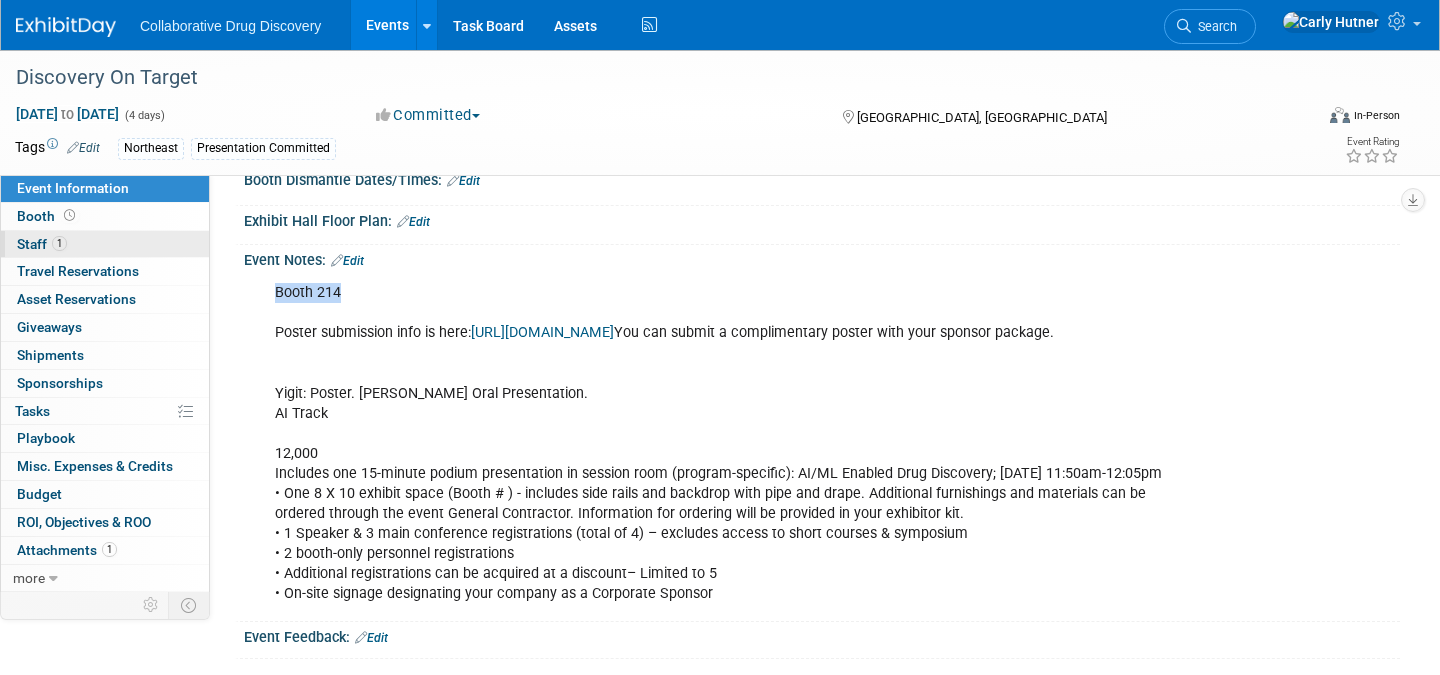 click on "1
Staff 1" at bounding box center [105, 244] 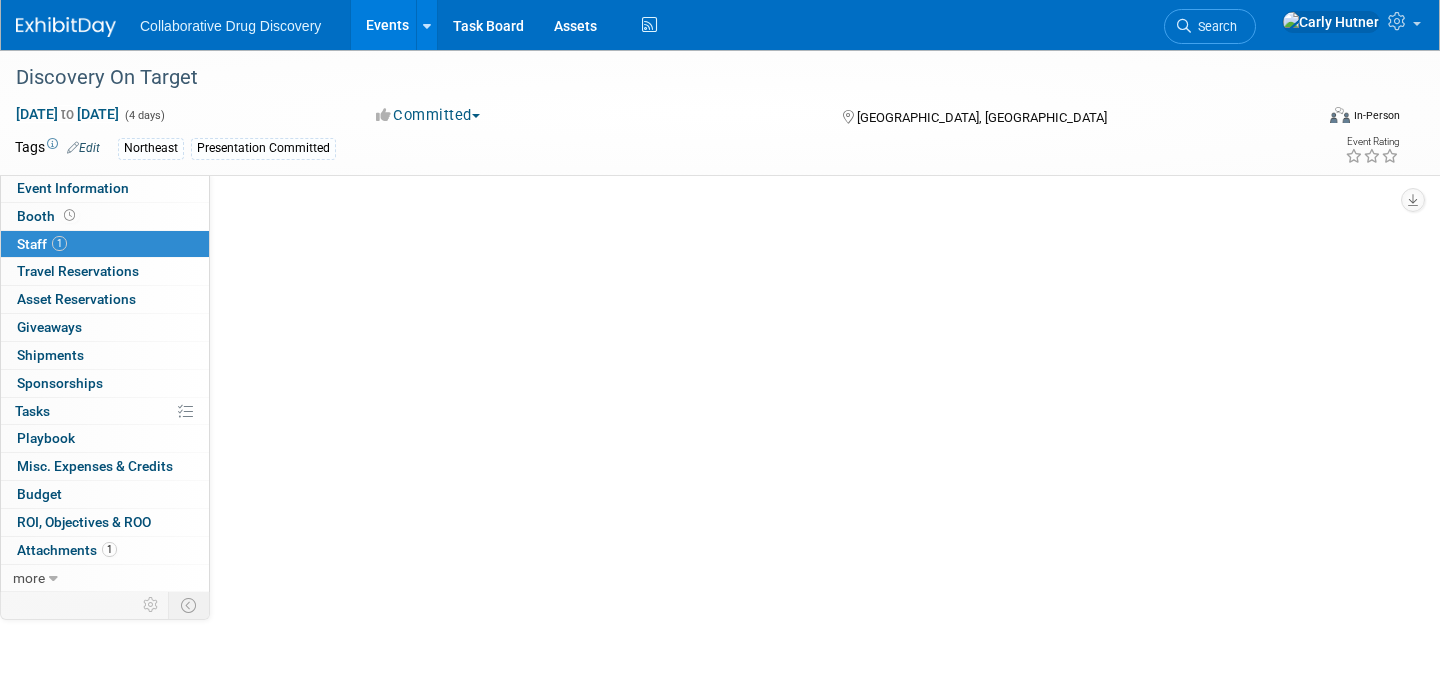 scroll, scrollTop: 0, scrollLeft: 0, axis: both 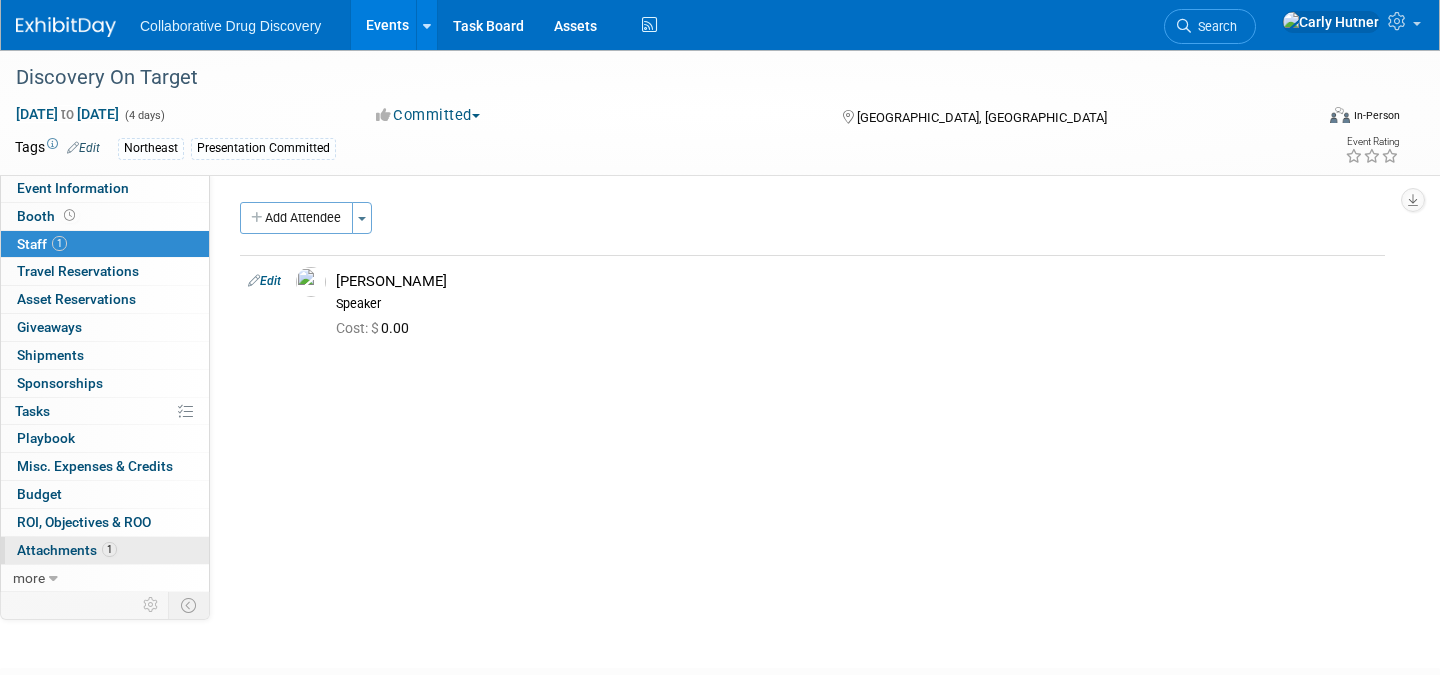click on "1
Attachments 1" at bounding box center (105, 550) 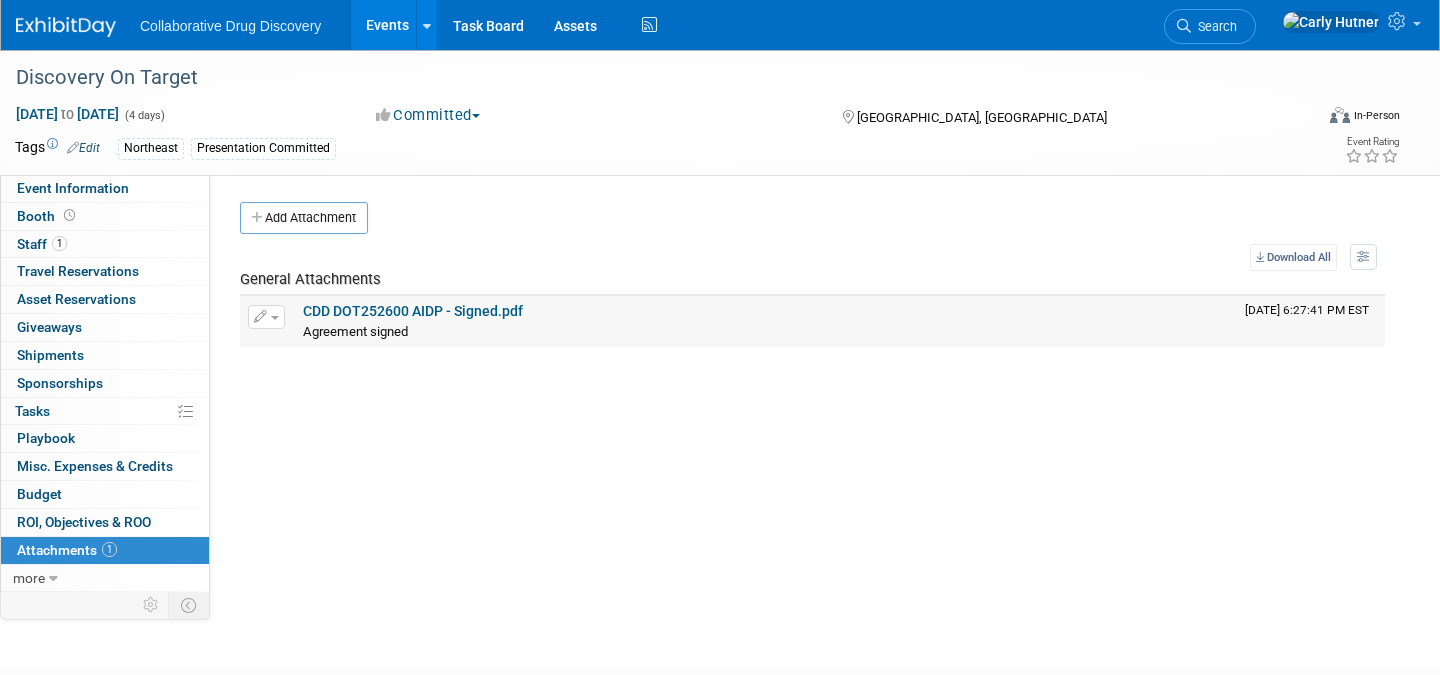 click on "CDD DOT252600 AIDP - Signed.pdf" at bounding box center [413, 311] 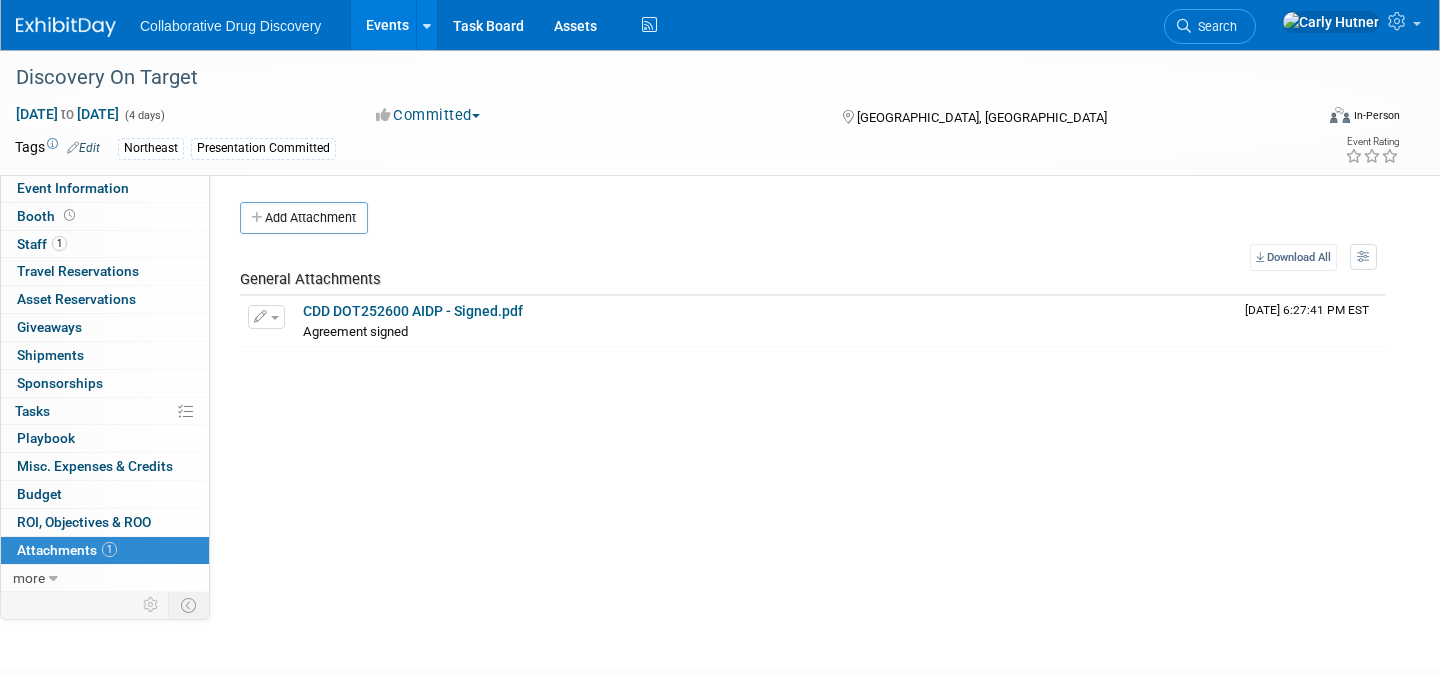 click on "Events" at bounding box center (387, 25) 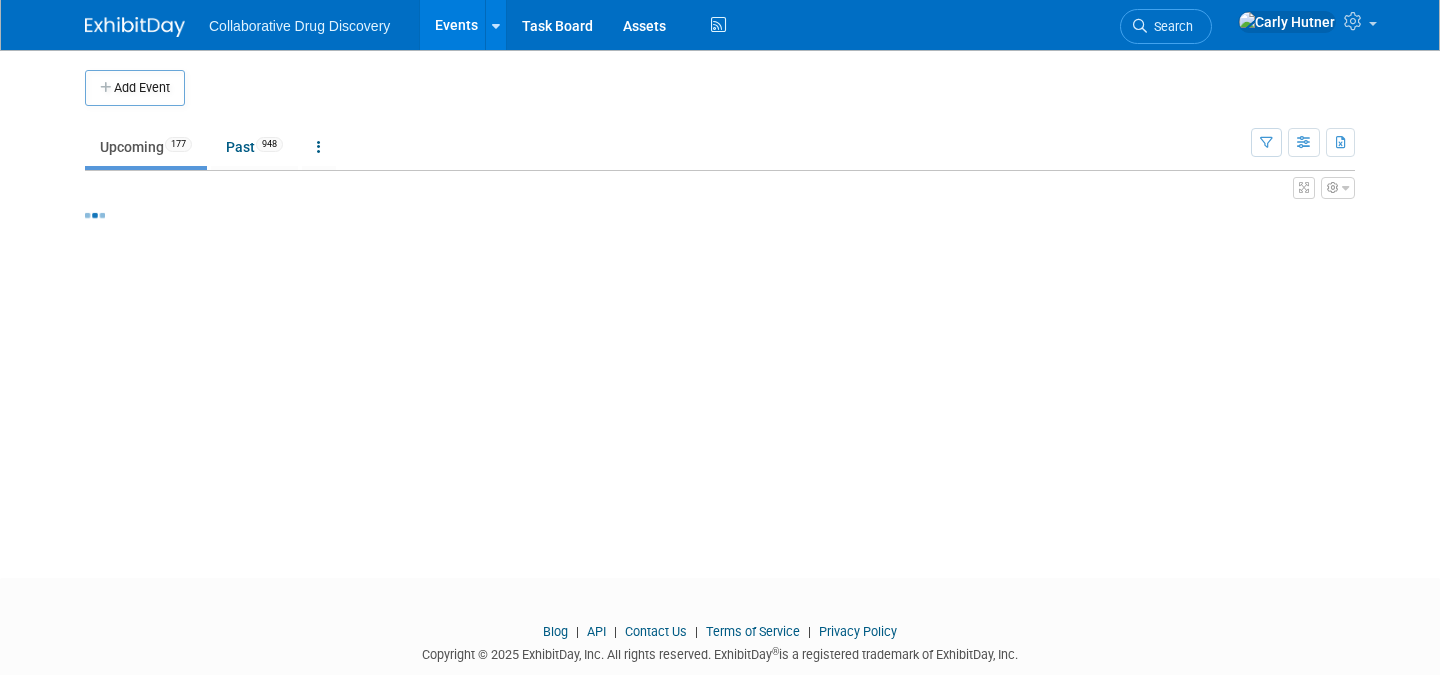 scroll, scrollTop: 0, scrollLeft: 0, axis: both 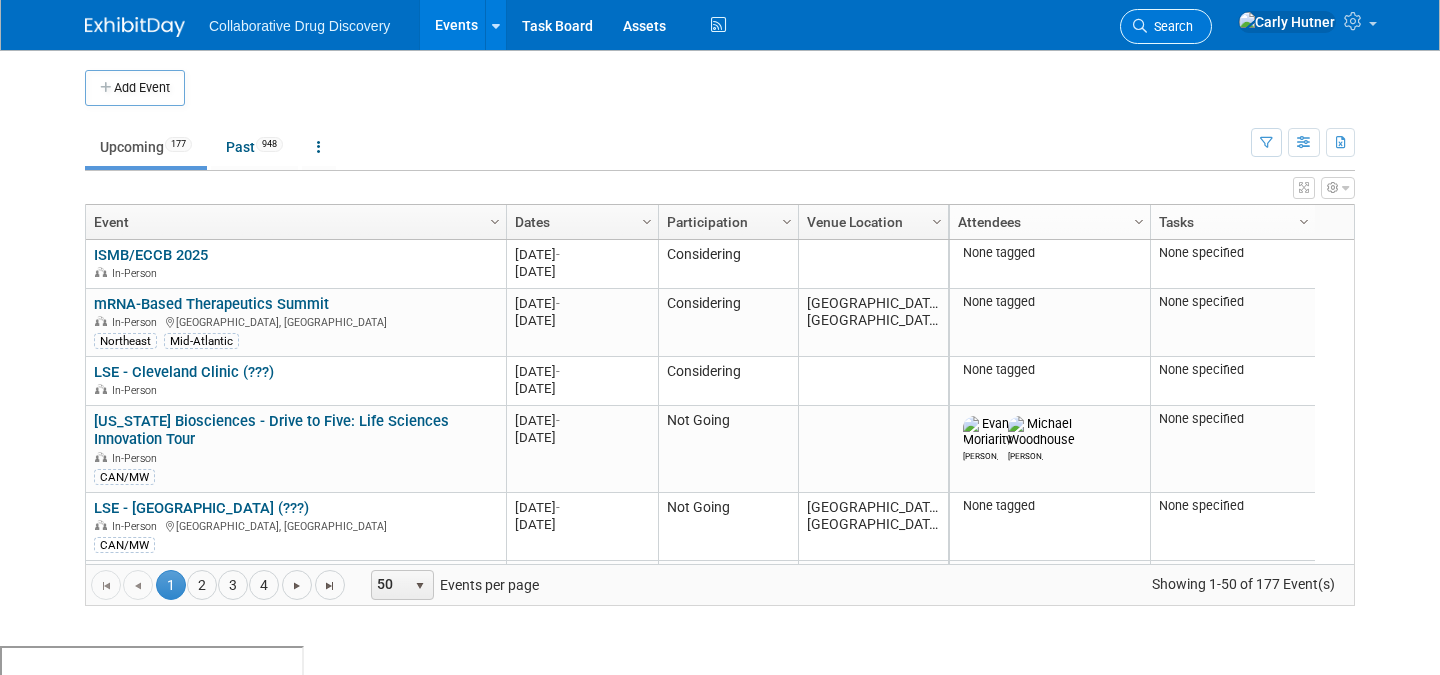 click on "Search" at bounding box center [1166, 26] 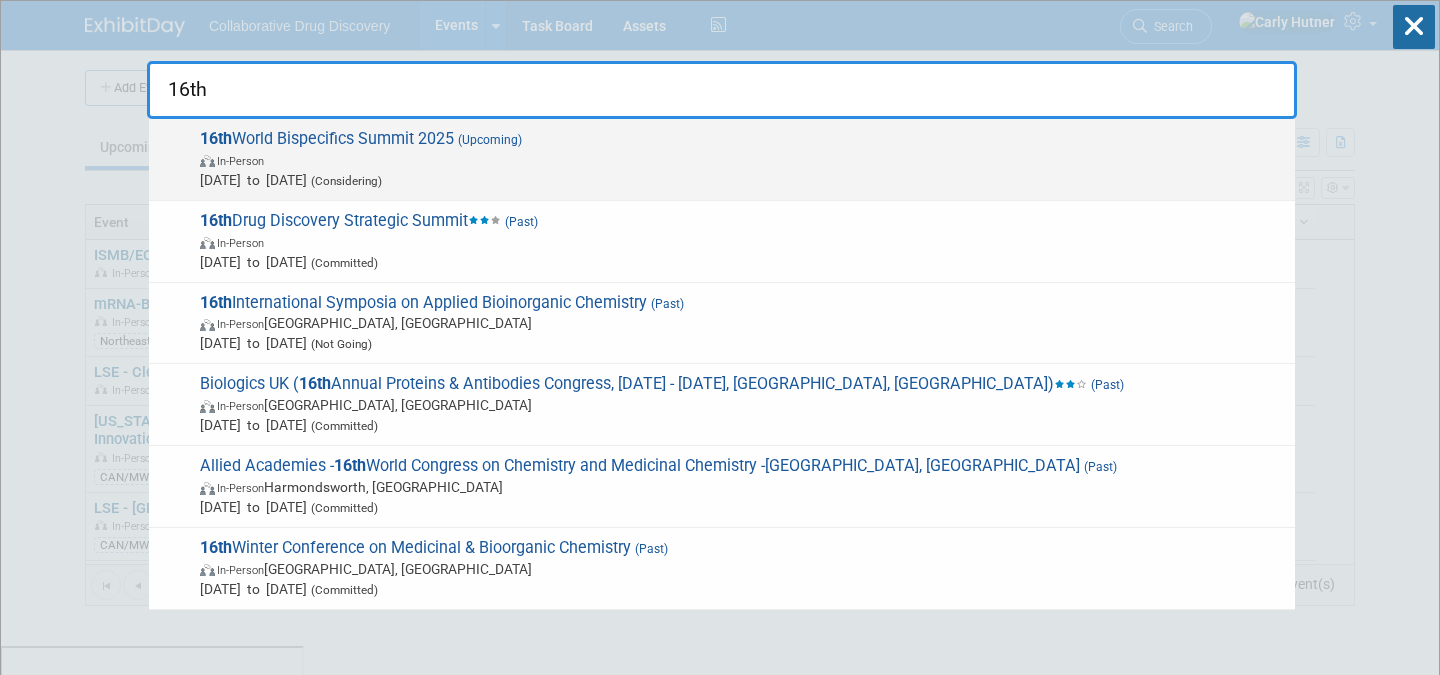 type on "16th" 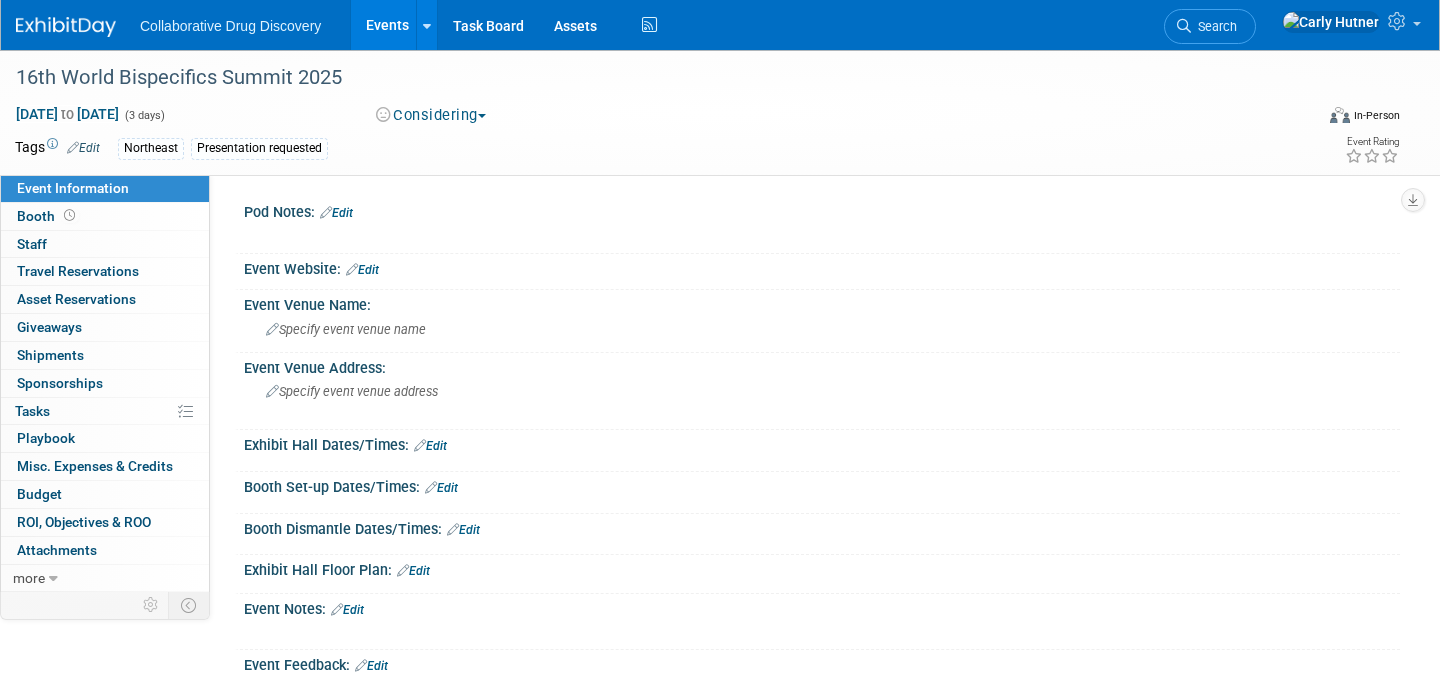 scroll, scrollTop: 0, scrollLeft: 0, axis: both 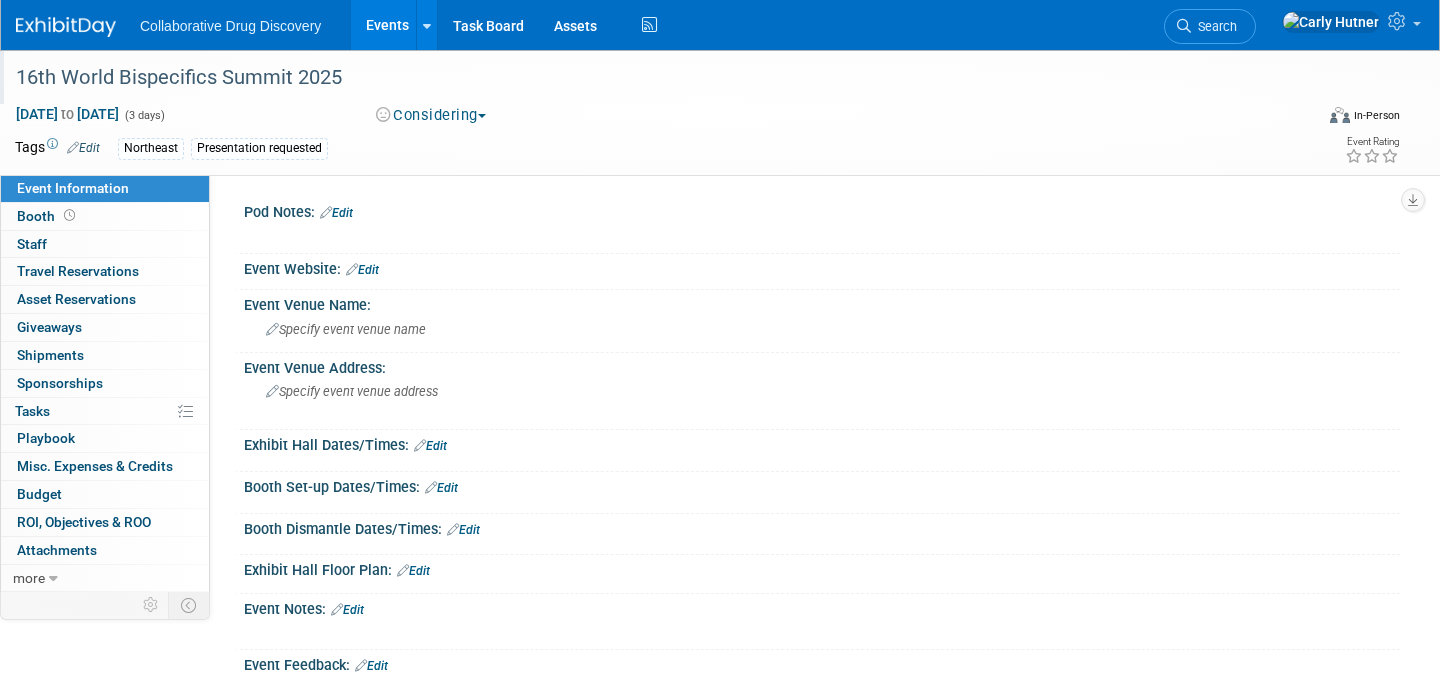 drag, startPoint x: 356, startPoint y: 76, endPoint x: 43, endPoint y: 61, distance: 313.35922 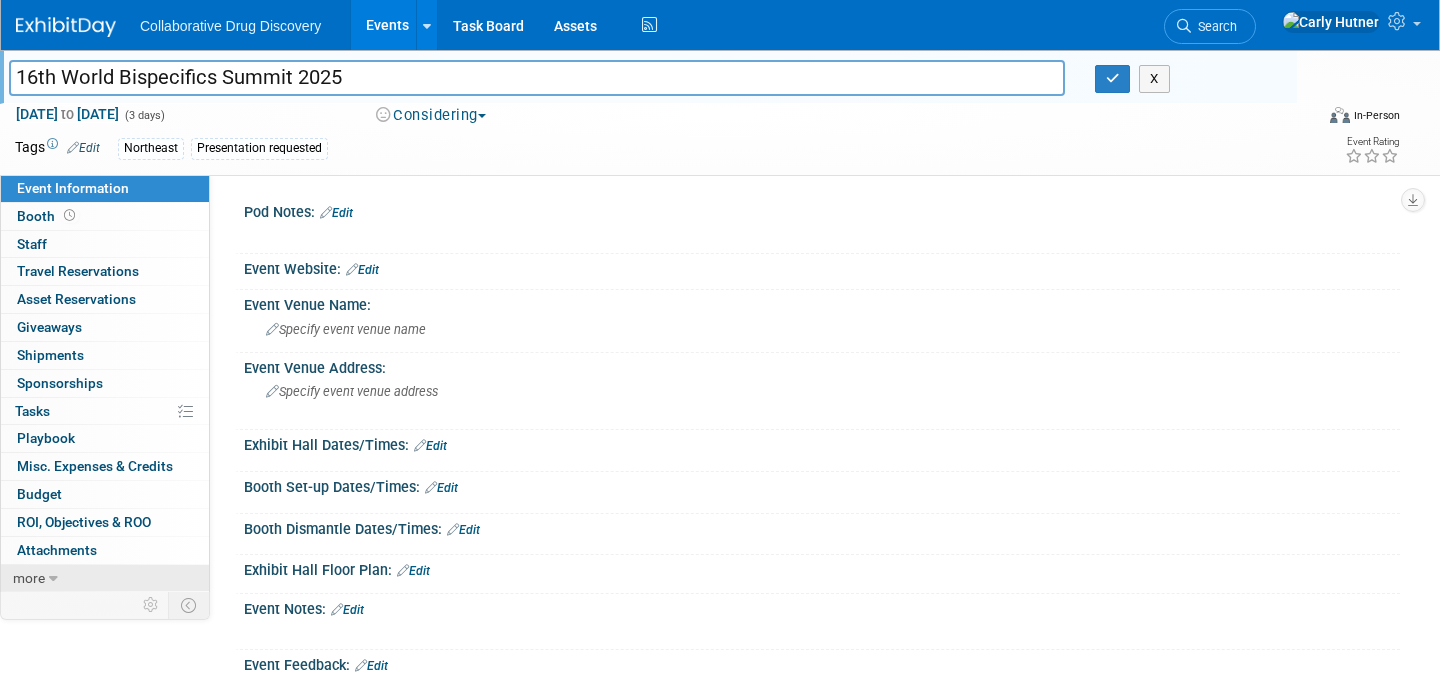 click on "more" at bounding box center [29, 578] 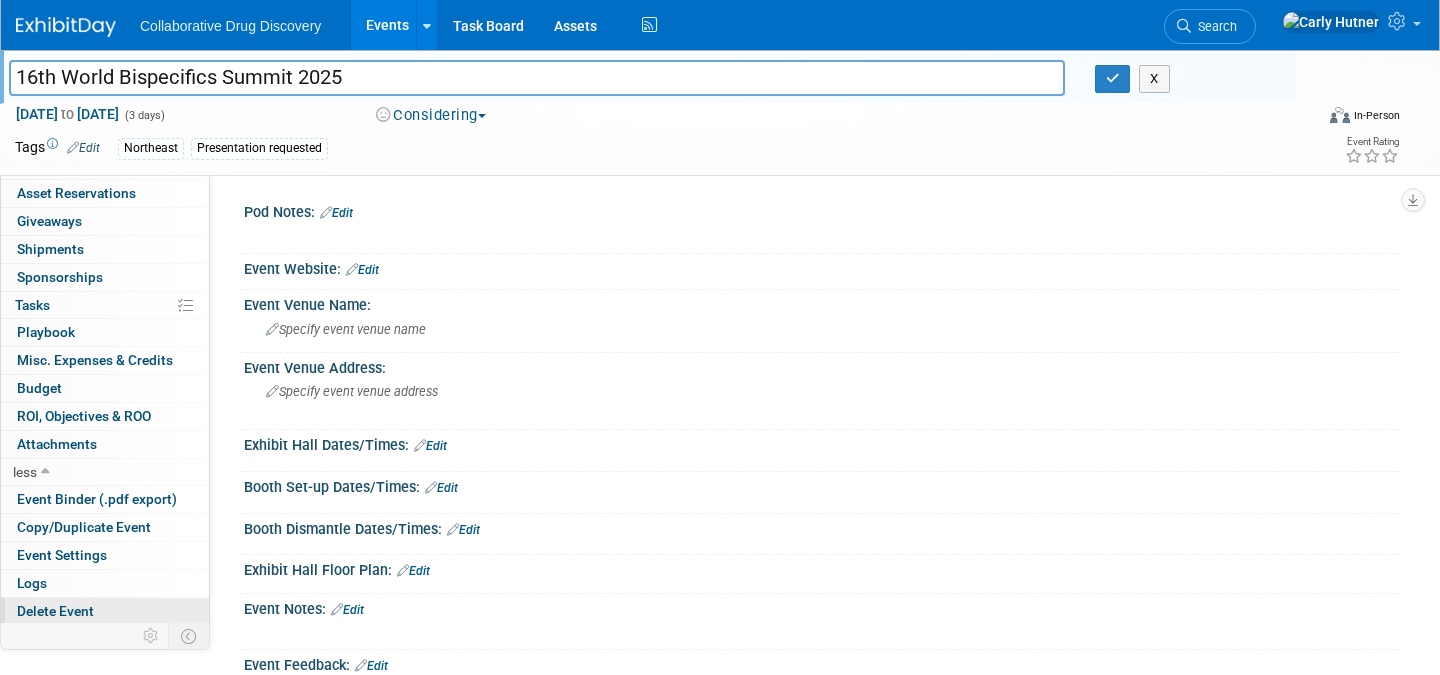 scroll, scrollTop: 108, scrollLeft: 0, axis: vertical 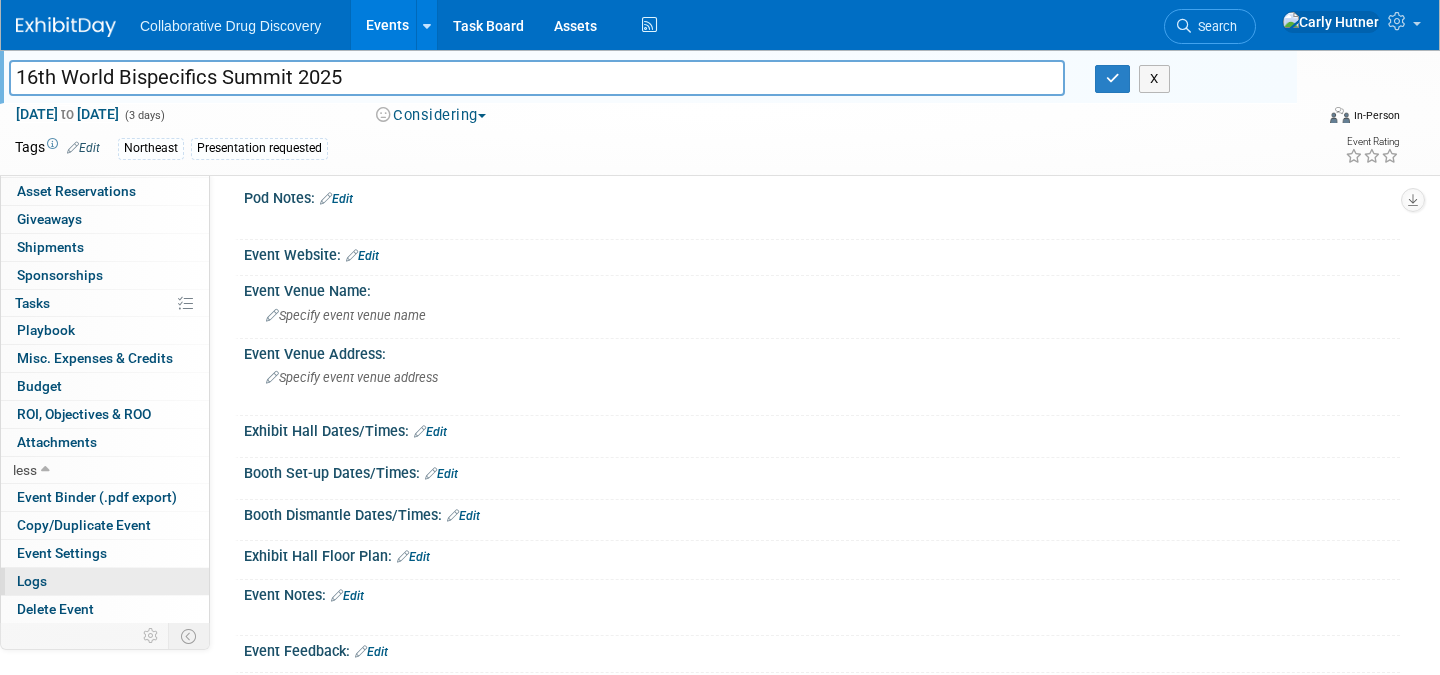 click on "Logs" at bounding box center (105, 581) 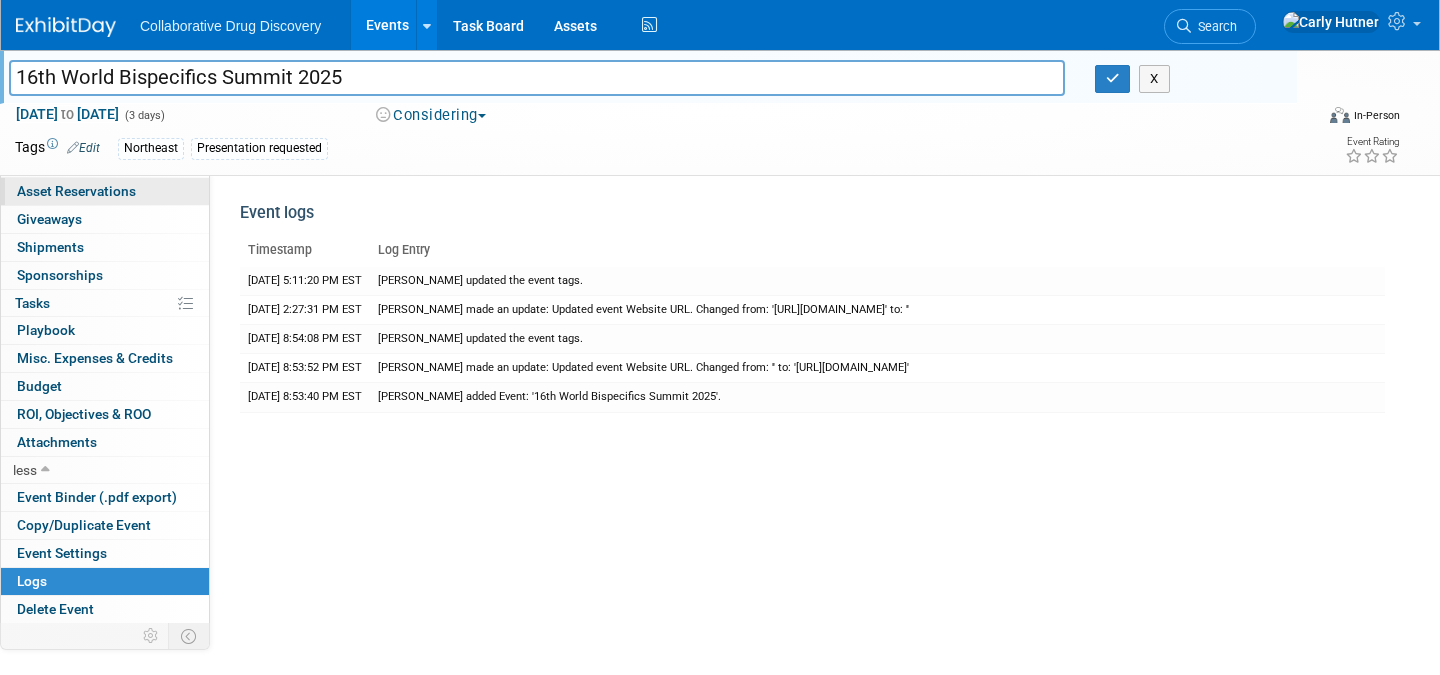 click on "0
Asset Reservations 0" at bounding box center [105, 191] 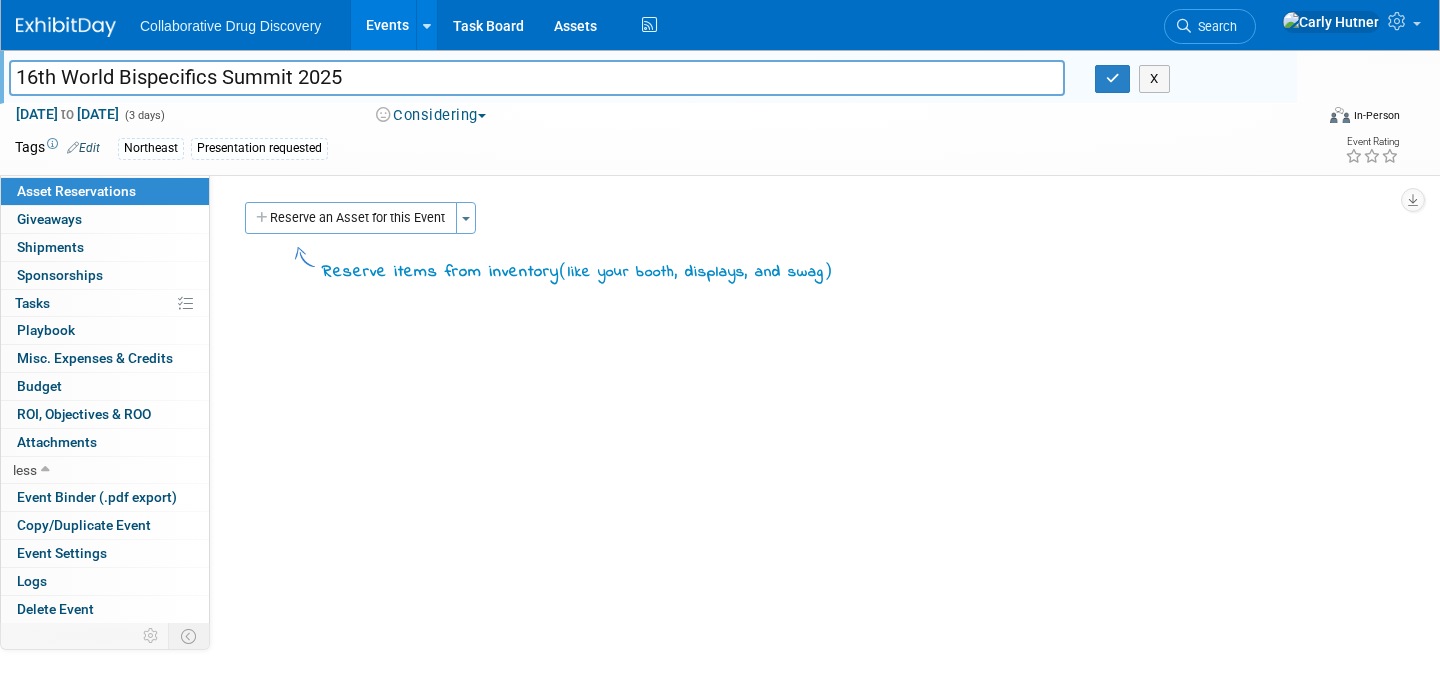scroll, scrollTop: 0, scrollLeft: 0, axis: both 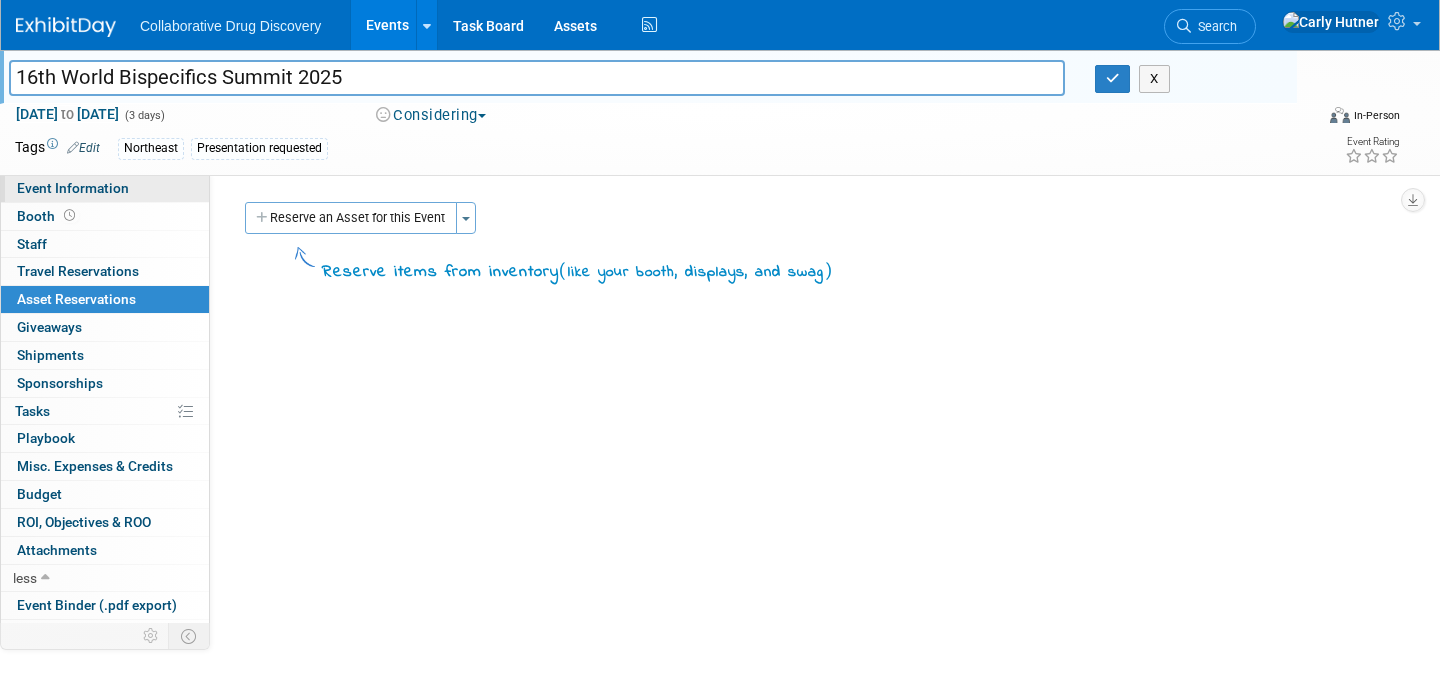 click on "Event Information" at bounding box center (105, 188) 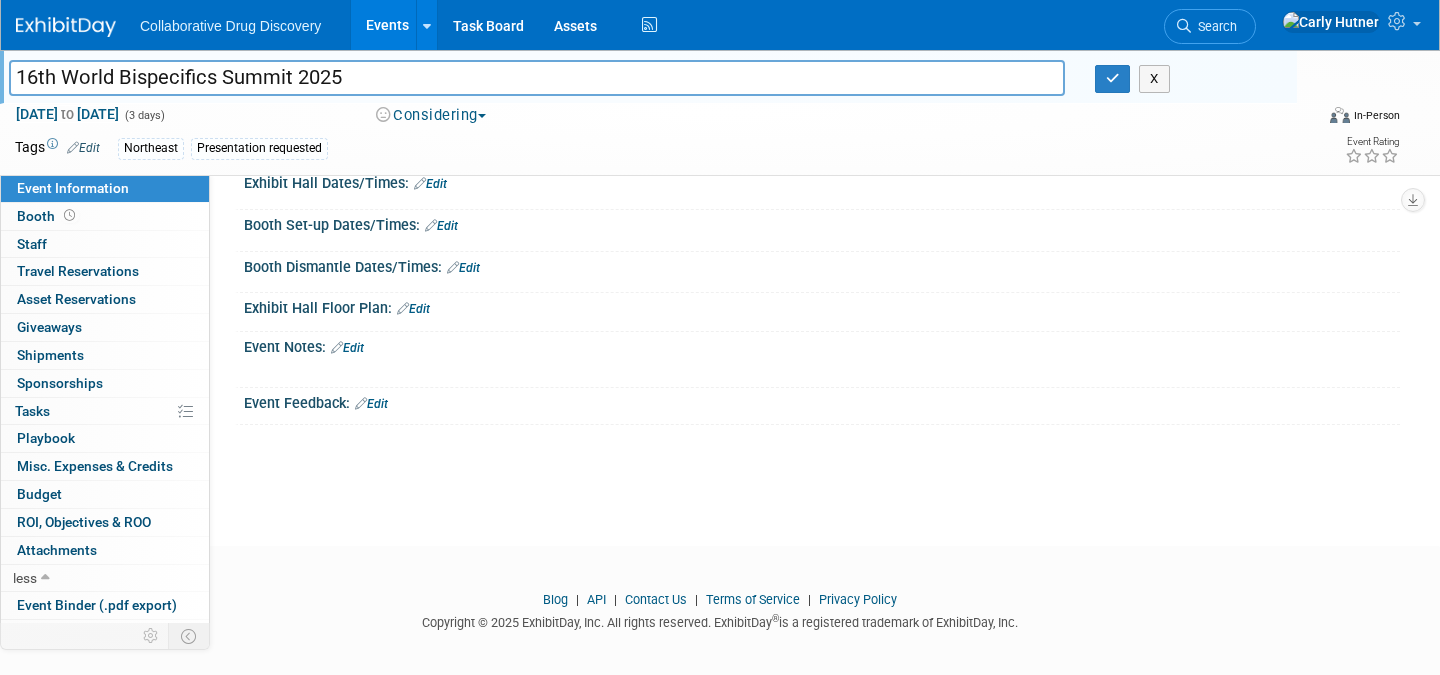 scroll, scrollTop: 259, scrollLeft: 0, axis: vertical 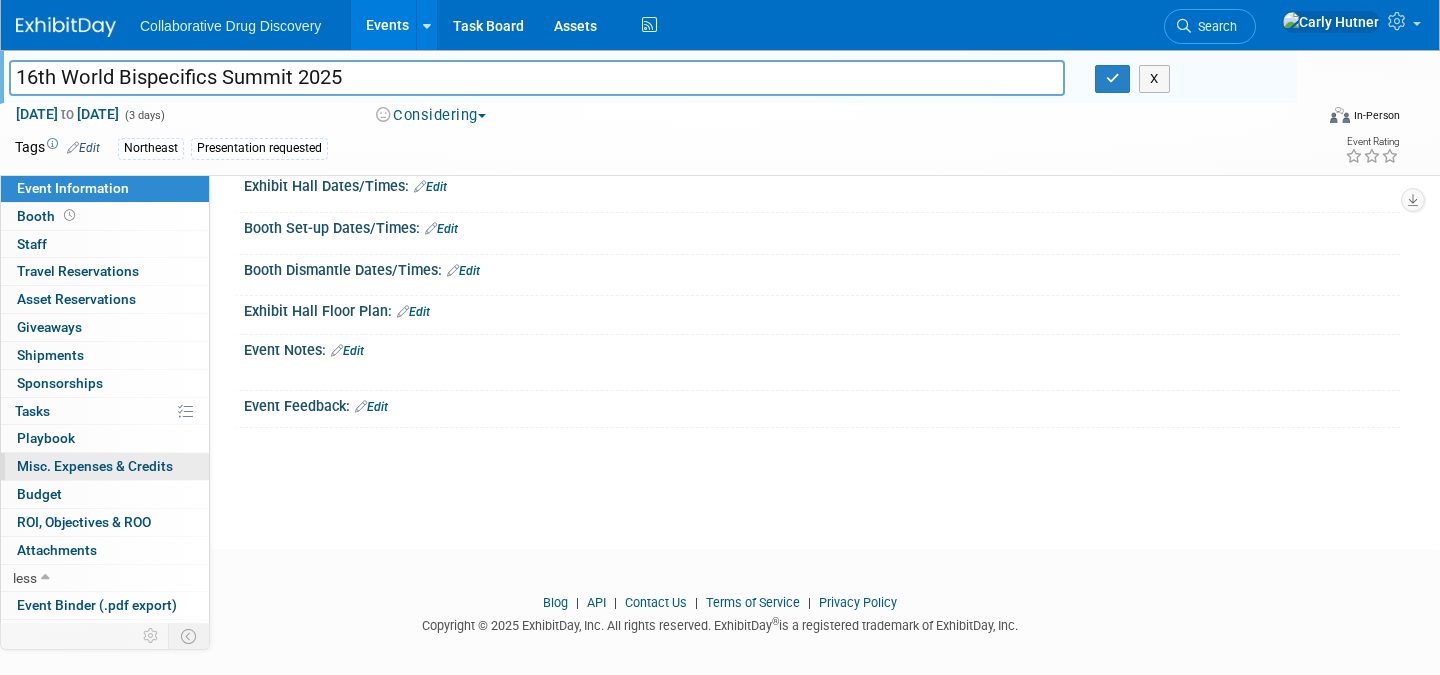 click on "Misc. Expenses & Credits 0" at bounding box center (95, 466) 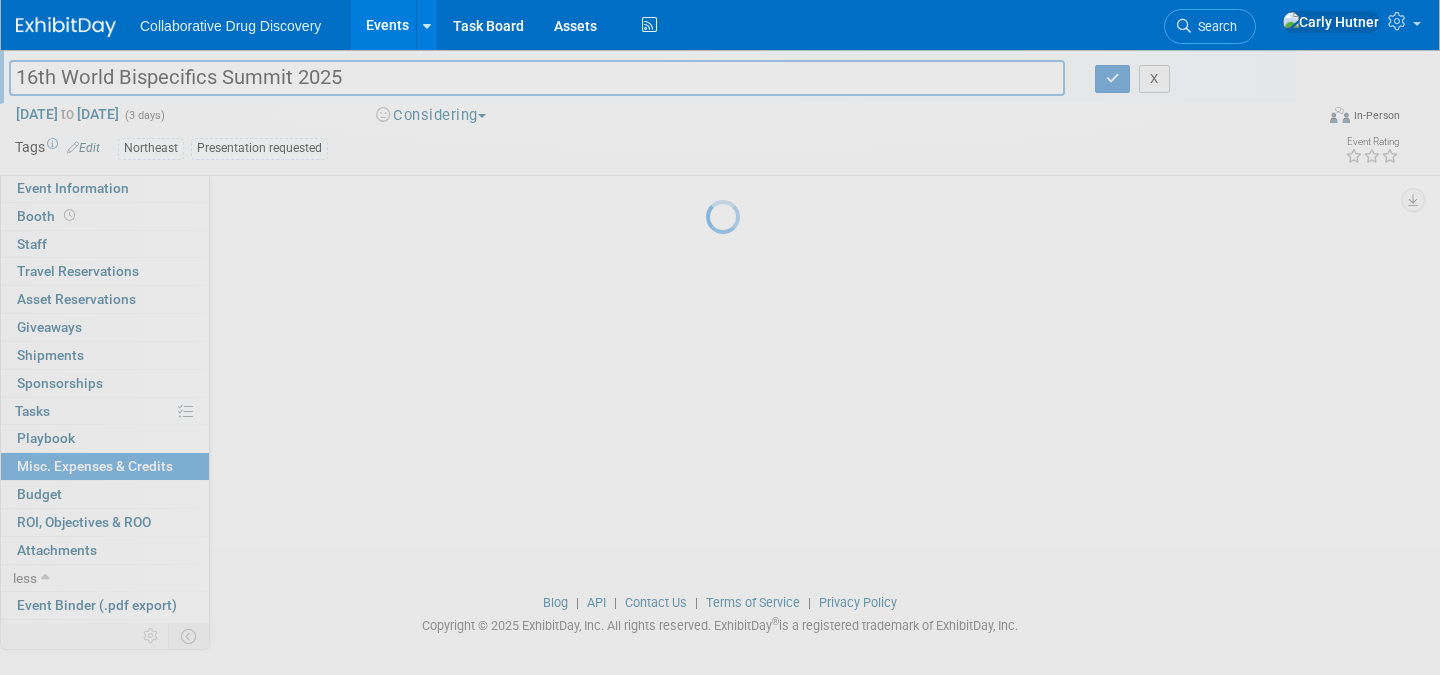 scroll, scrollTop: 0, scrollLeft: 0, axis: both 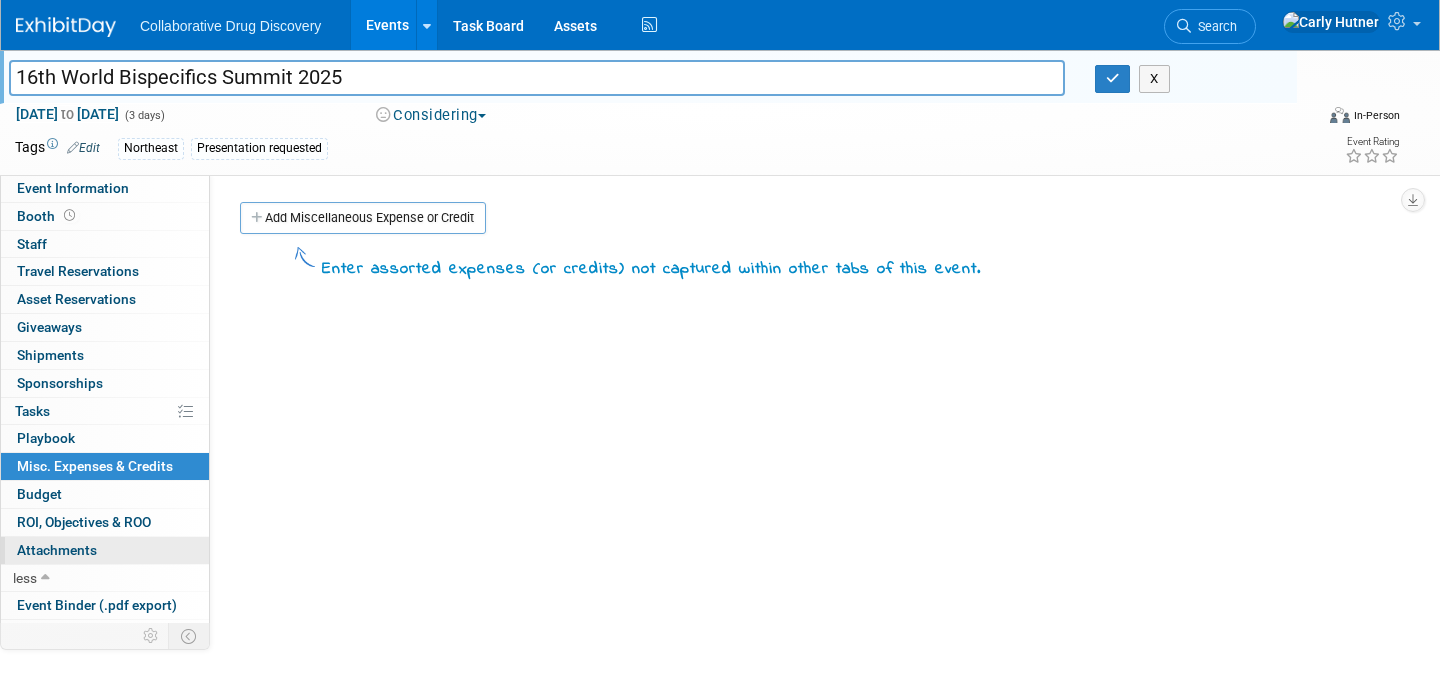 click on "Attachments 0" at bounding box center [57, 550] 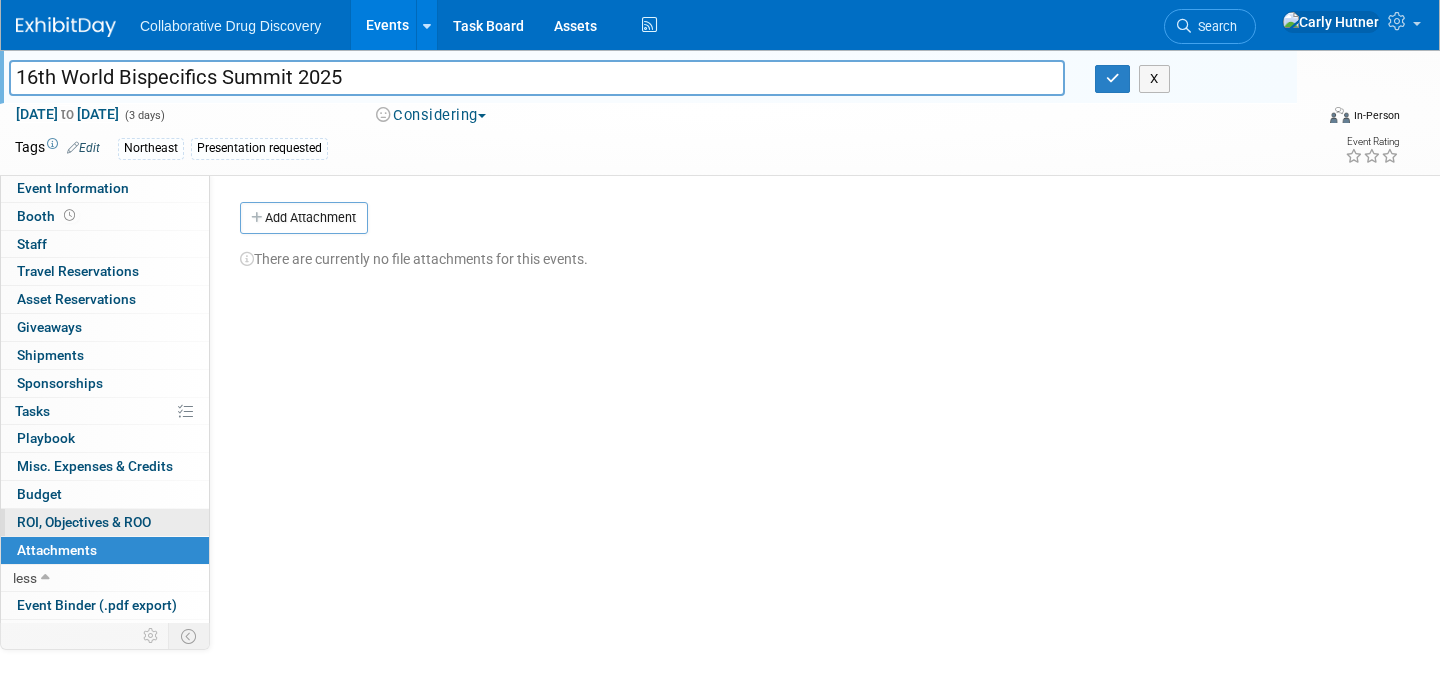 click on "ROI, Objectives & ROO 0" at bounding box center (84, 522) 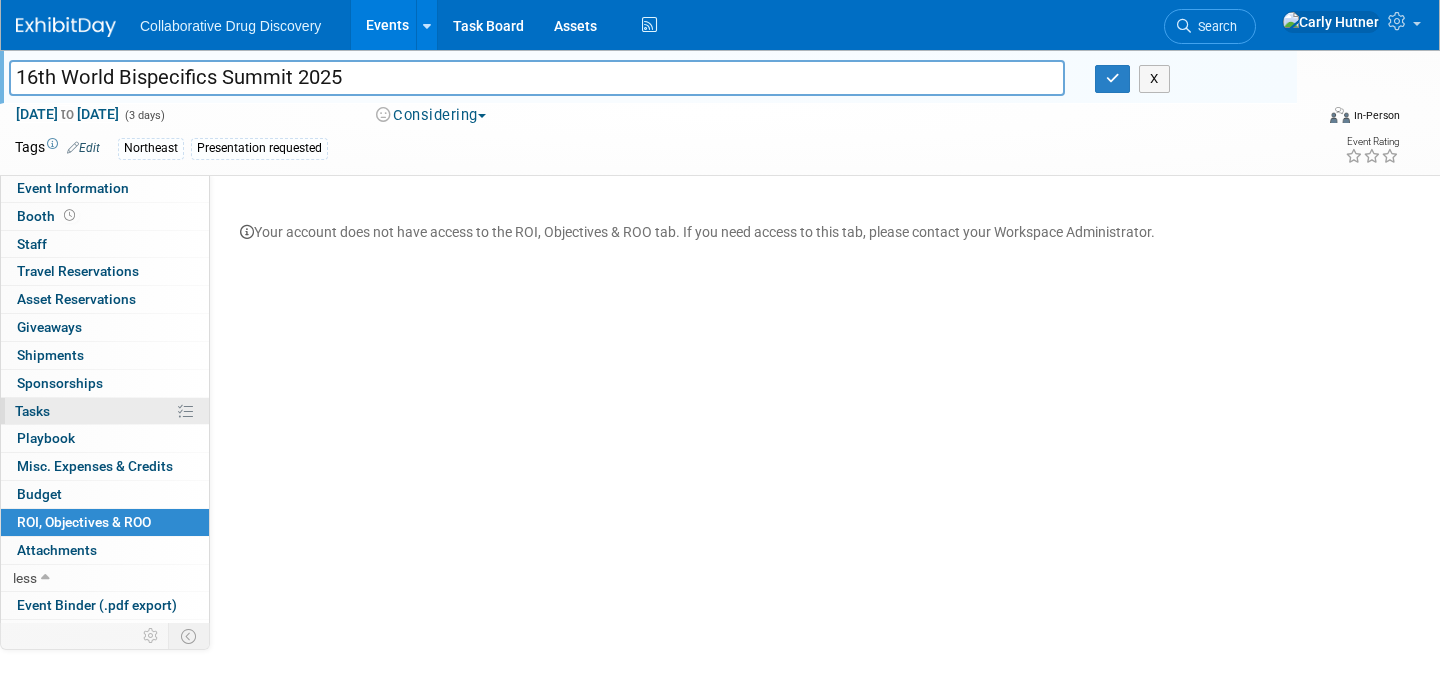 click on "0%
Tasks 0%" at bounding box center [105, 411] 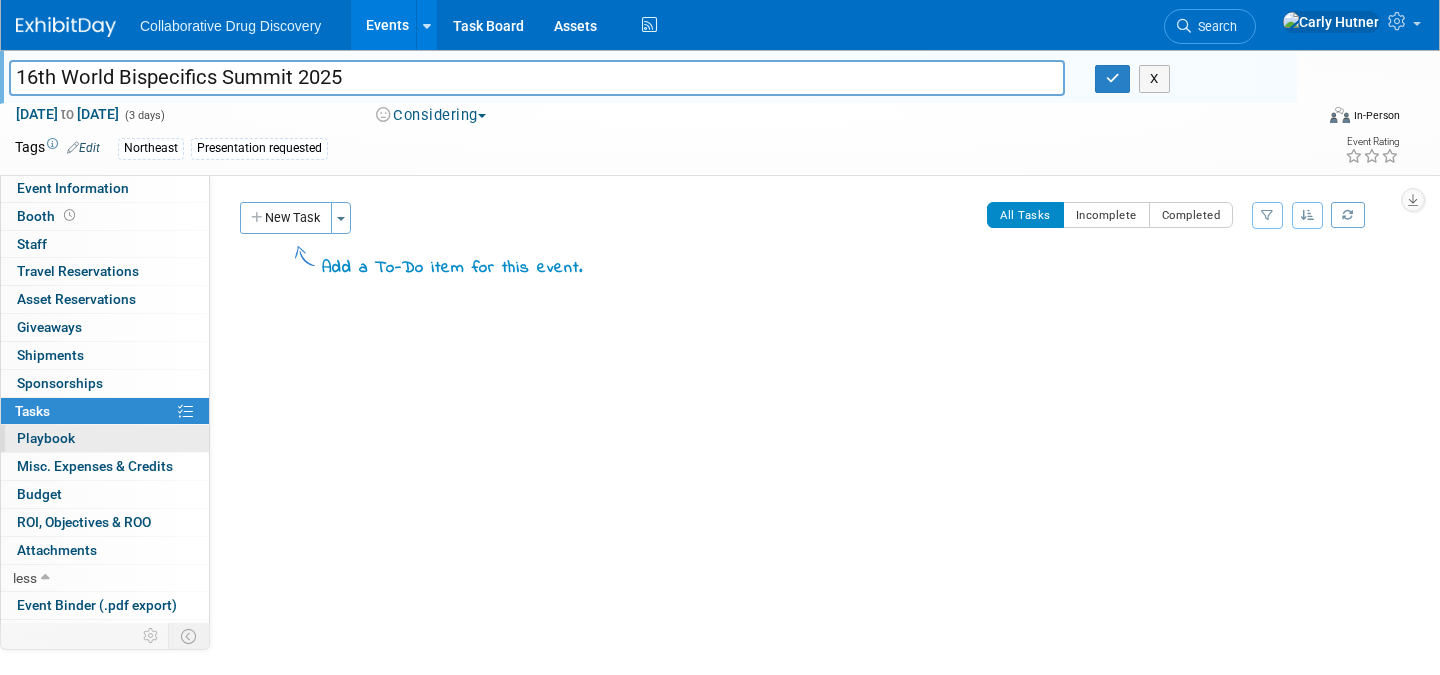 click on "0
Playbook 0" at bounding box center [105, 438] 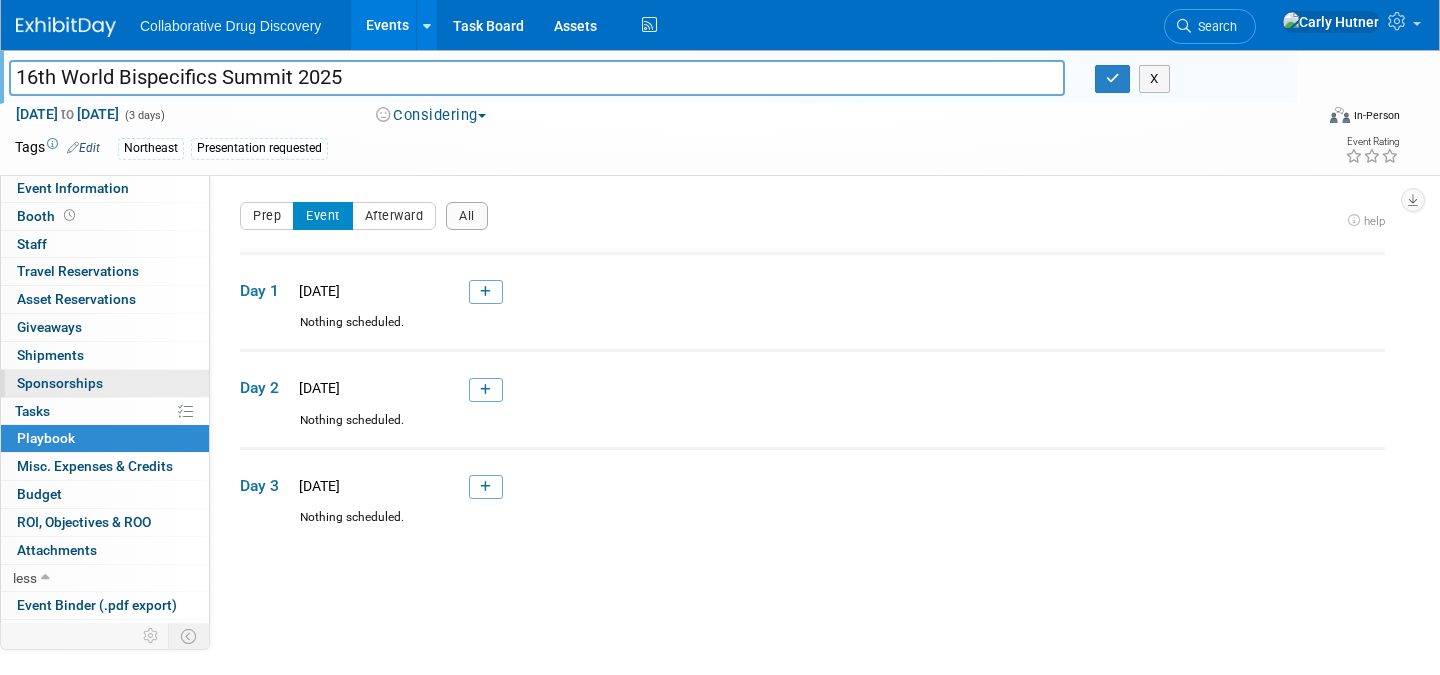 click on "0
Sponsorships 0" at bounding box center (105, 383) 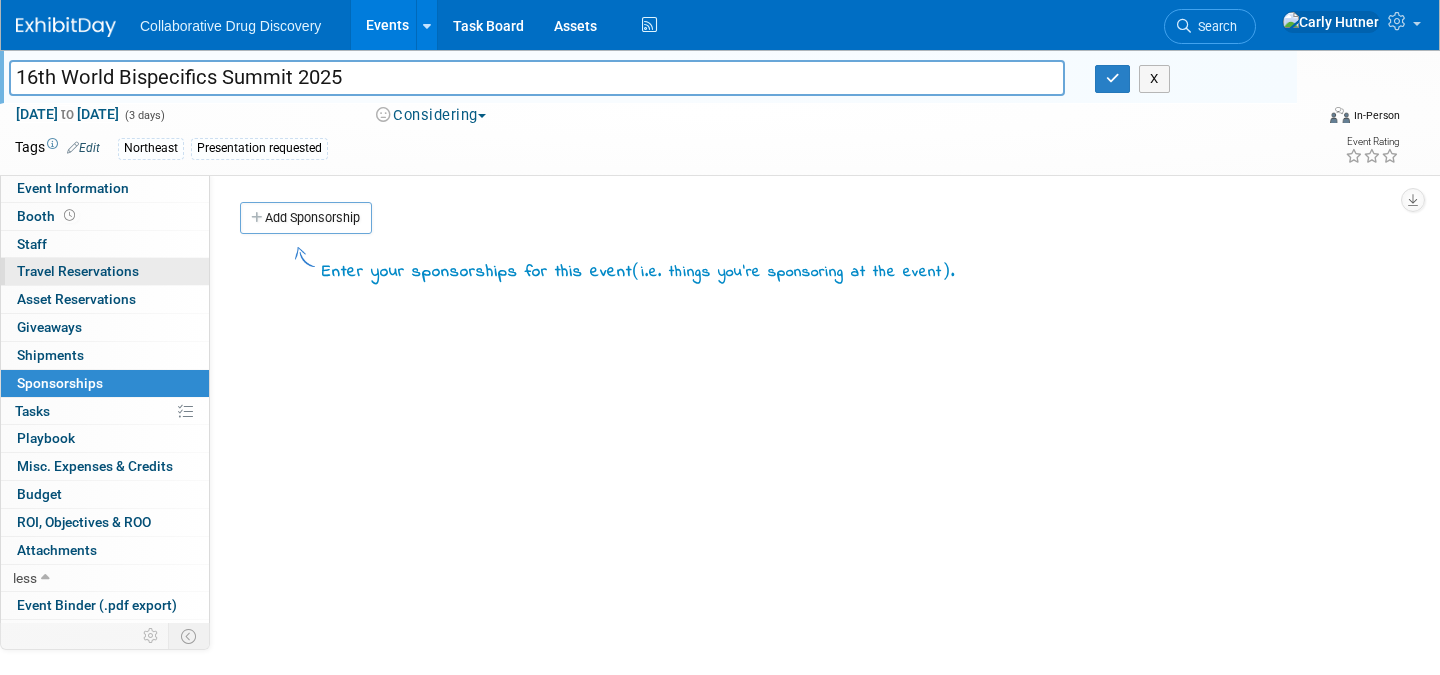 click on "Travel Reservations 0" at bounding box center (78, 271) 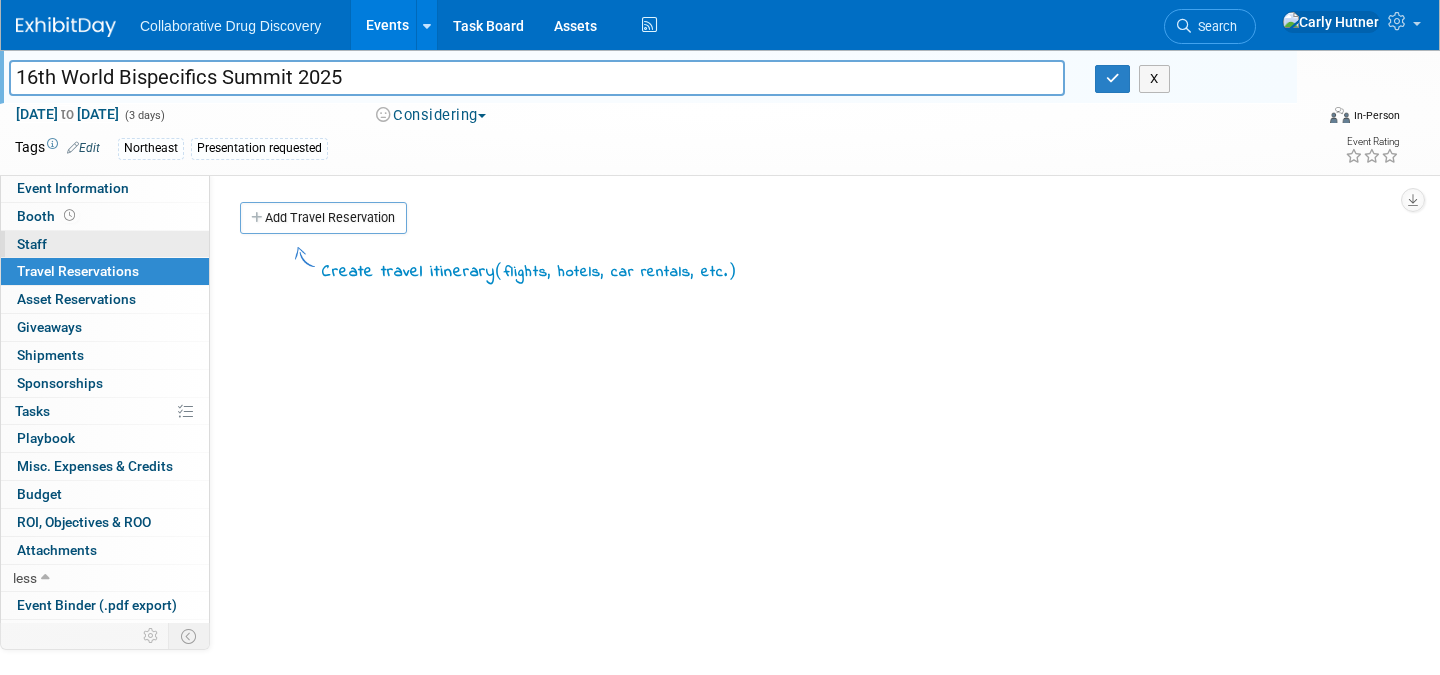 click on "0
Staff 0" at bounding box center (105, 244) 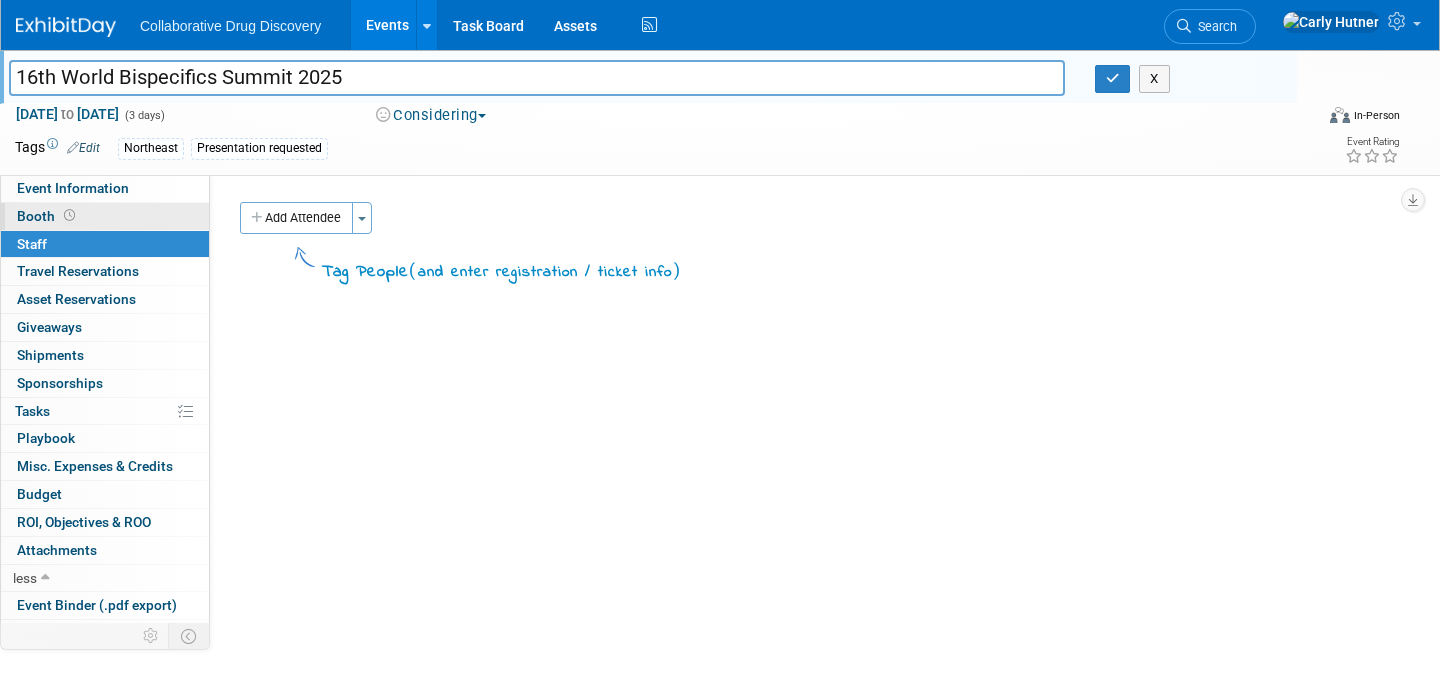 click on "Booth" at bounding box center (105, 216) 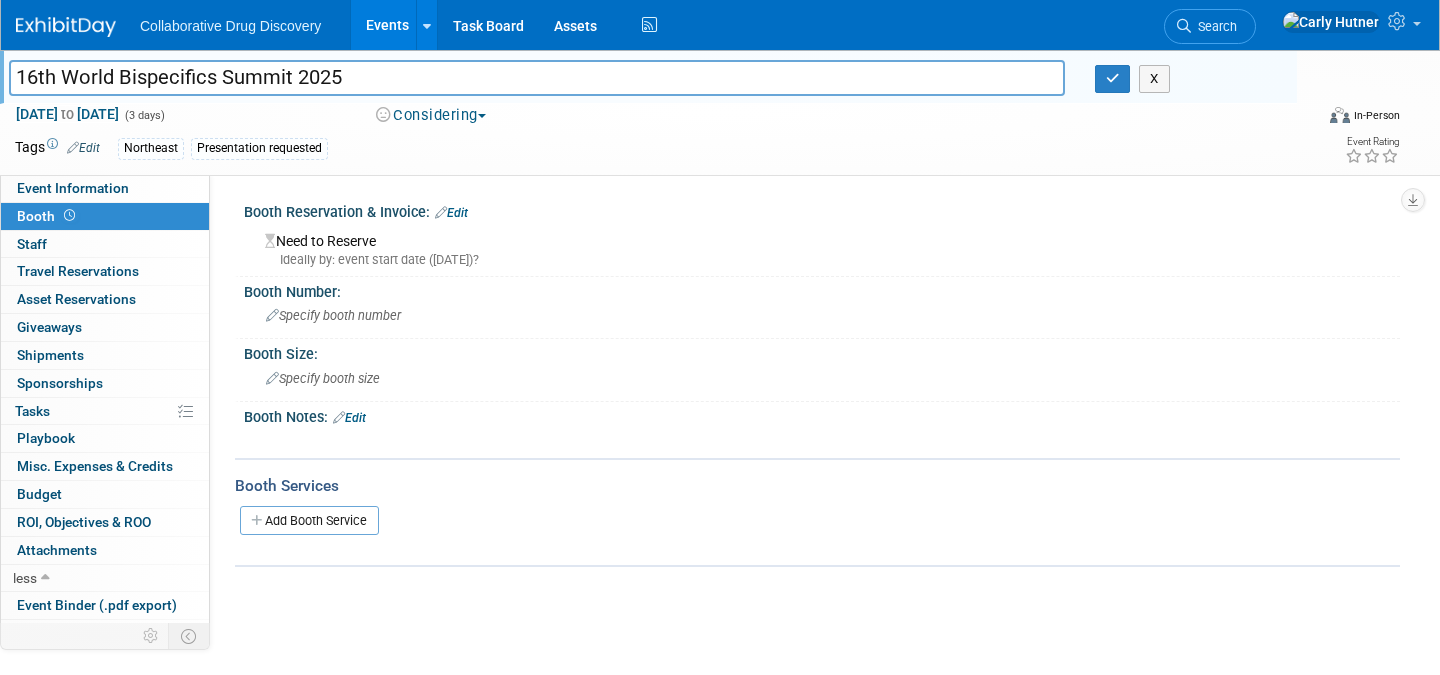 click on "Events" at bounding box center [387, 25] 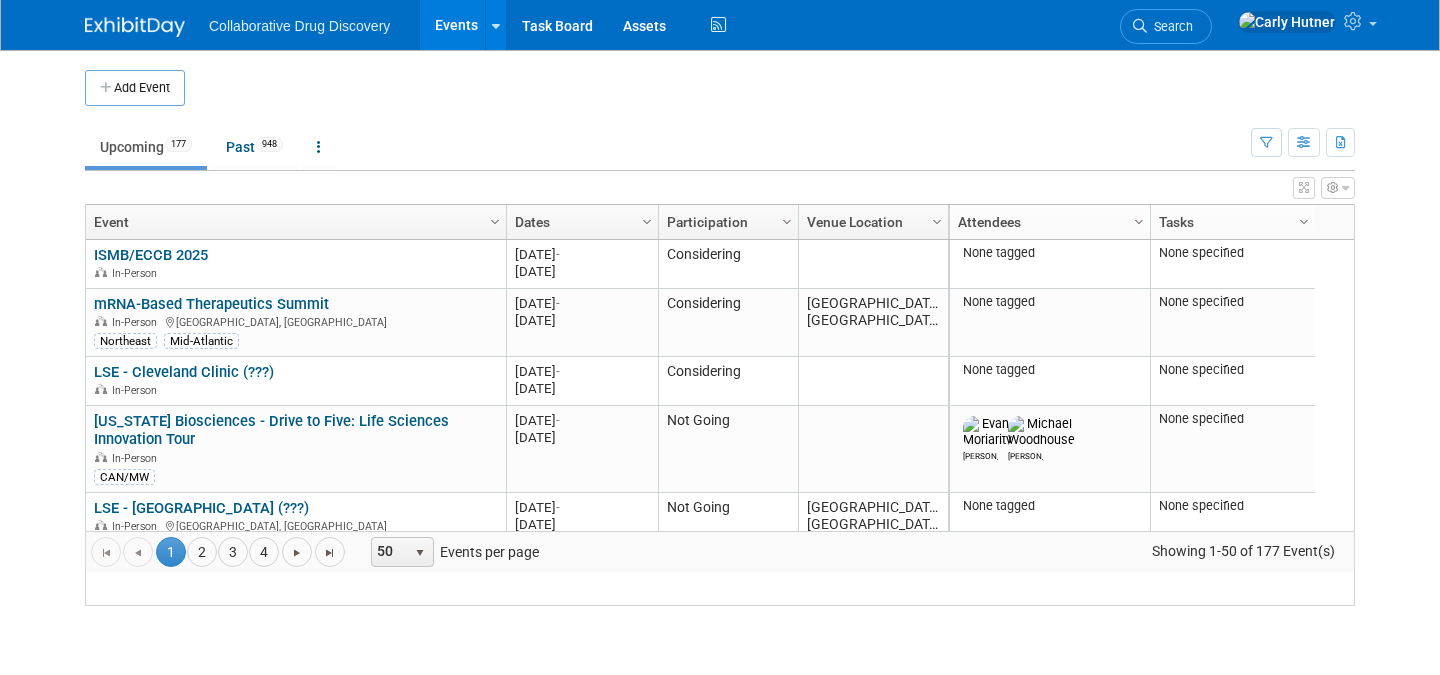 scroll, scrollTop: 0, scrollLeft: 0, axis: both 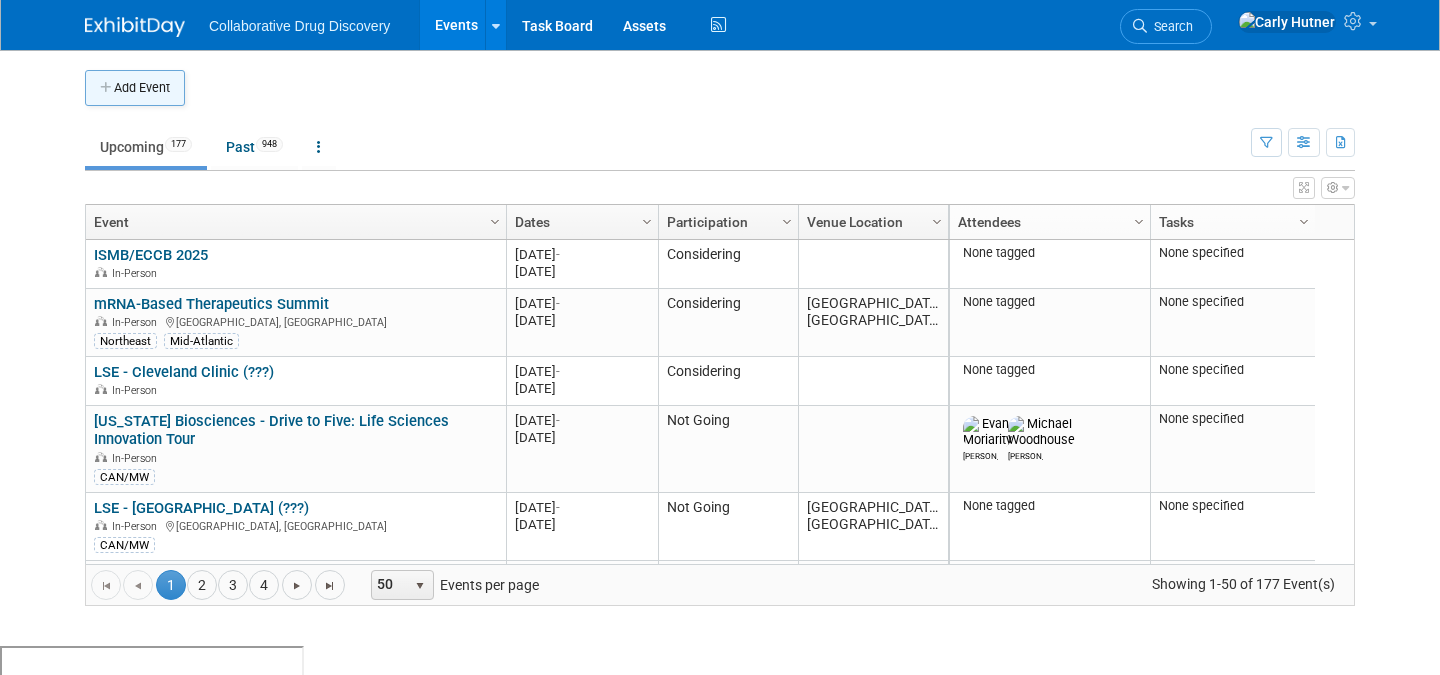 click on "Add Event" at bounding box center [135, 88] 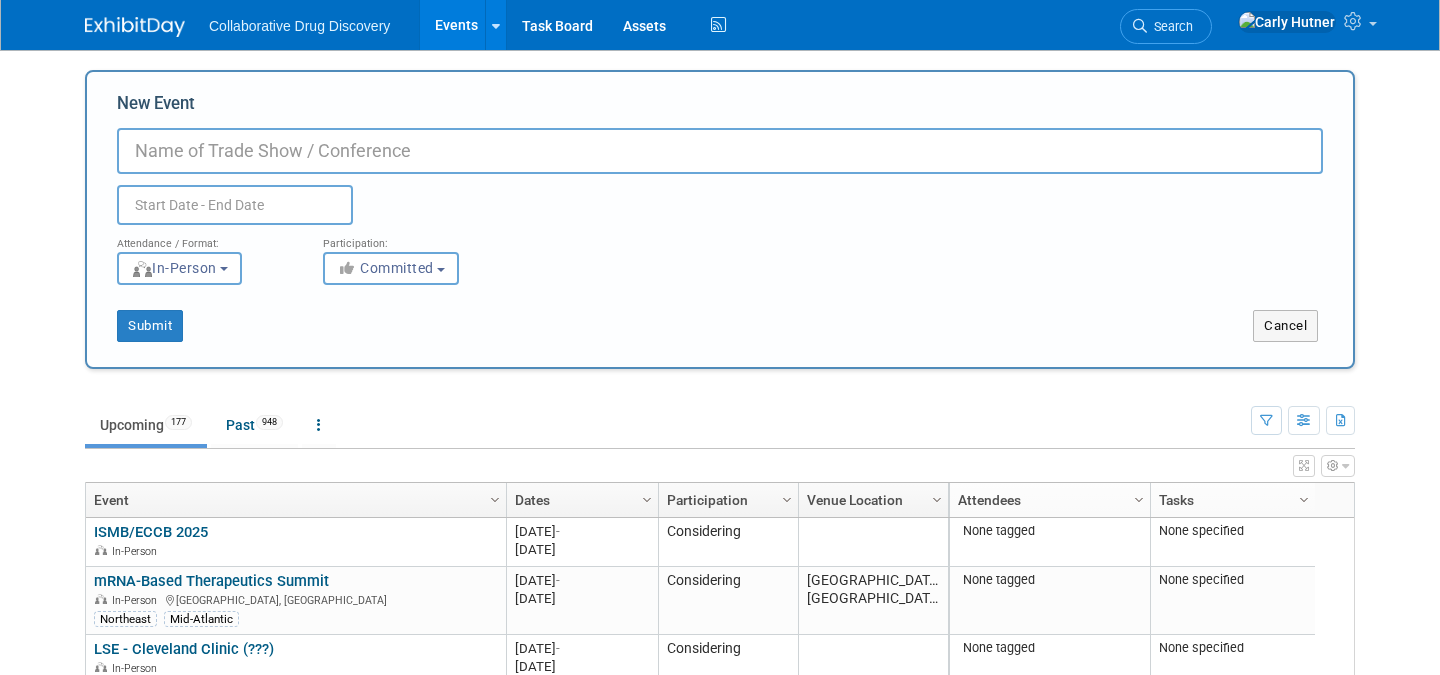 paste on "BVS - Fenway Biotech Summer Rooftop Vendor Expo Celebration" 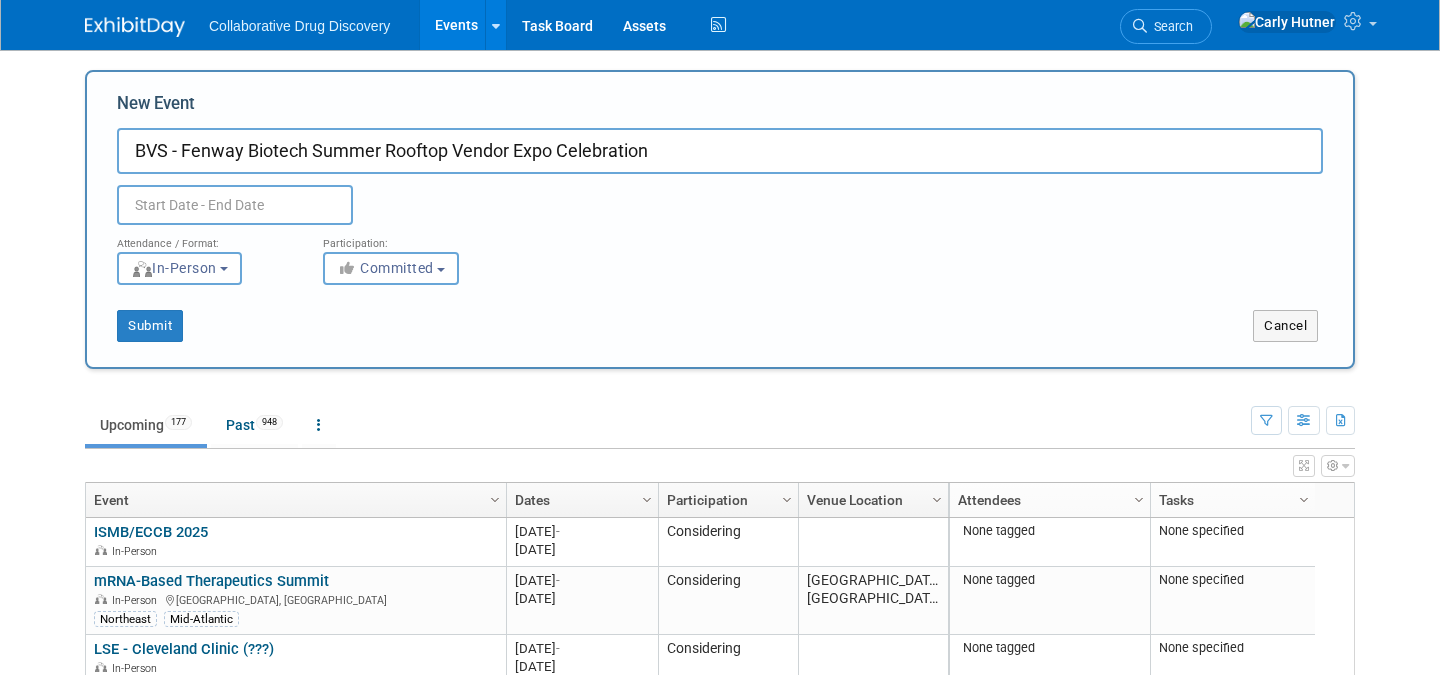 type on "BVS - Fenway Biotech Summer Rooftop Vendor Expo Celebration" 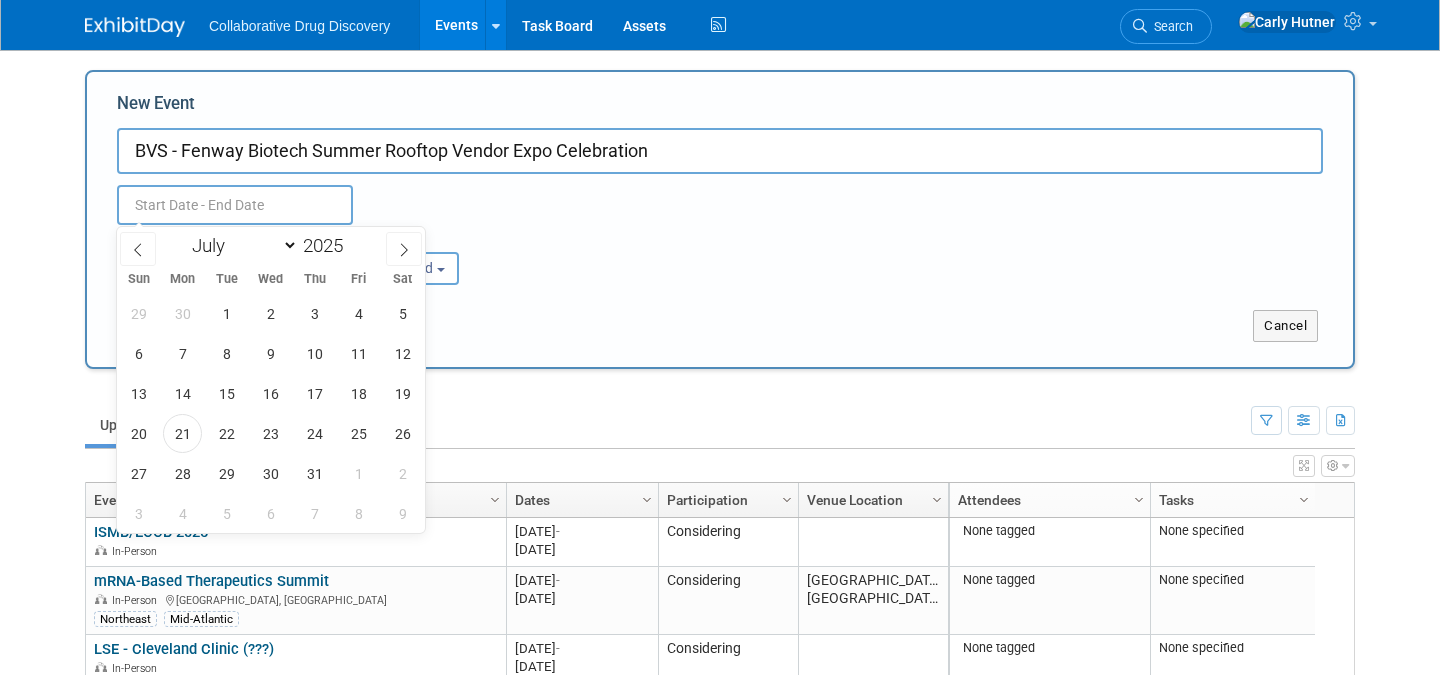 click at bounding box center (235, 205) 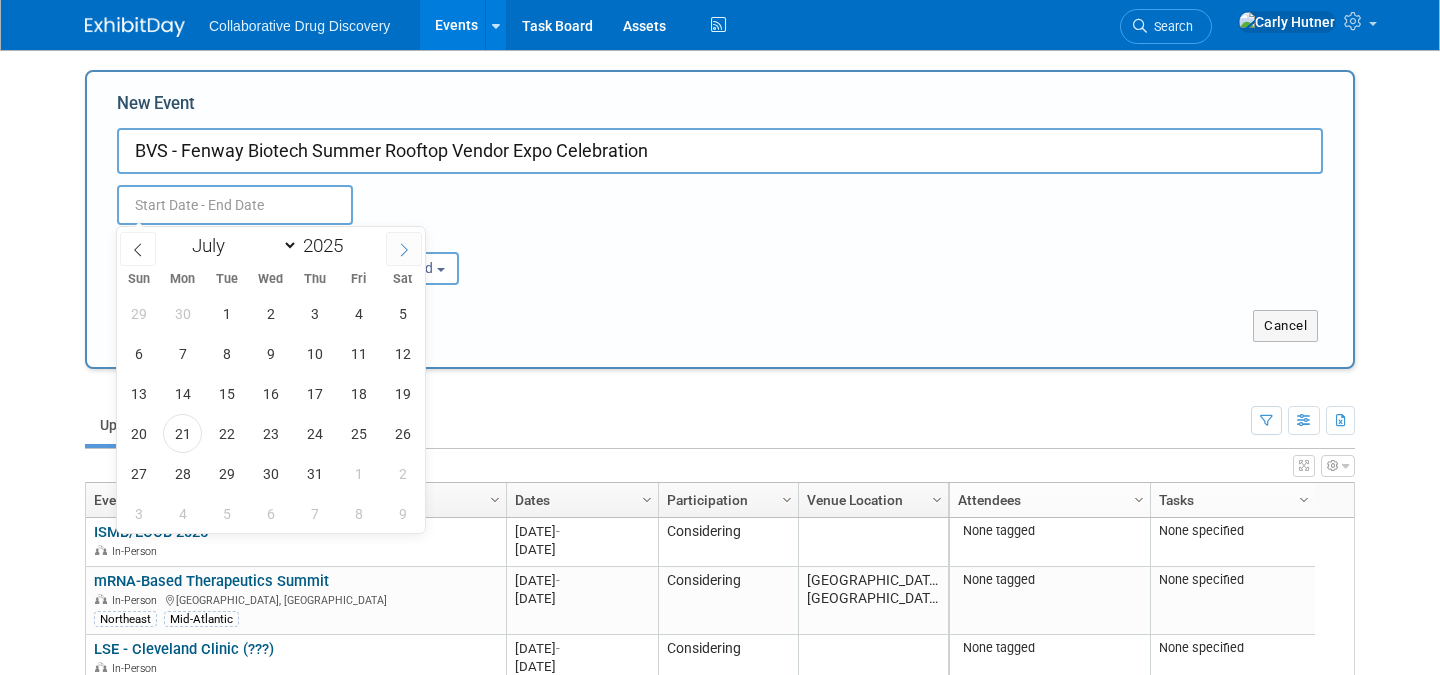 click 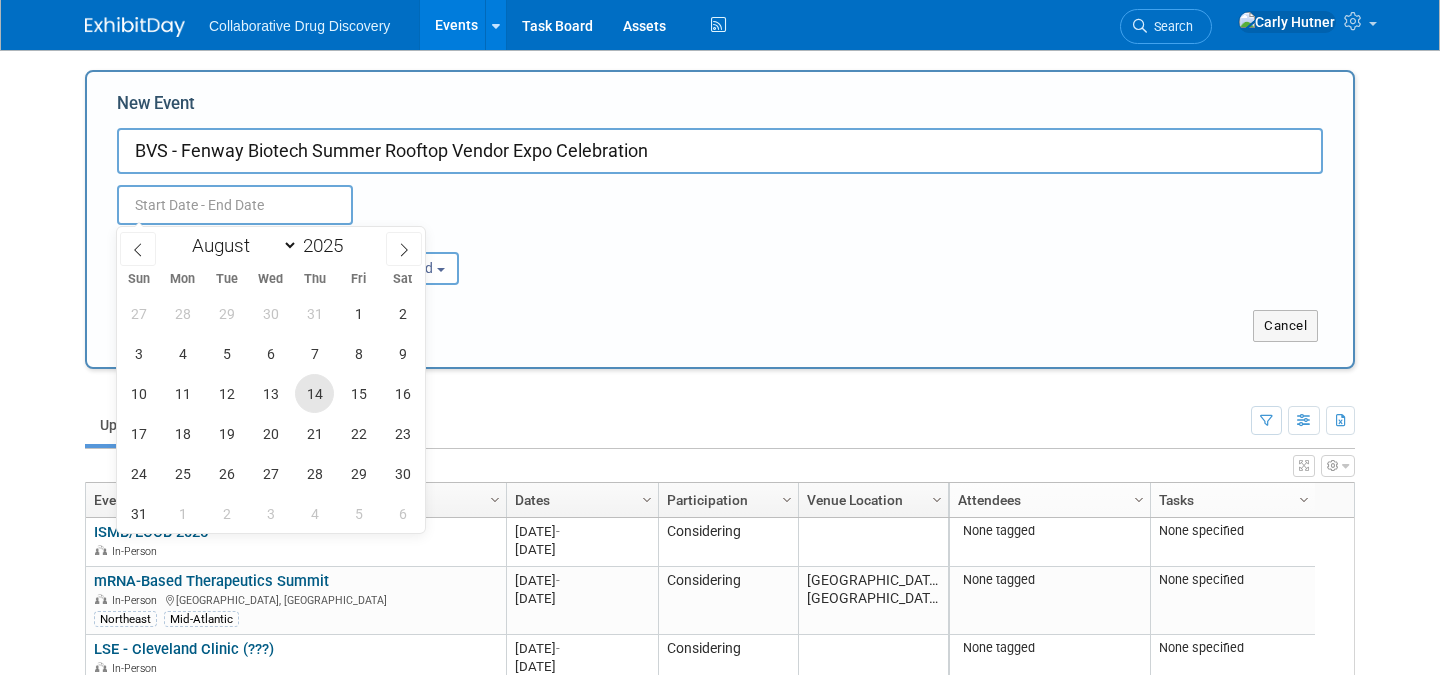 click on "14" at bounding box center [314, 393] 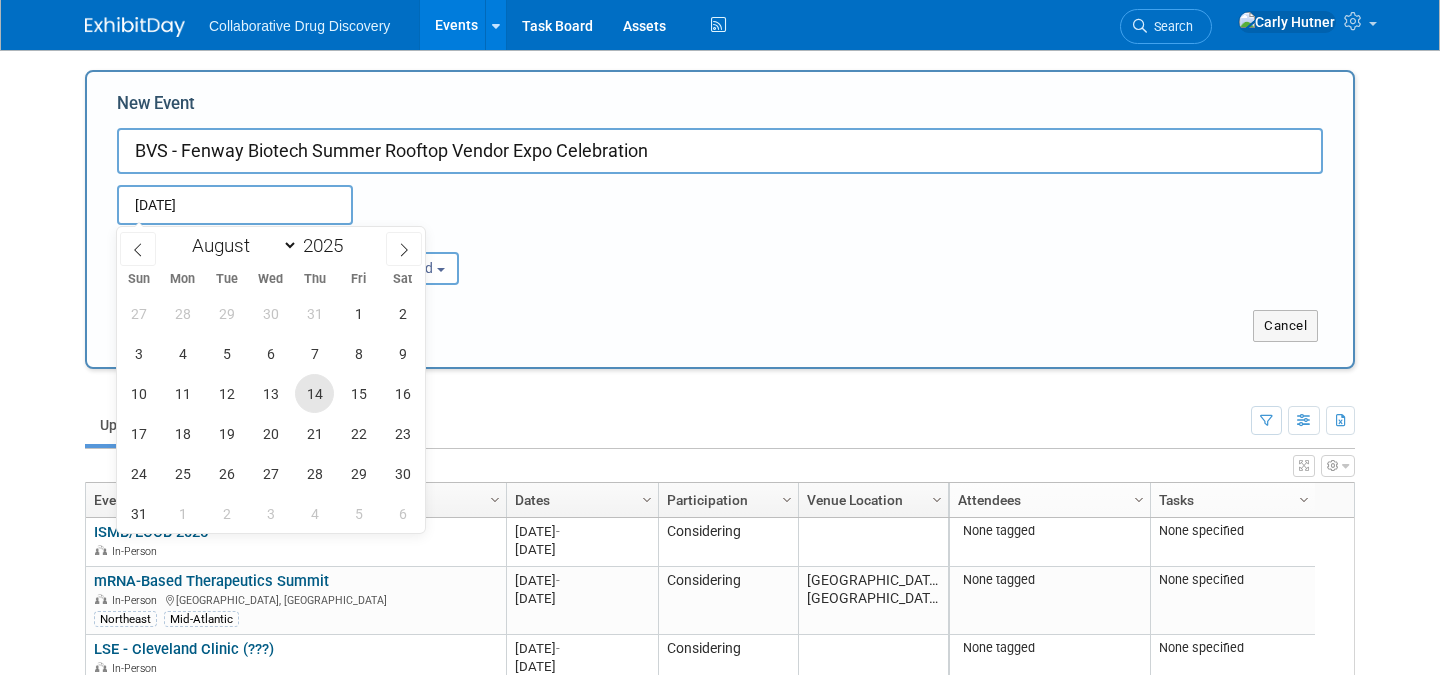 type on "[DATE] to [DATE]" 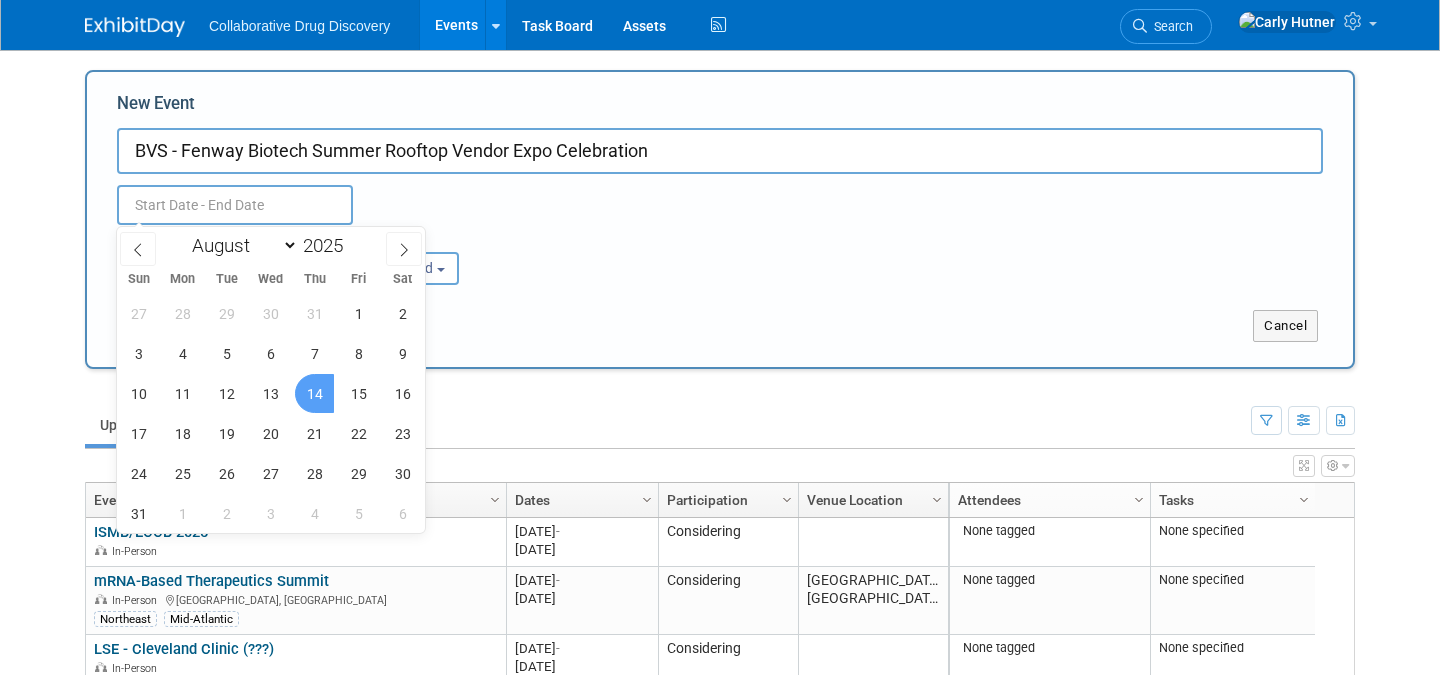 type on "[DATE] to [DATE]" 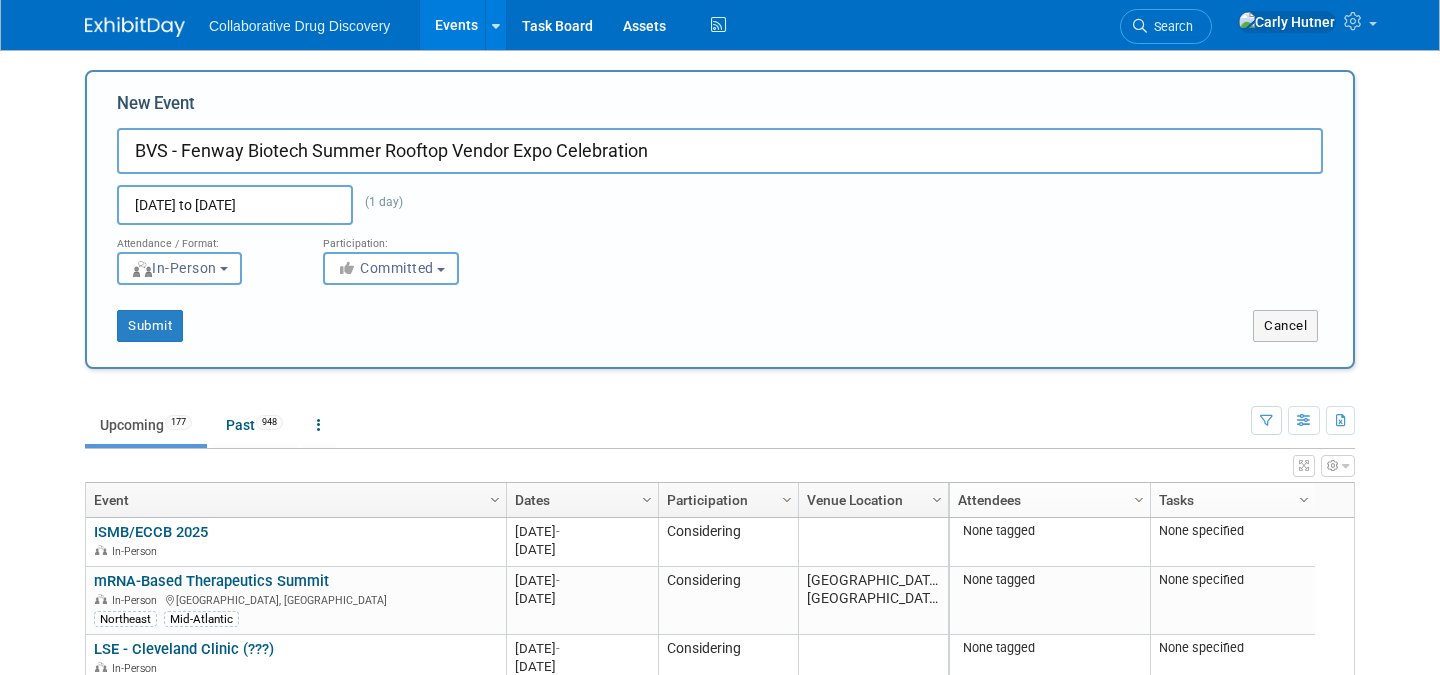 click on "Attendance / Format:
<img src="https://www.exhibitday.com/Images/Format-InPerson.png" style="width: 19px; margin-top: 2px; margin-bottom: 2px; margin-left: 2px; filter: grayscale(100%); opacity: 0.75;" />   In-Person
<img src="https://www.exhibitday.com/Images/Format-Virtual.png" style="width: 19px; margin-top: 2px; margin-bottom: 2px; margin-left: 2px; filter: grayscale(100%); opacity: 0.75;" />   Virtual
<img src="https://www.exhibitday.com/Images/Format-Hybrid.png" style="width: 19px; margin-top: 2px; margin-bottom: 2px; margin-left: 2px; filter: grayscale(100%); opacity: 0.75;" />   Hybrid
In-Person        In-Person      Virtual      Hybrid
Participation:
<i class="fas fa-thumbs-up" style="color: #a5a5a5; padding-right: 2px; min-width: 23px; text-align: center; width: 23px; display: inline-block;"></i> Committed
Committed      Committed    Considering" at bounding box center [720, 255] 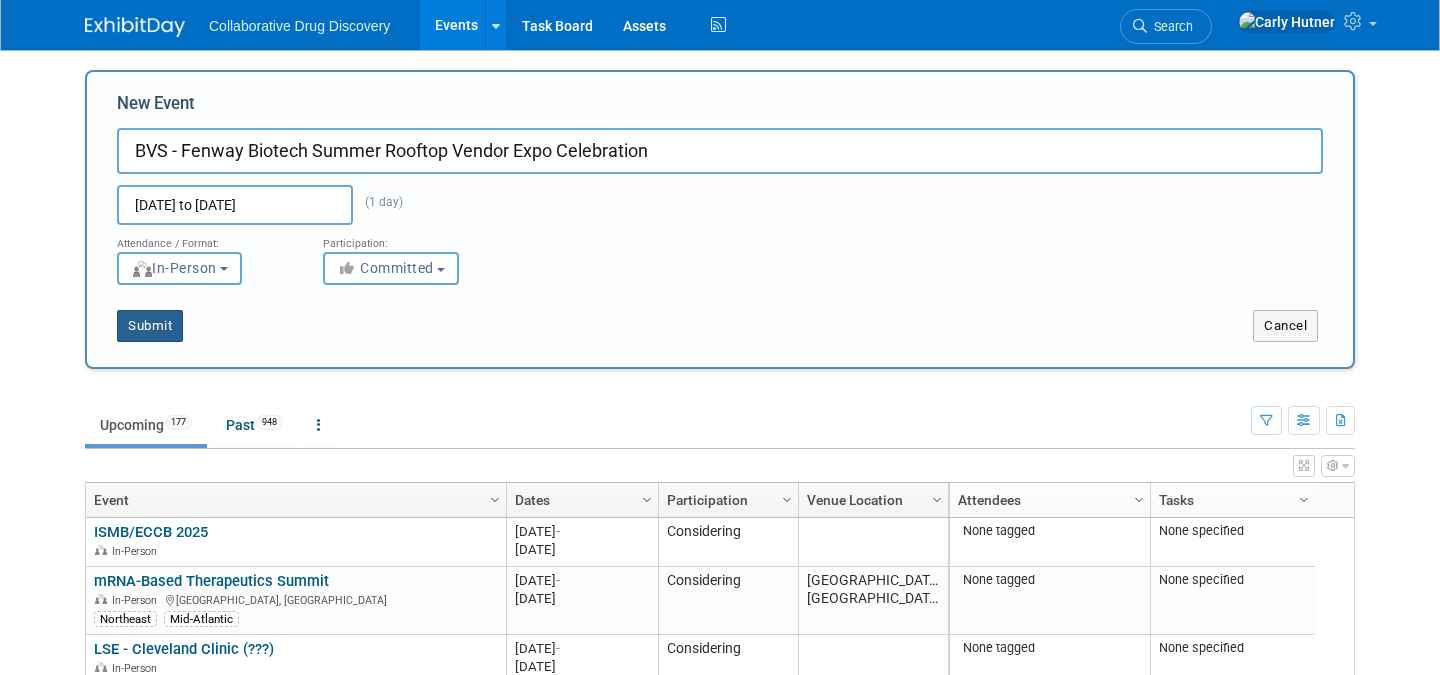 click on "Submit" at bounding box center (150, 326) 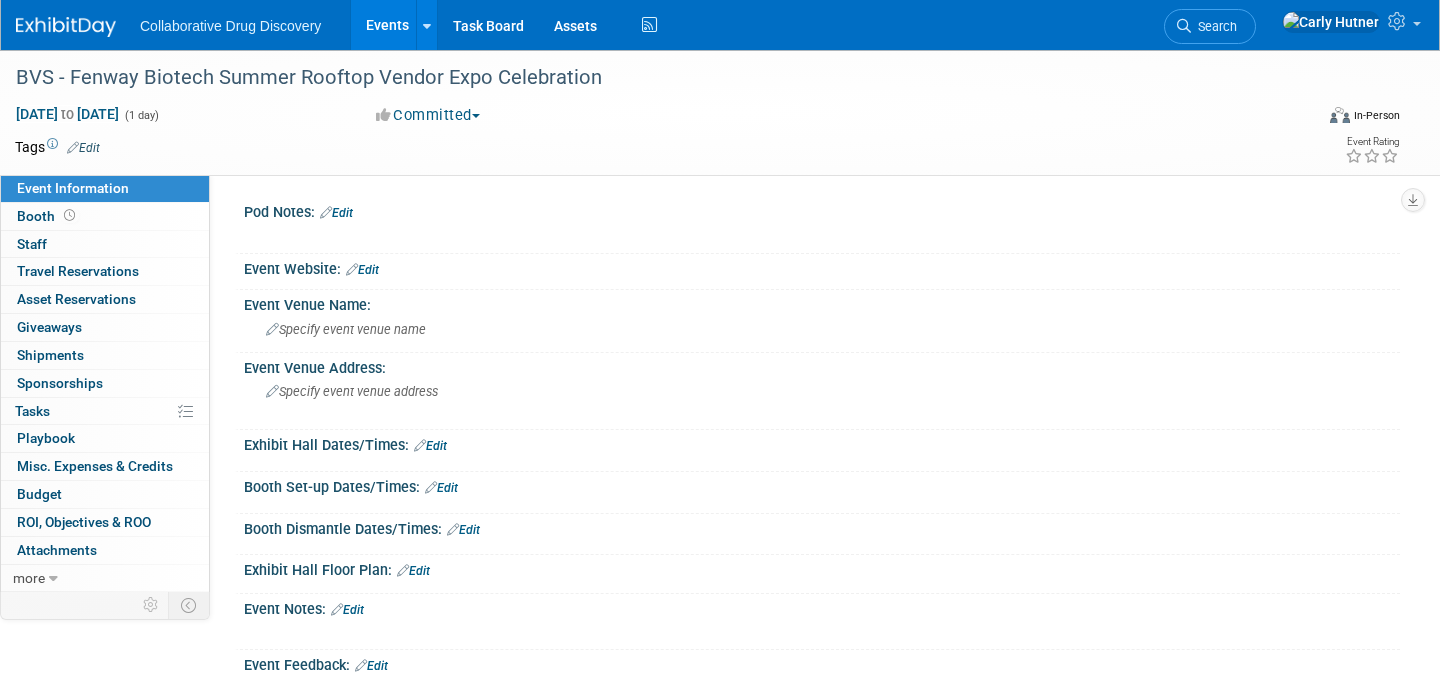 scroll, scrollTop: 0, scrollLeft: 0, axis: both 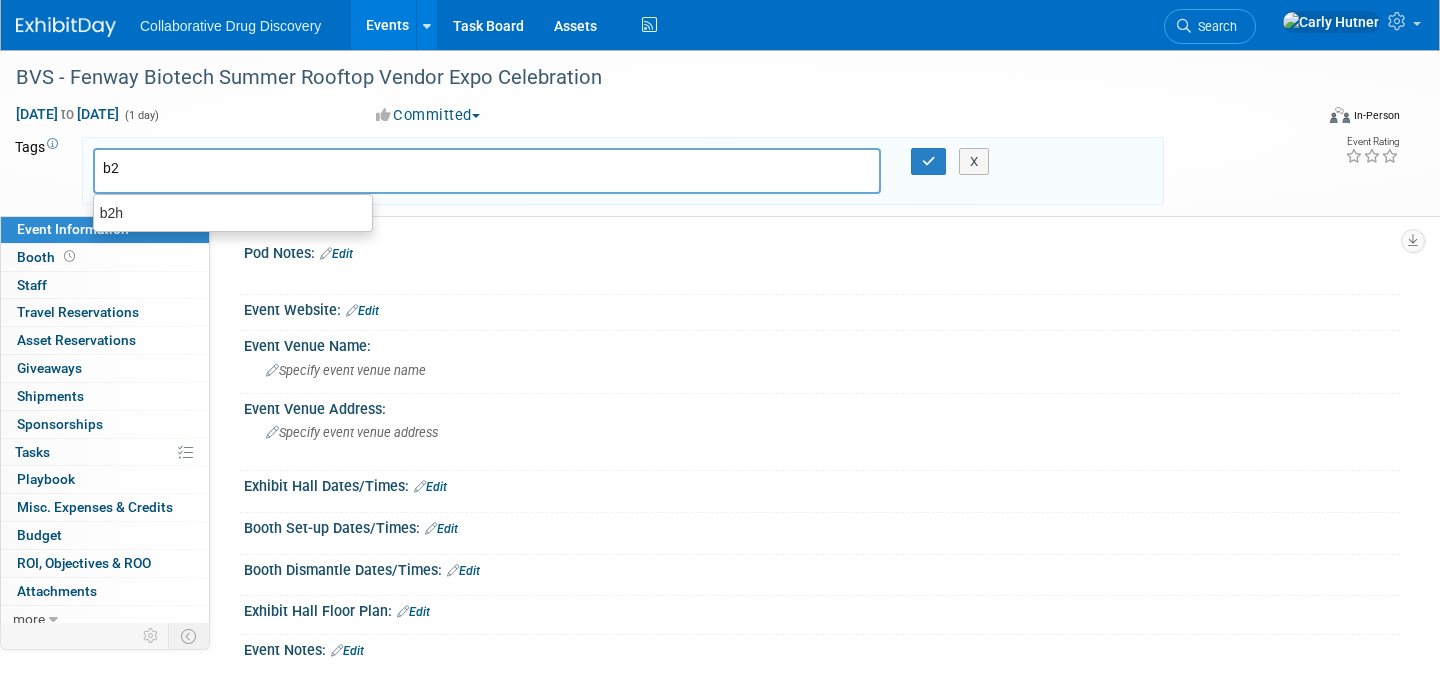 type on "b2h" 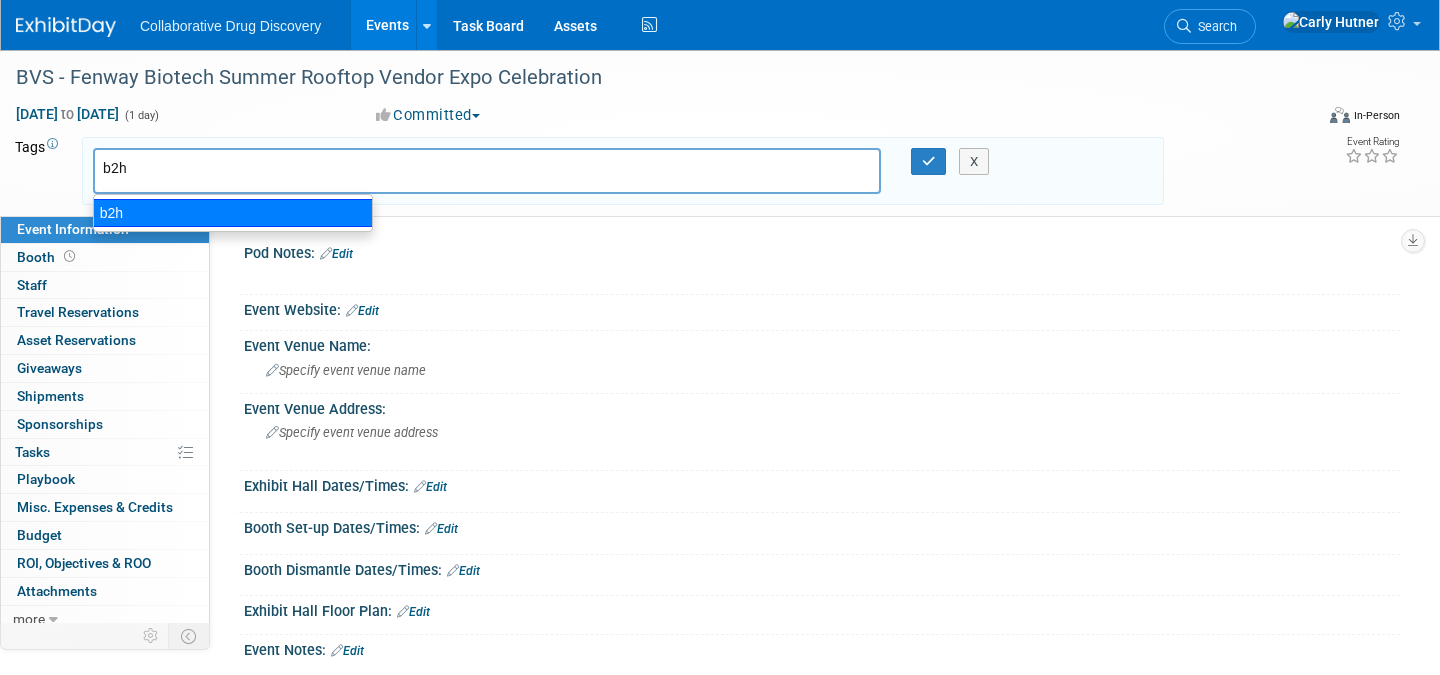 click on "b2h" at bounding box center [233, 213] 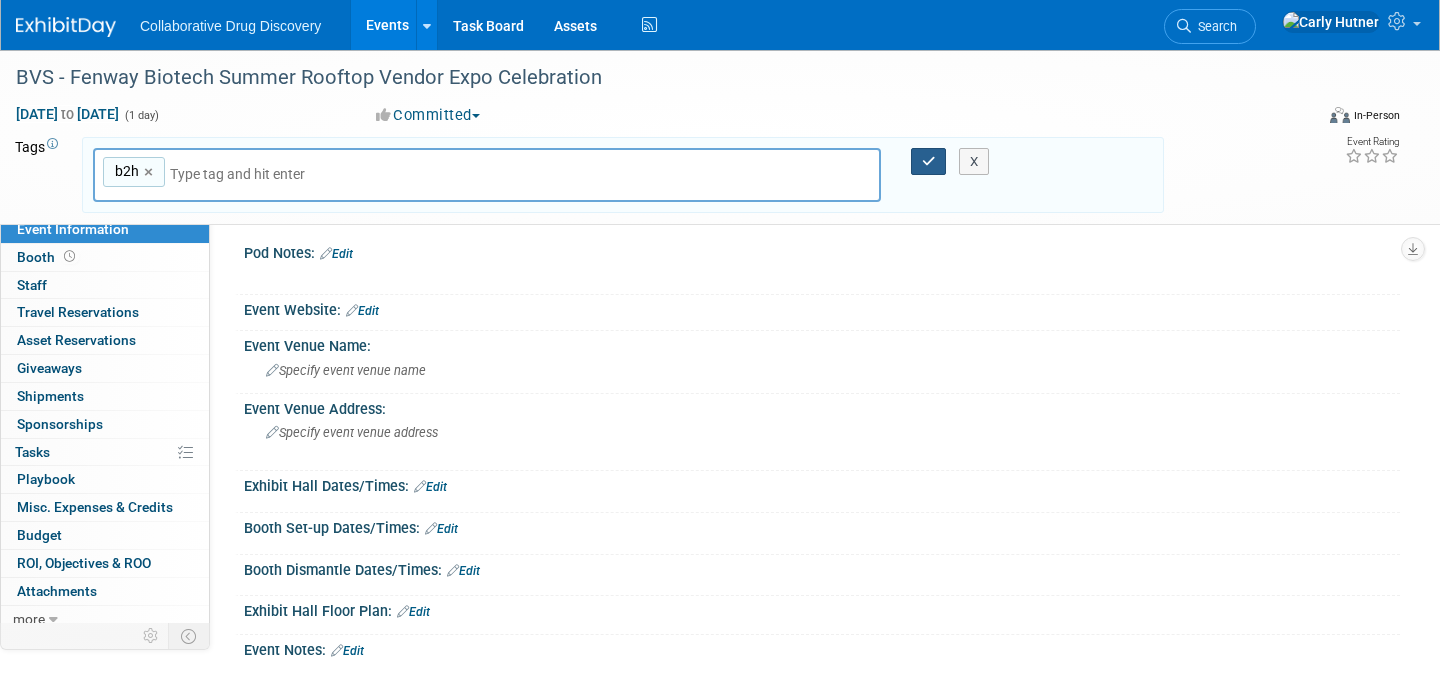 click at bounding box center [929, 161] 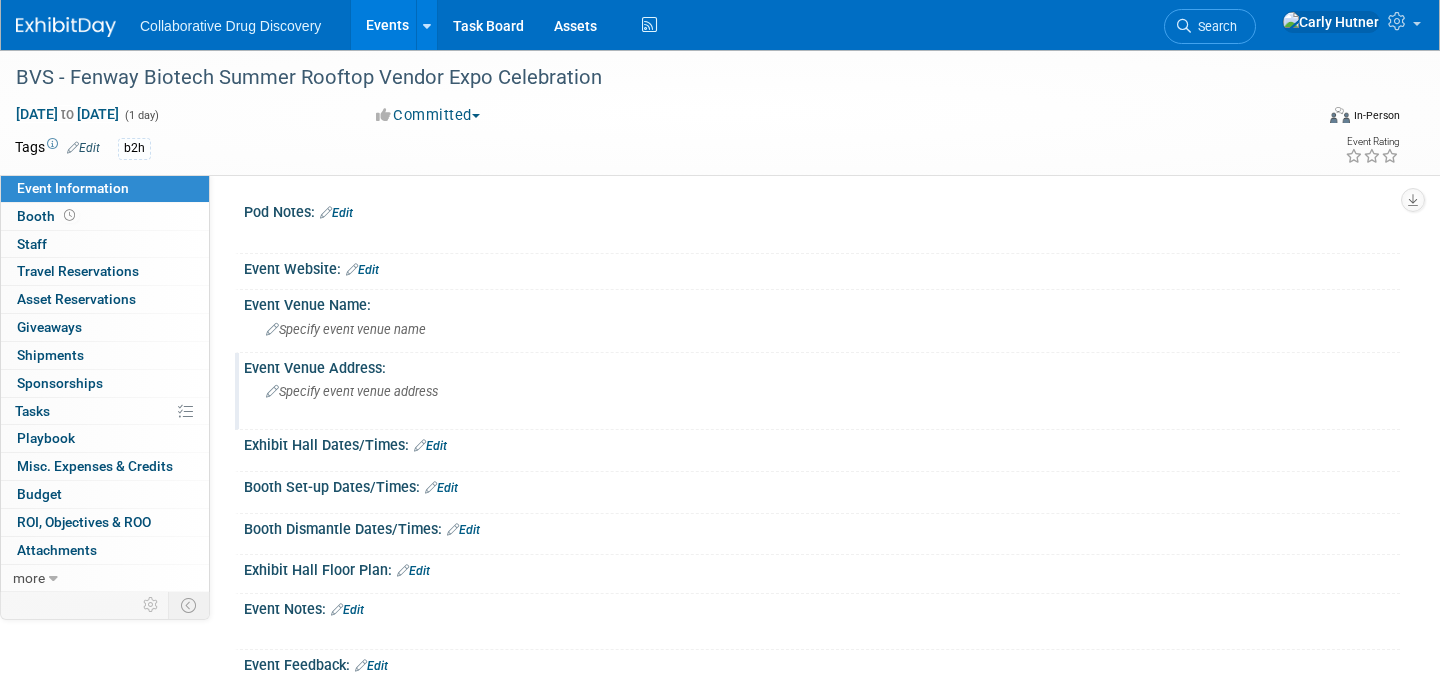click on "Specify event venue address" at bounding box center (485, 399) 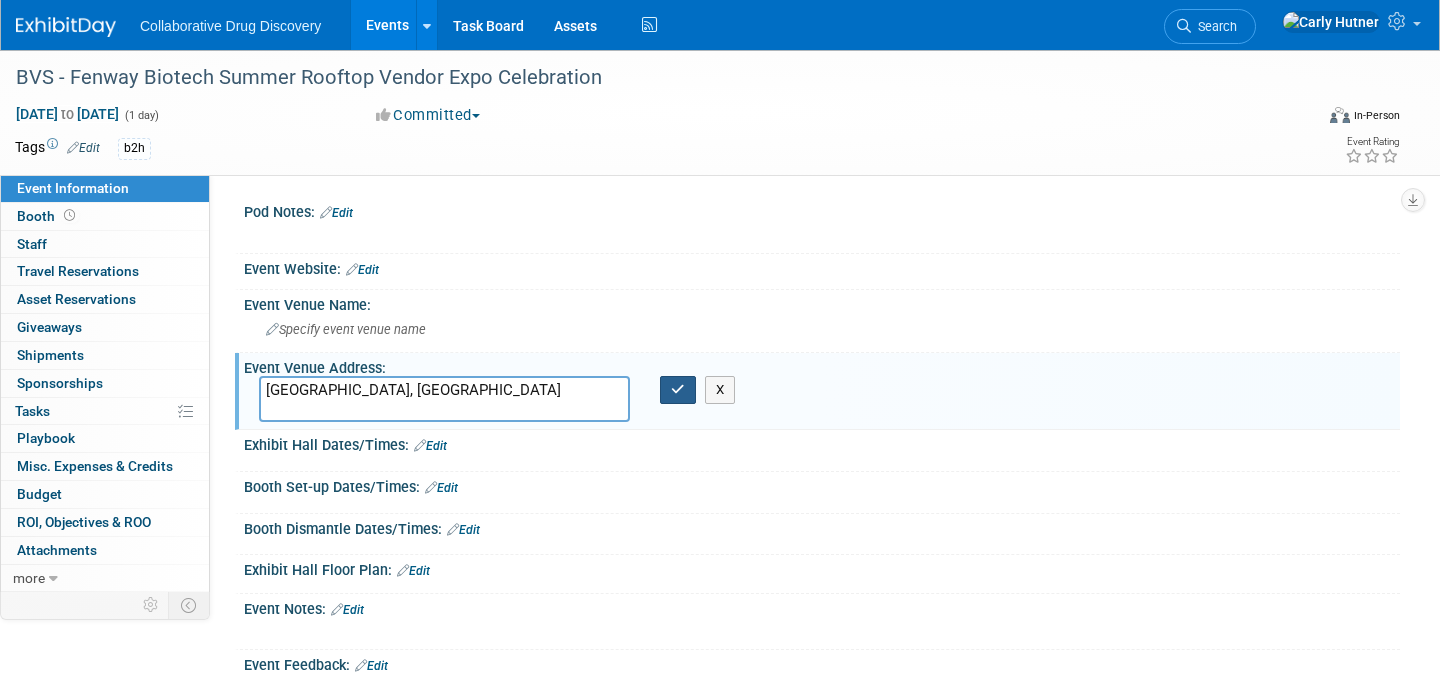 type on "[GEOGRAPHIC_DATA], [GEOGRAPHIC_DATA]" 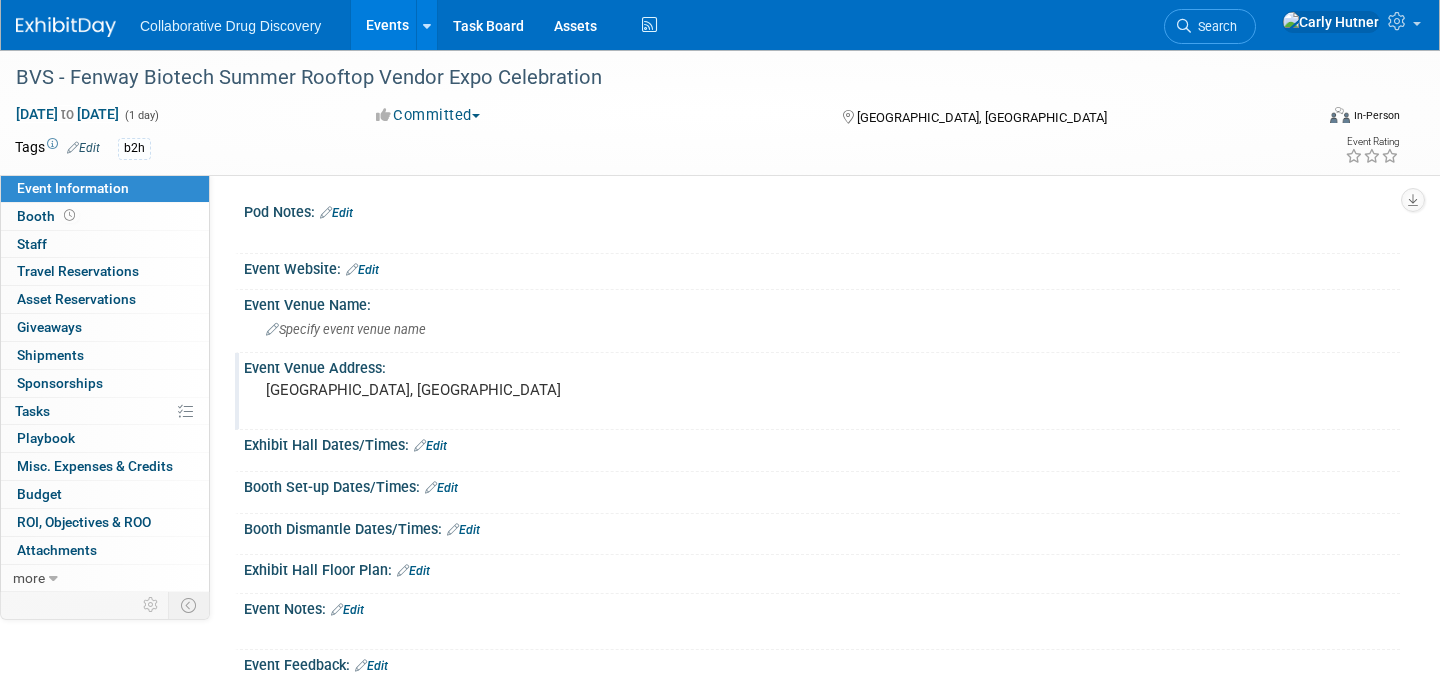 click on "Events" at bounding box center [387, 25] 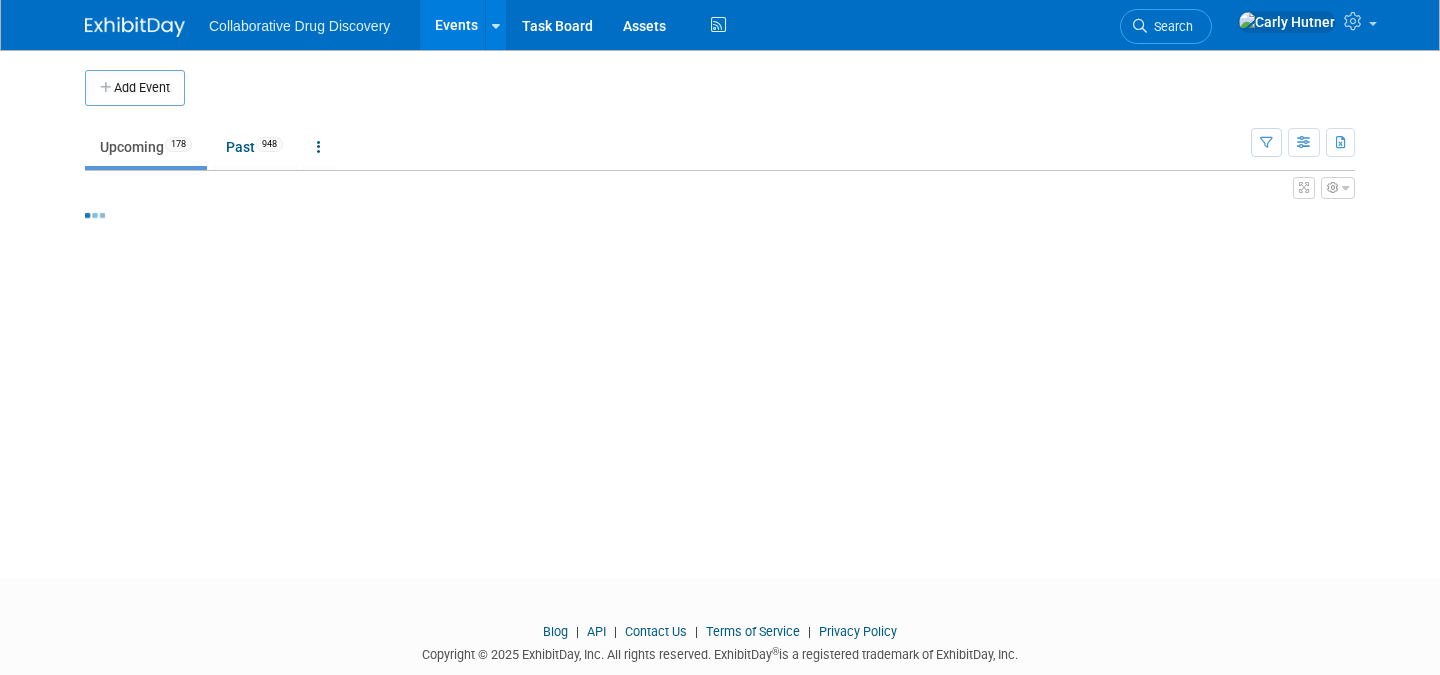 scroll, scrollTop: 0, scrollLeft: 0, axis: both 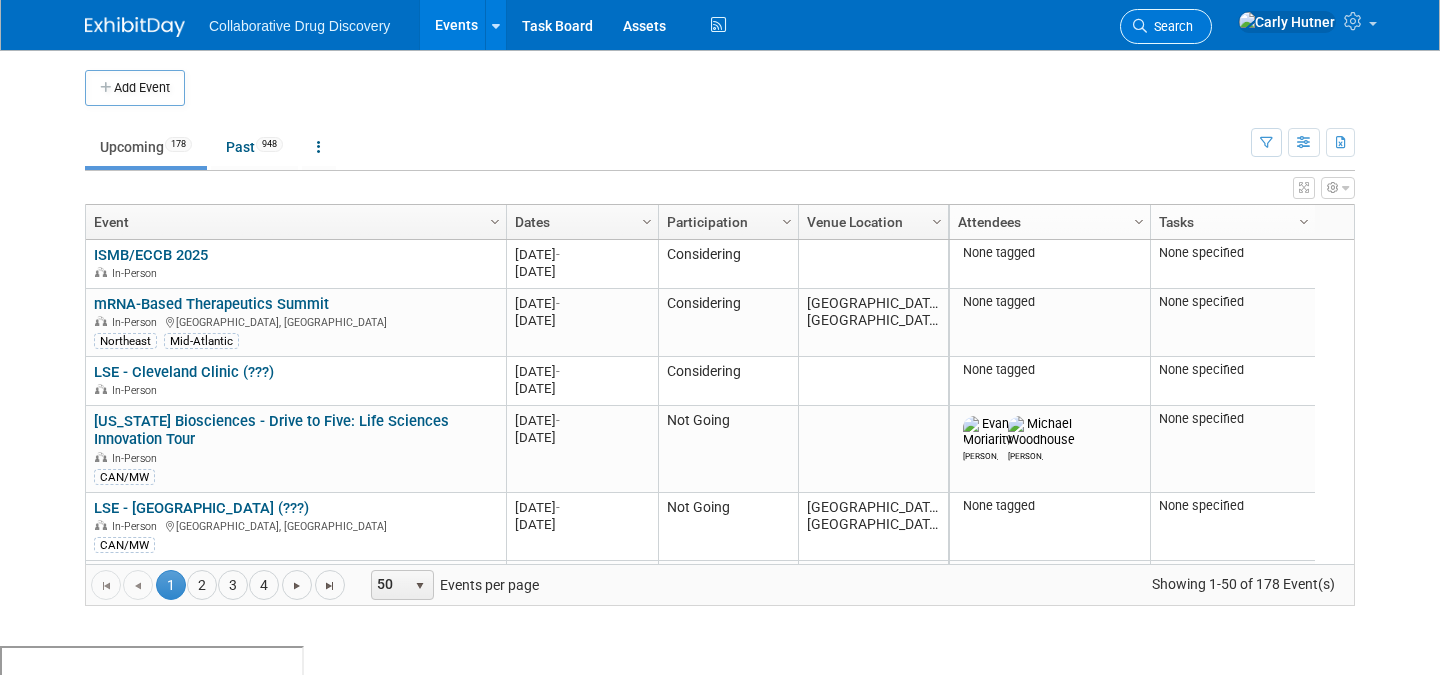 click on "Search" at bounding box center [1170, 26] 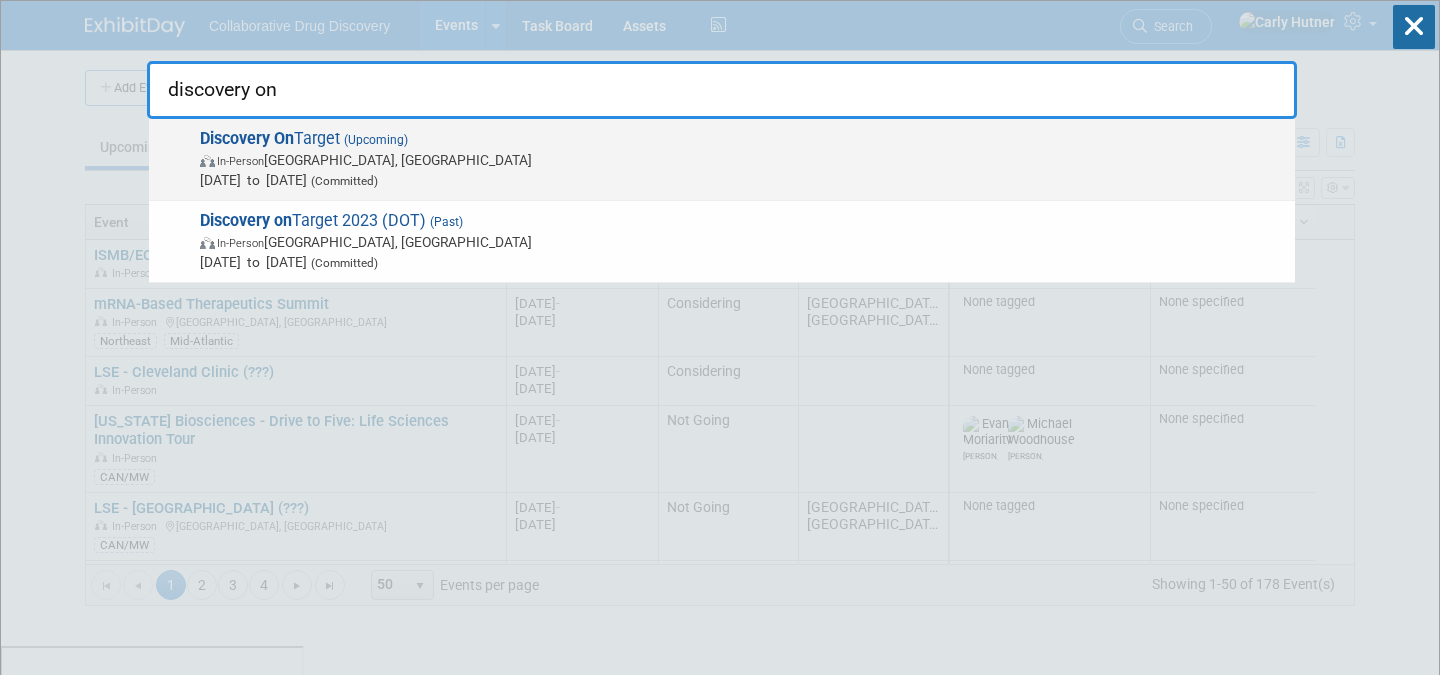 type on "discovery on" 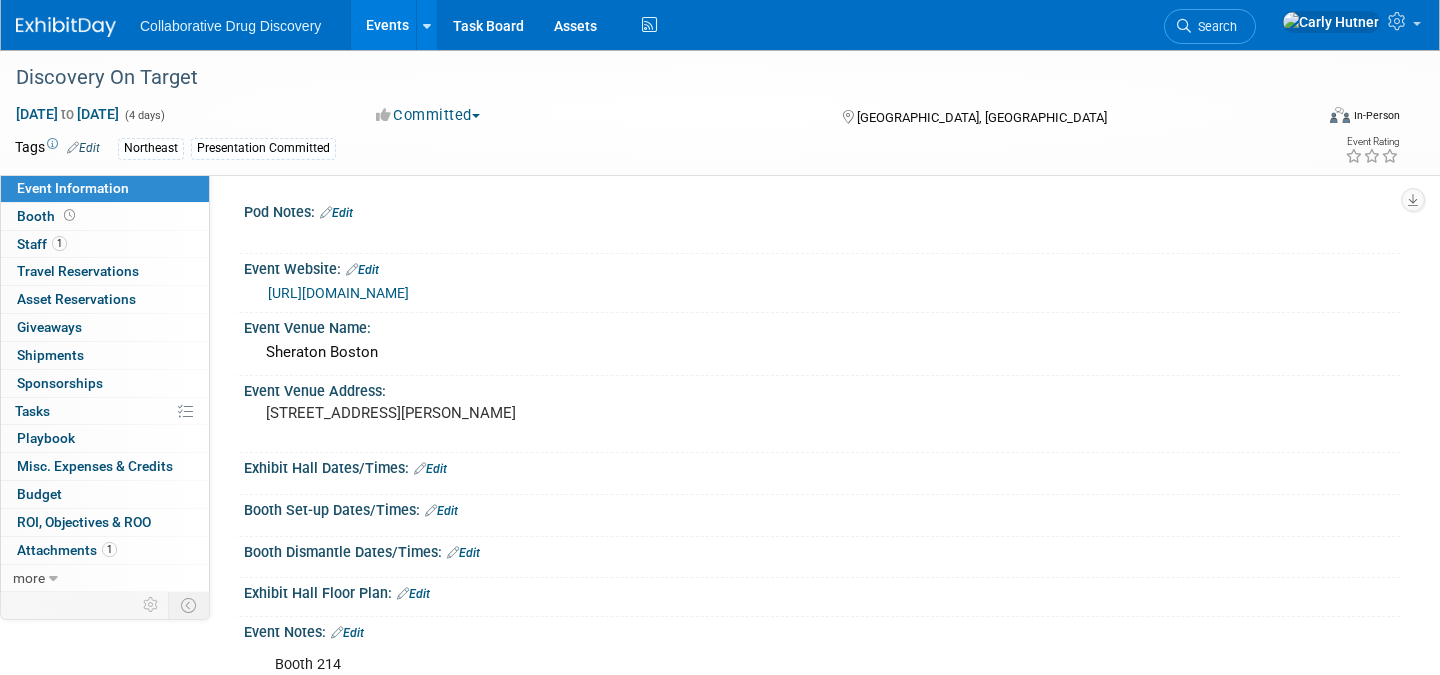 scroll, scrollTop: 0, scrollLeft: 0, axis: both 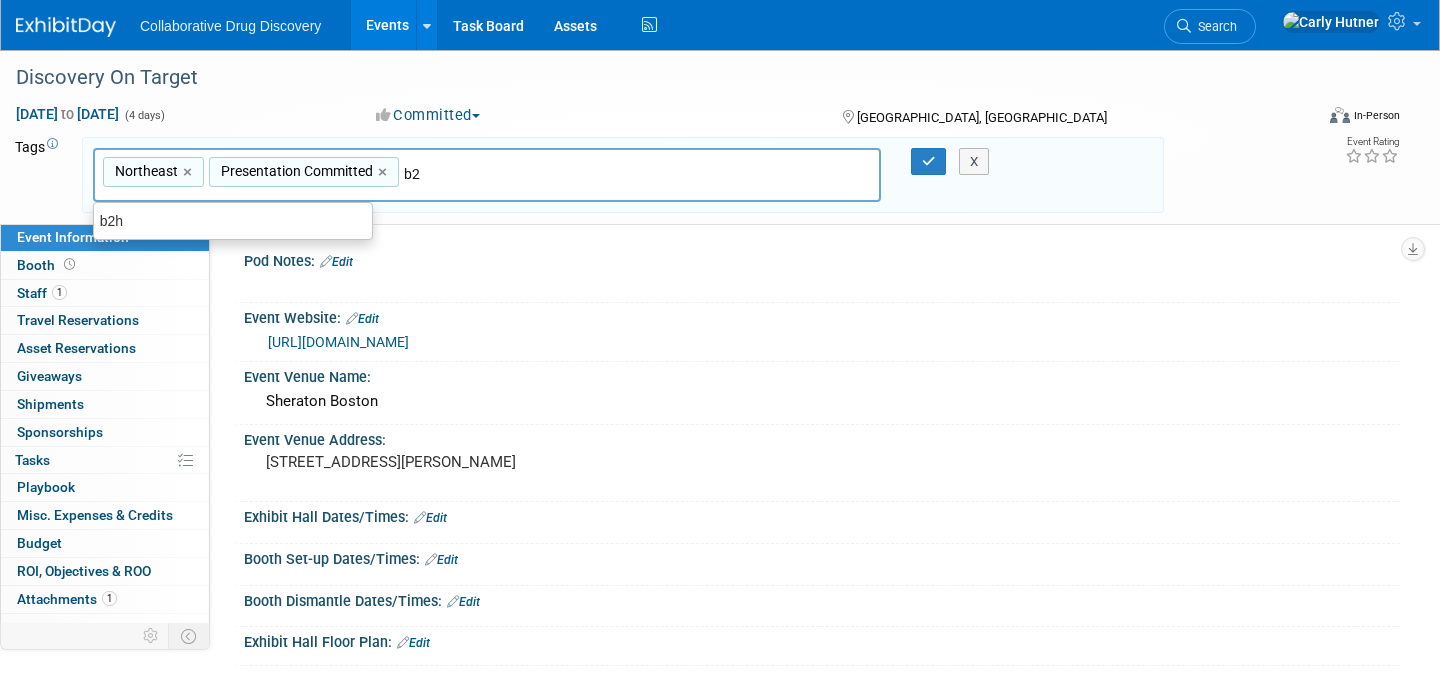 type on "b2h" 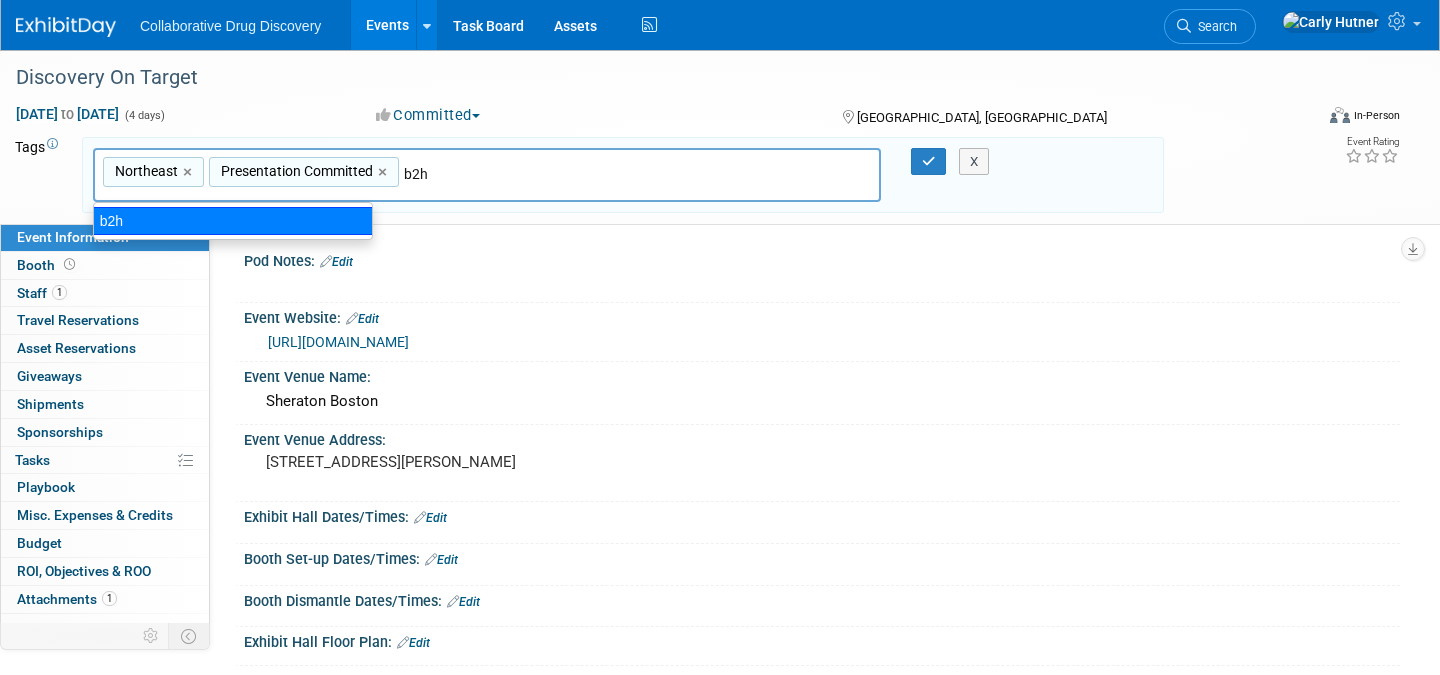 click on "b2h" at bounding box center [233, 221] 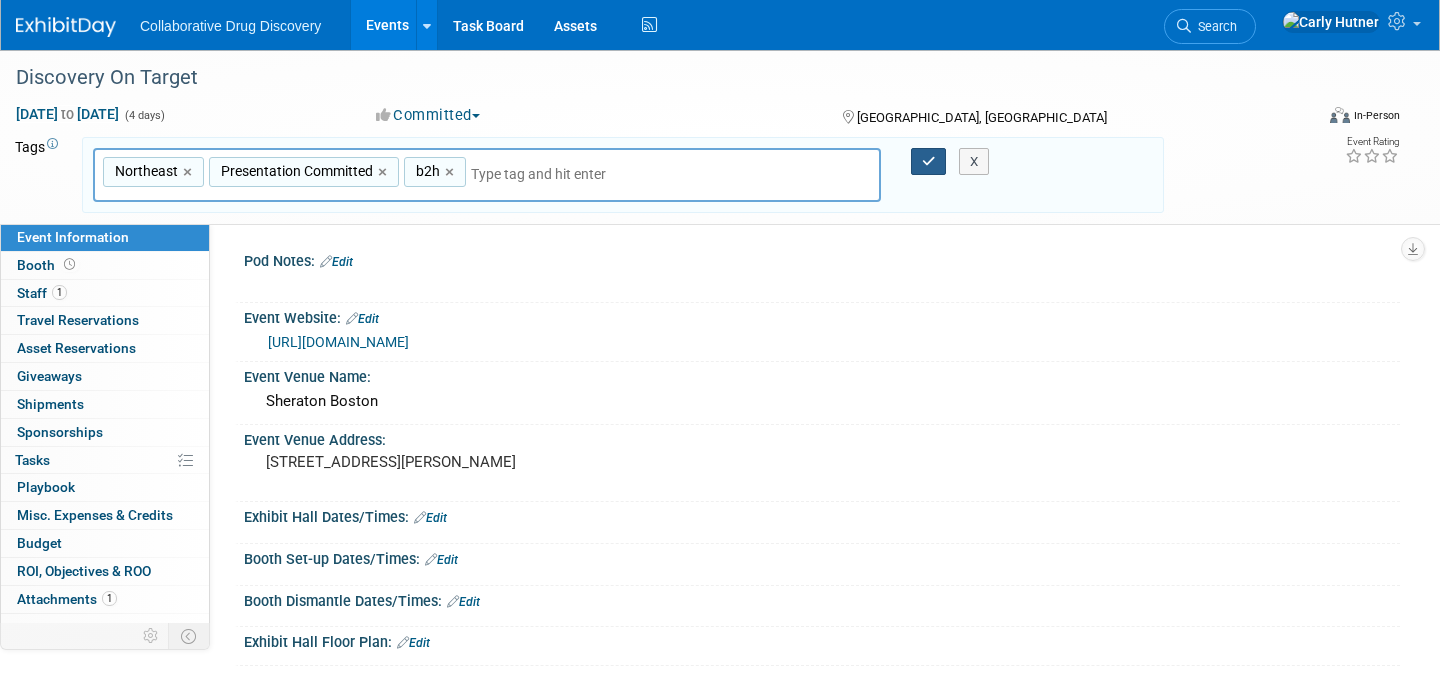 click at bounding box center (929, 162) 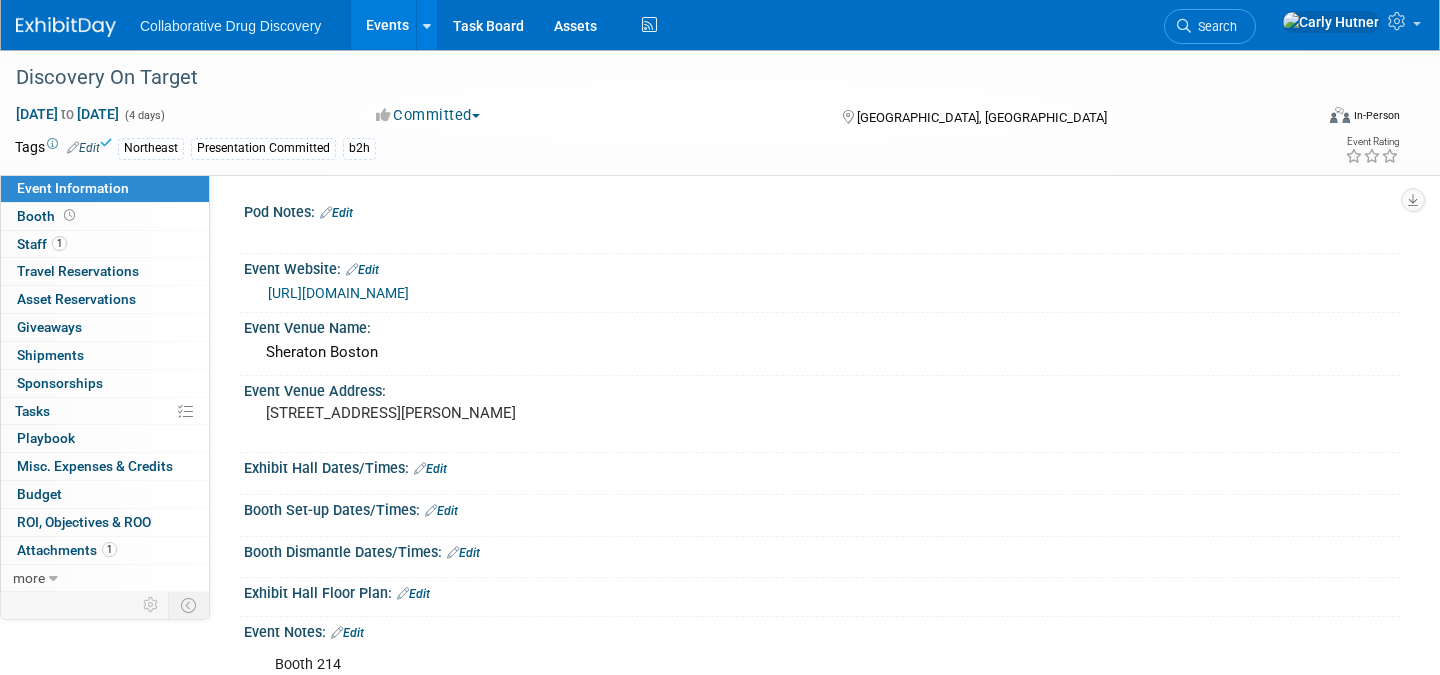 click on "Events" at bounding box center [387, 25] 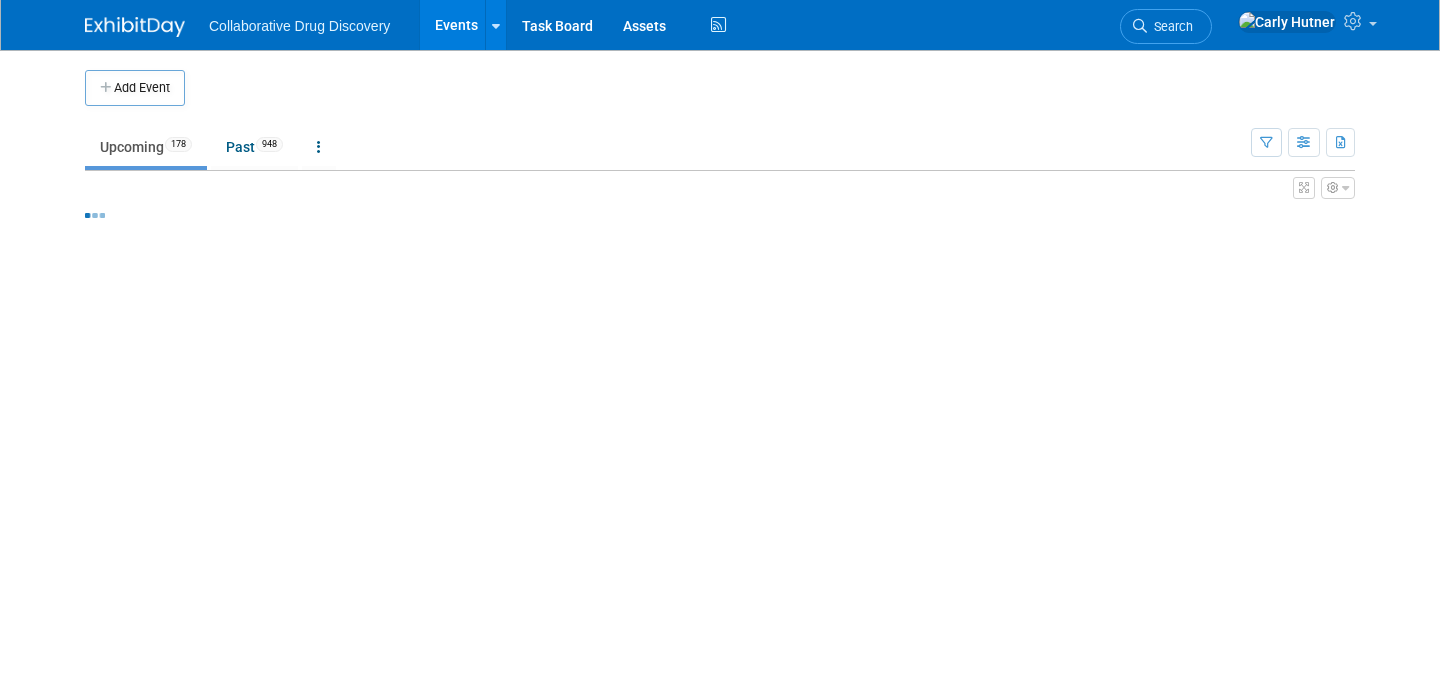 scroll, scrollTop: 0, scrollLeft: 0, axis: both 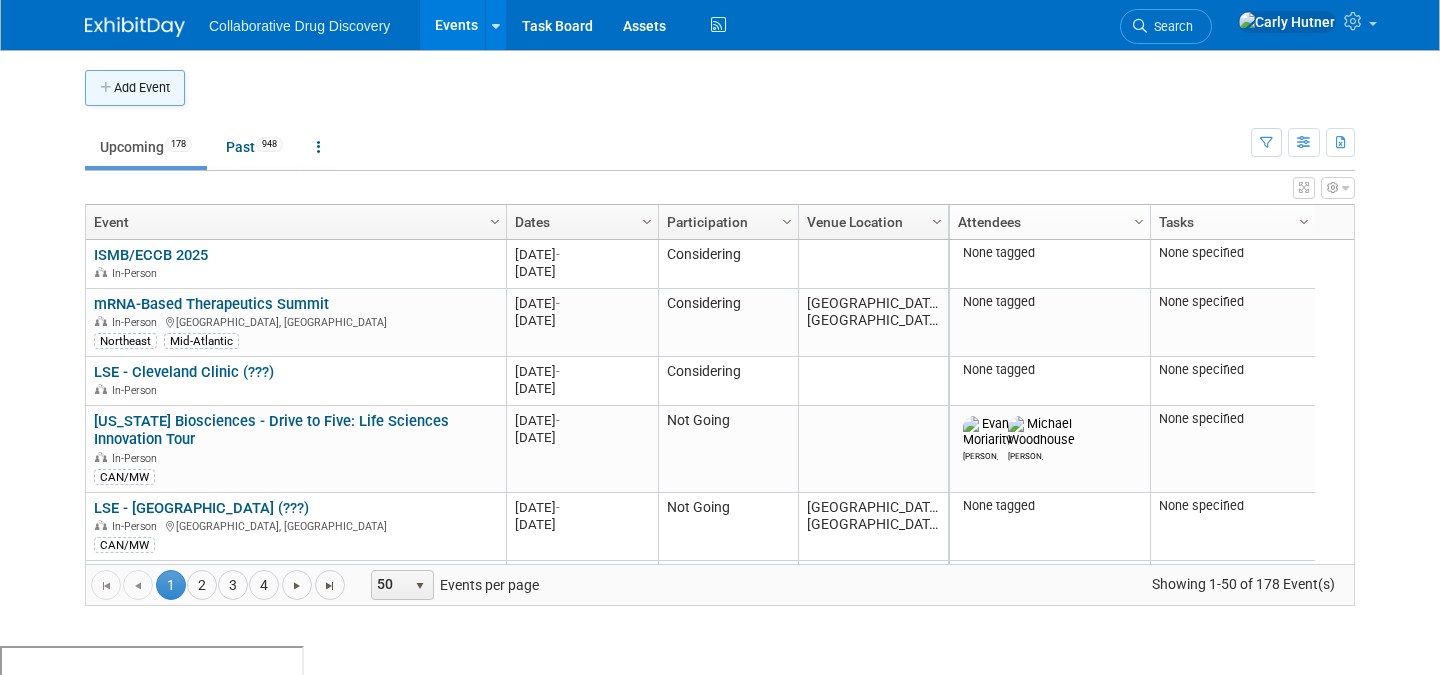 click on "Add Event" at bounding box center (135, 88) 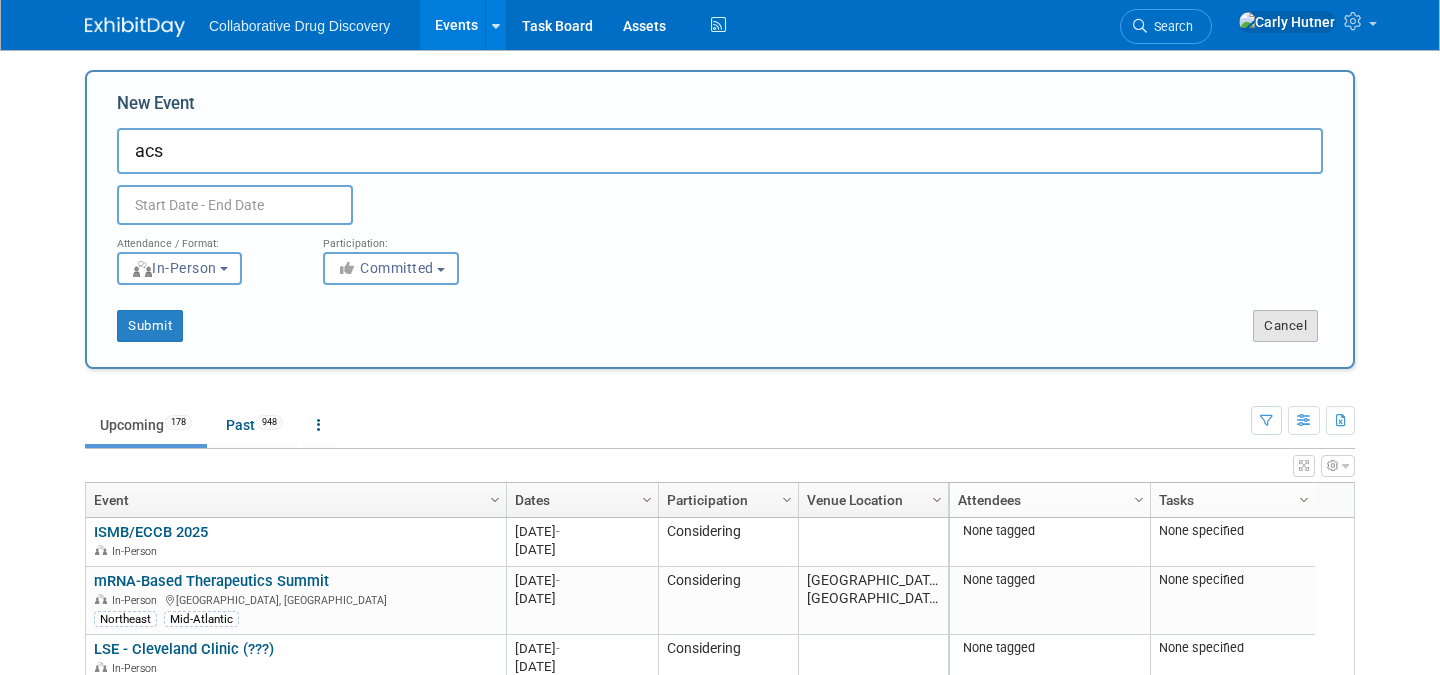 type on "acs" 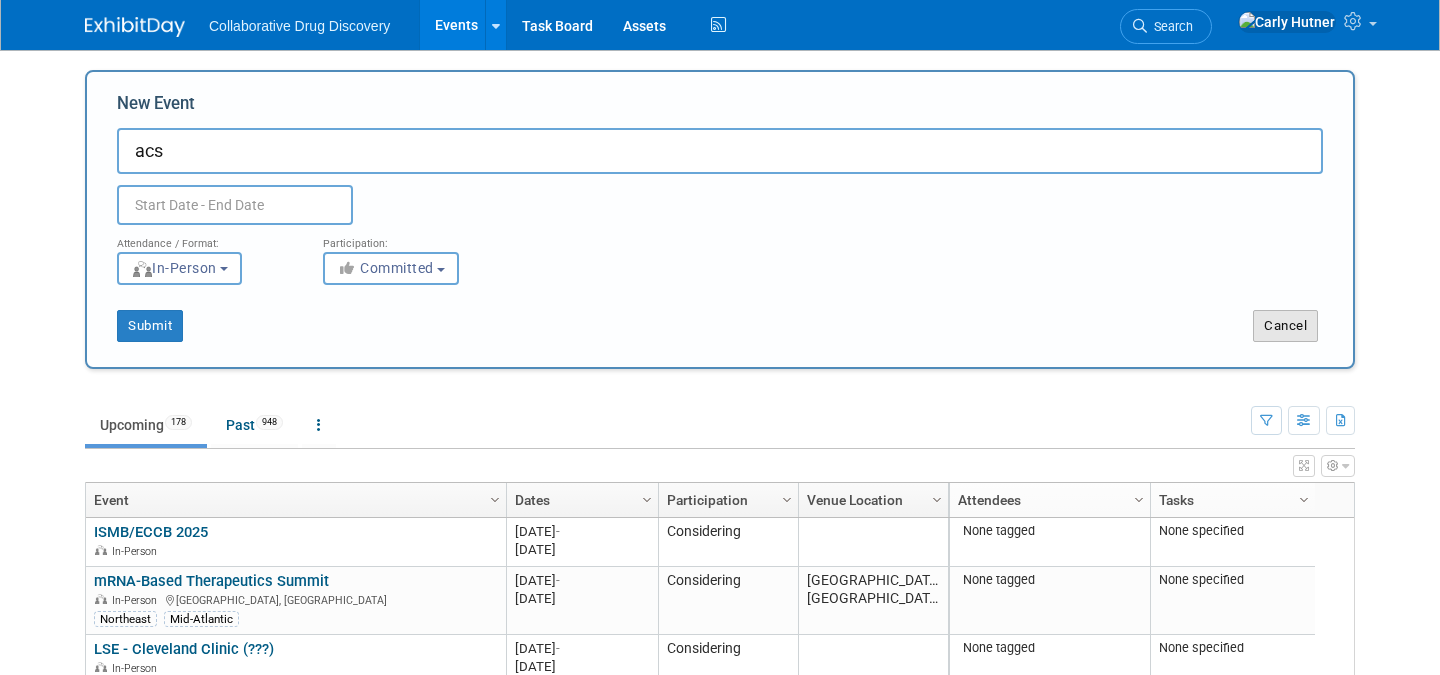 click on "Cancel" at bounding box center [1285, 326] 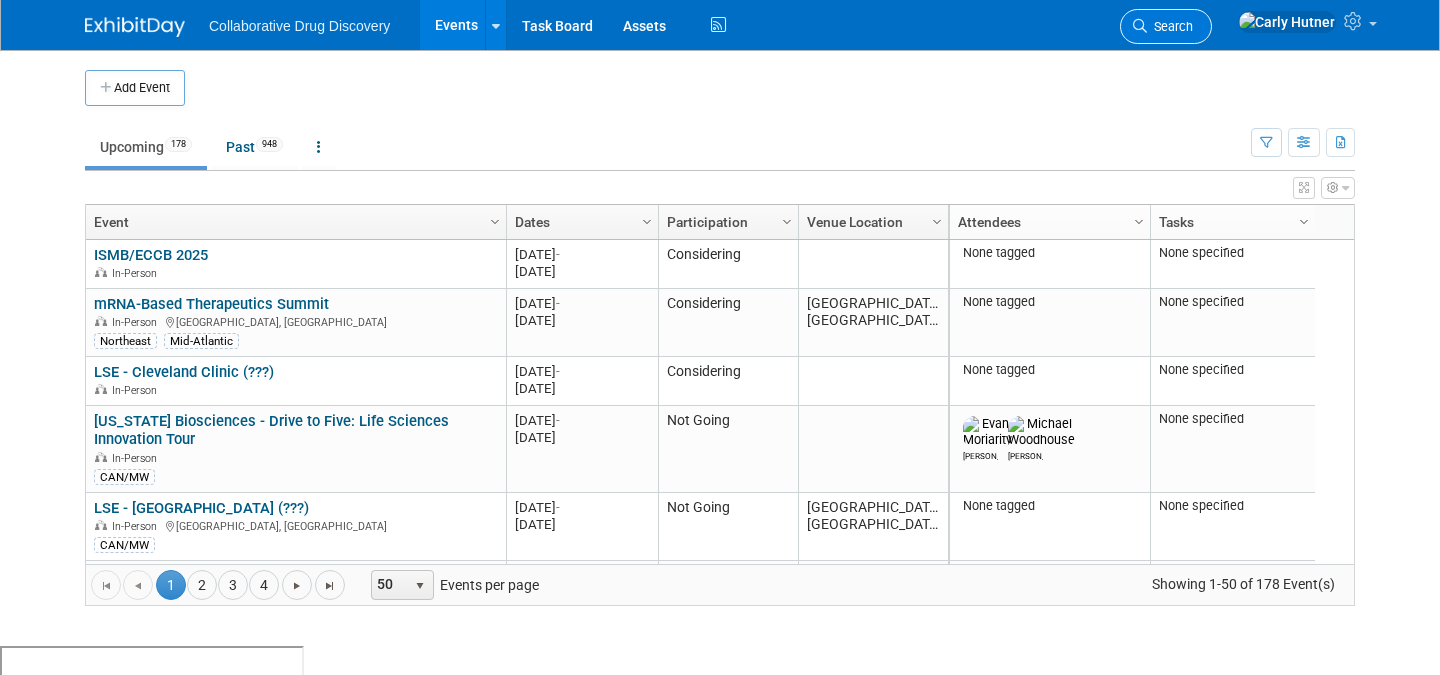 click on "Search" at bounding box center [1170, 26] 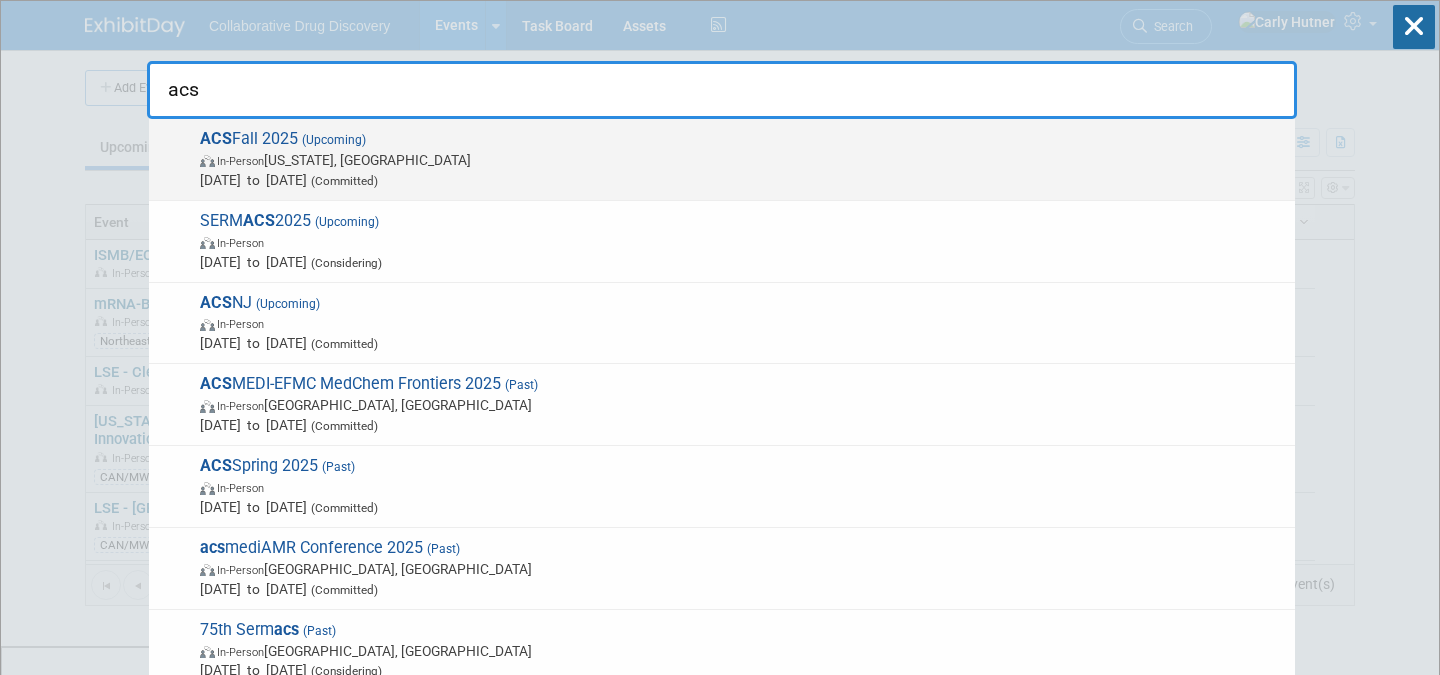 type on "acs" 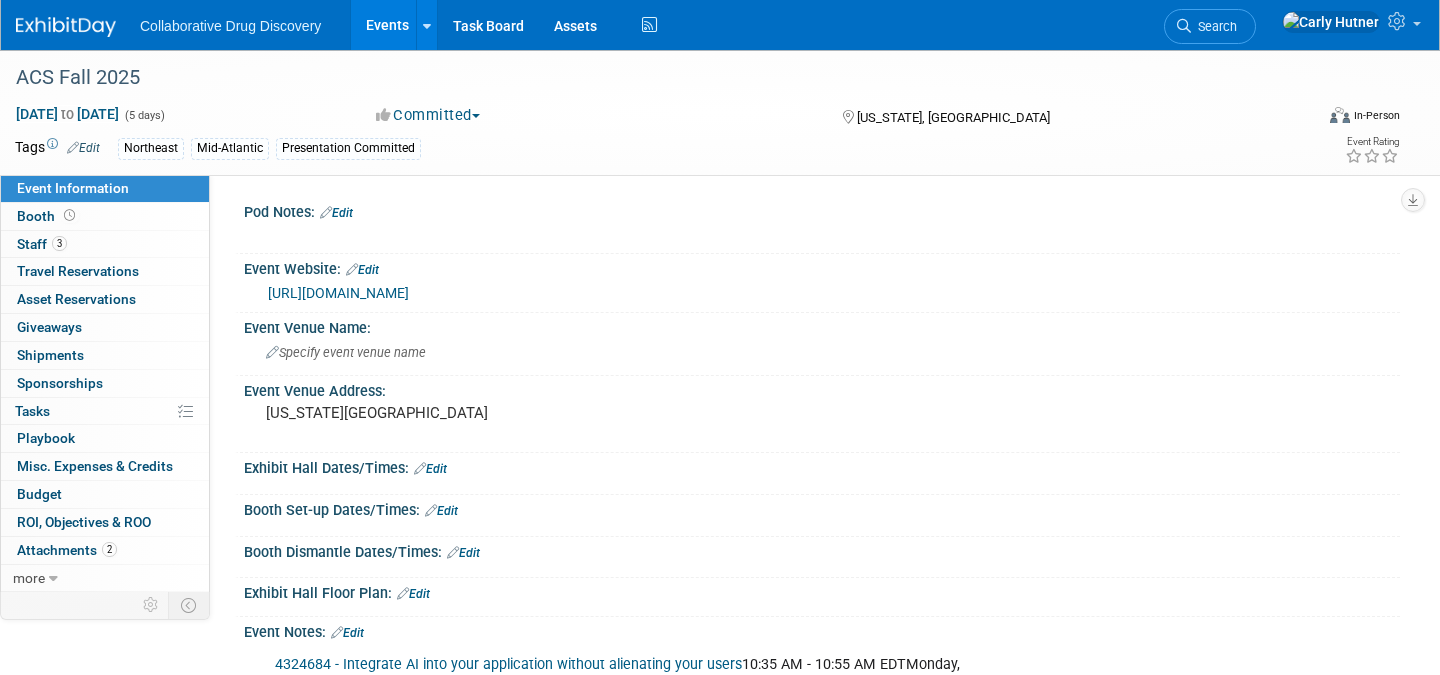 scroll, scrollTop: 0, scrollLeft: 0, axis: both 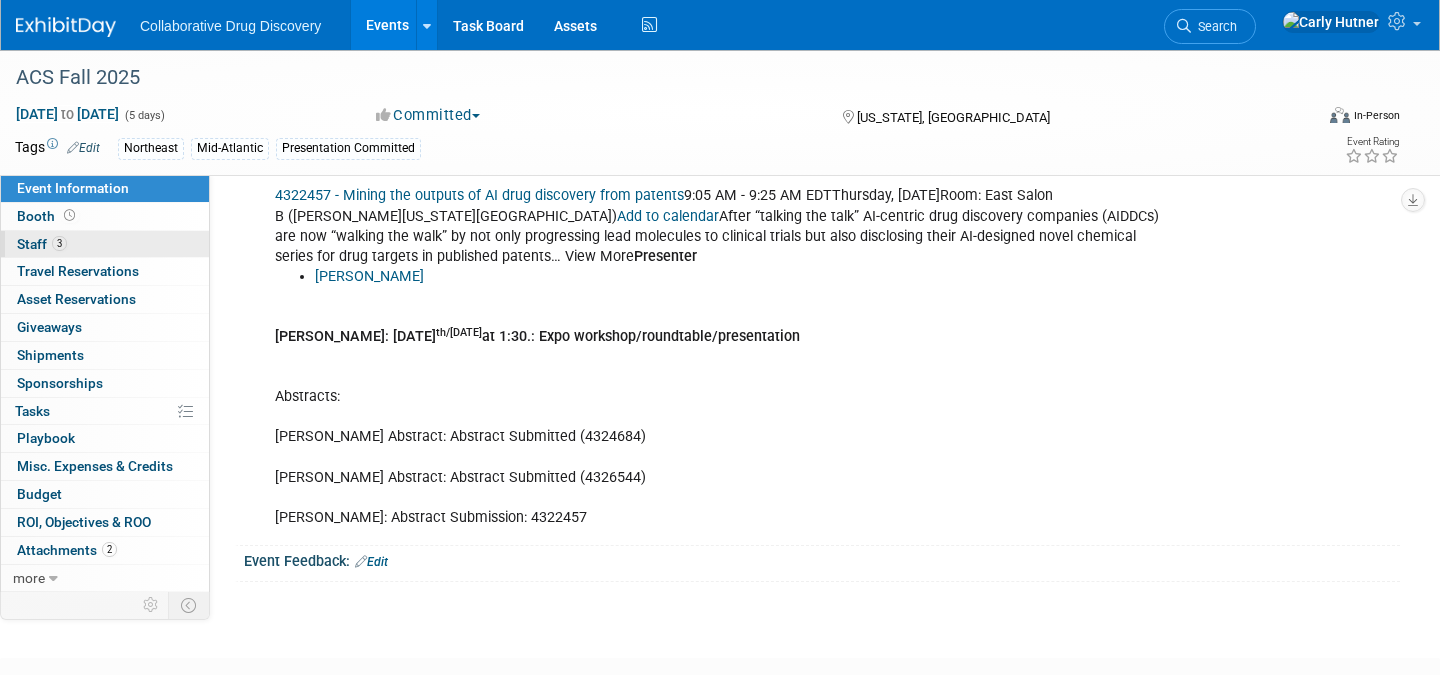 click on "3
Staff 3" at bounding box center (105, 244) 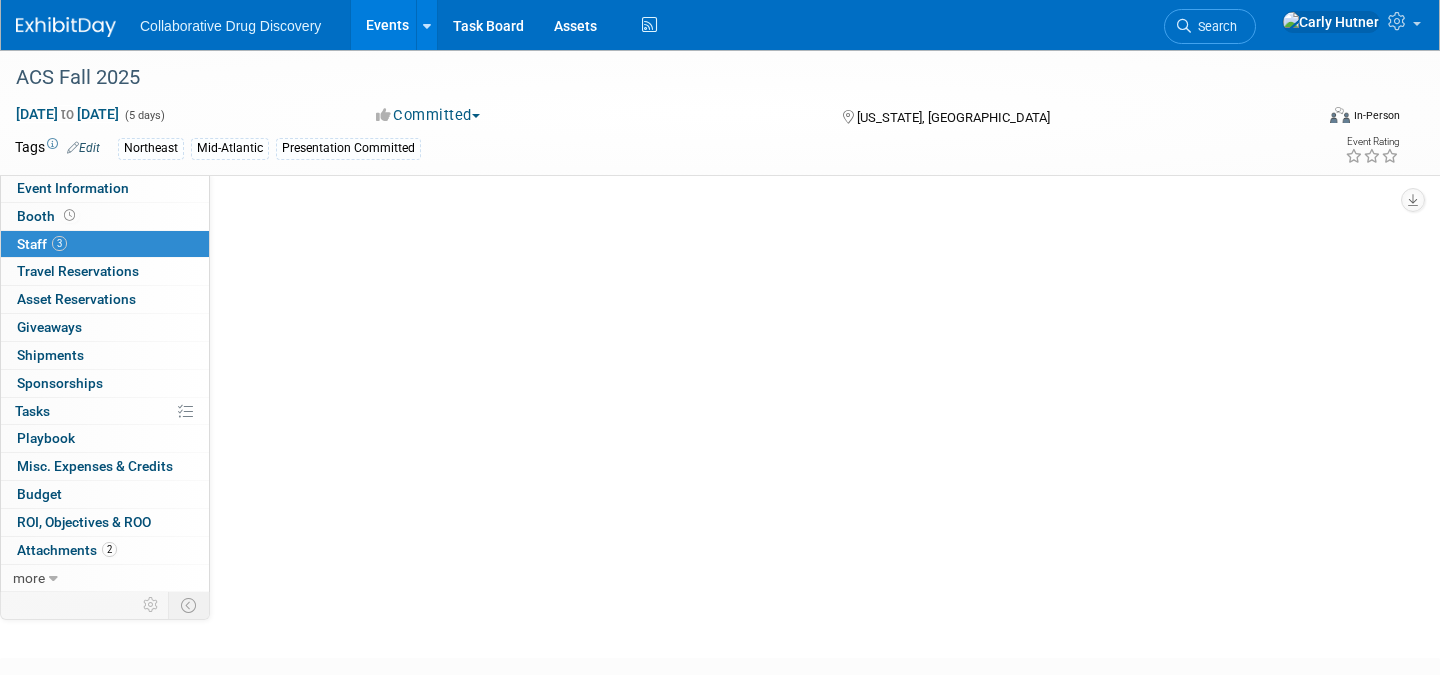 scroll, scrollTop: 0, scrollLeft: 0, axis: both 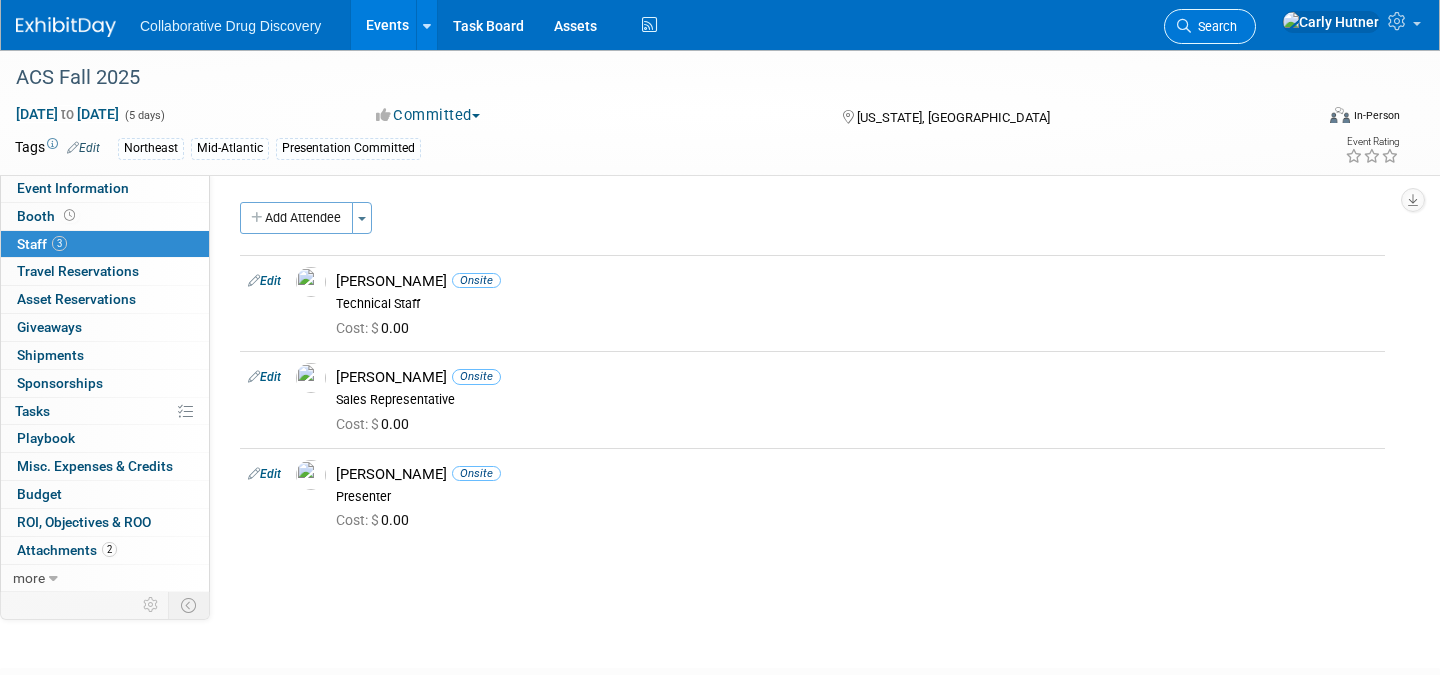 click on "Search" at bounding box center (1214, 26) 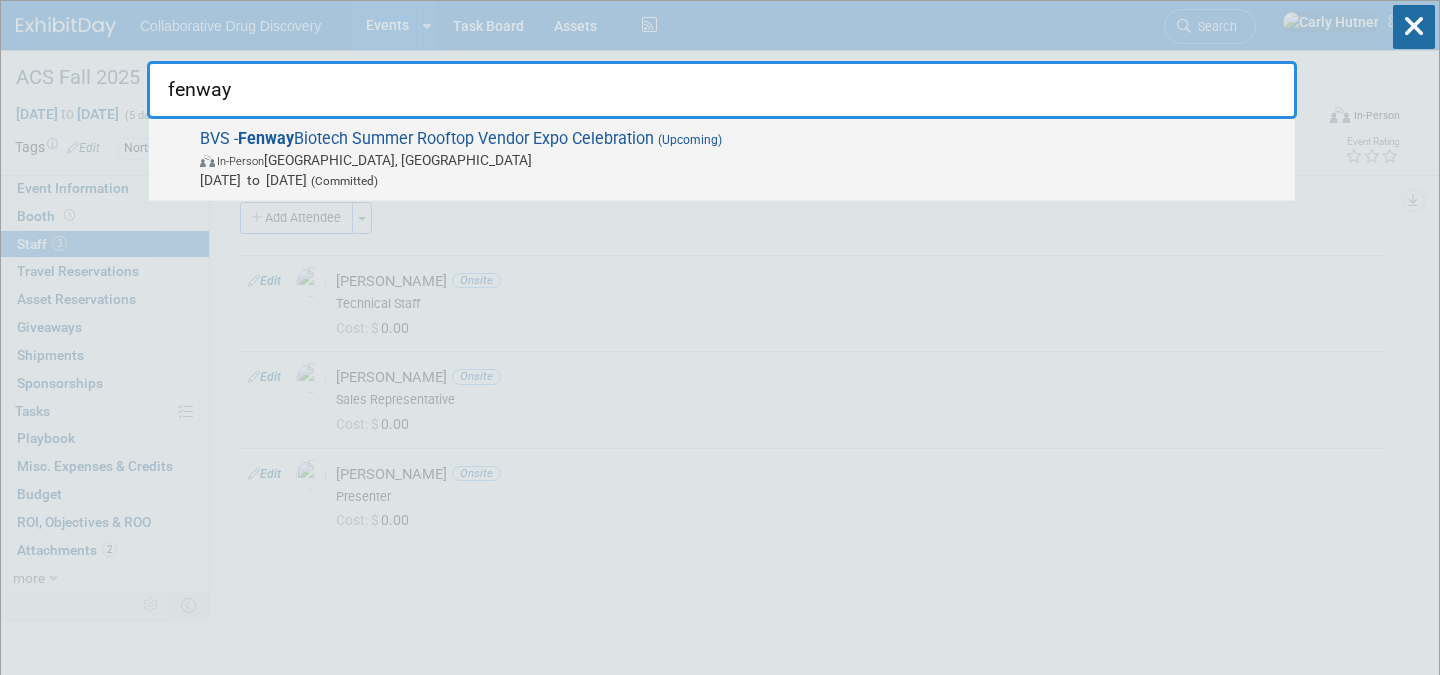 type on "fenway" 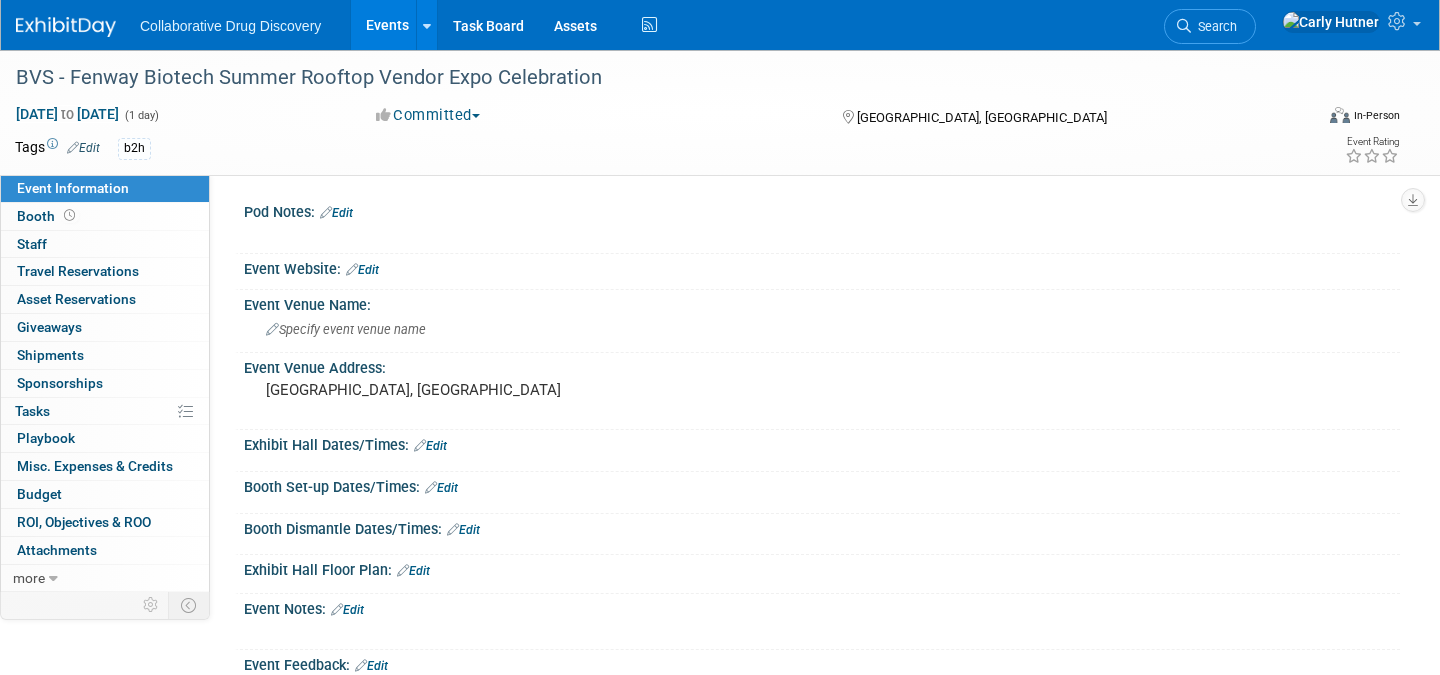 scroll, scrollTop: 0, scrollLeft: 0, axis: both 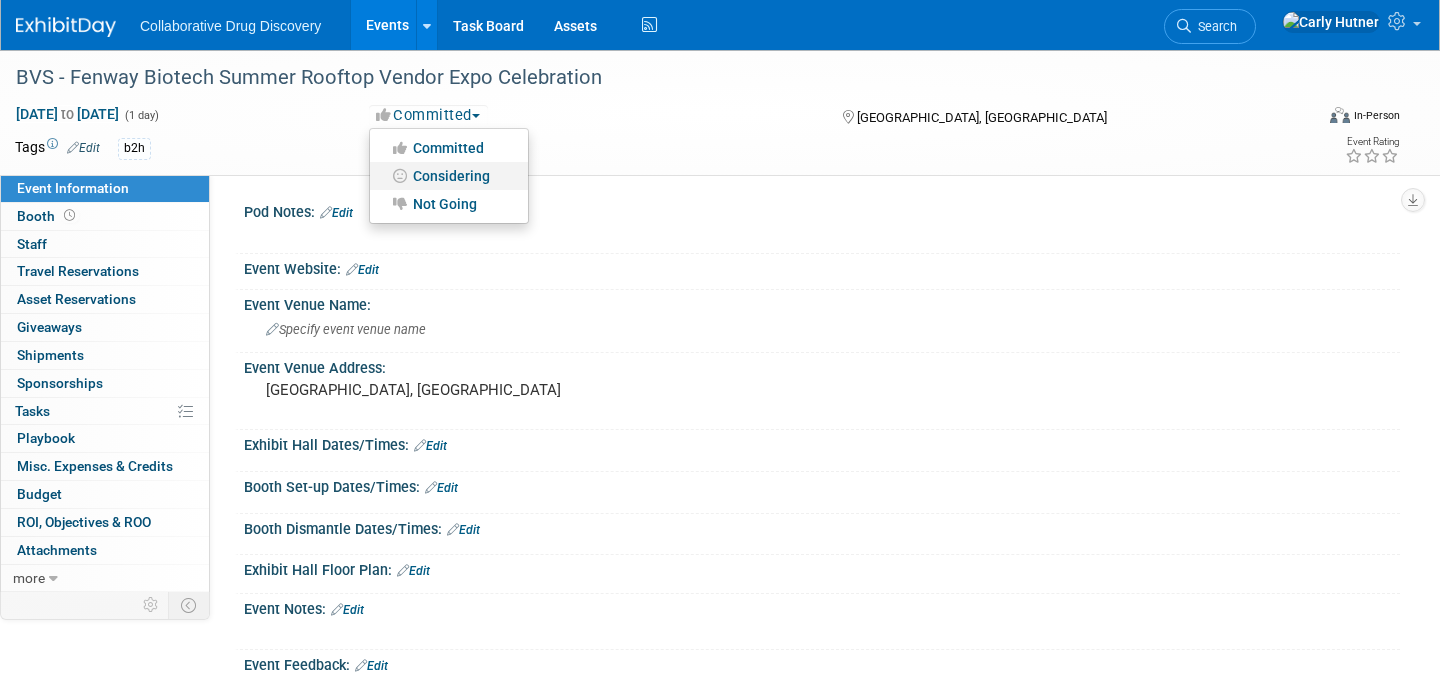 click on "Considering" at bounding box center (449, 176) 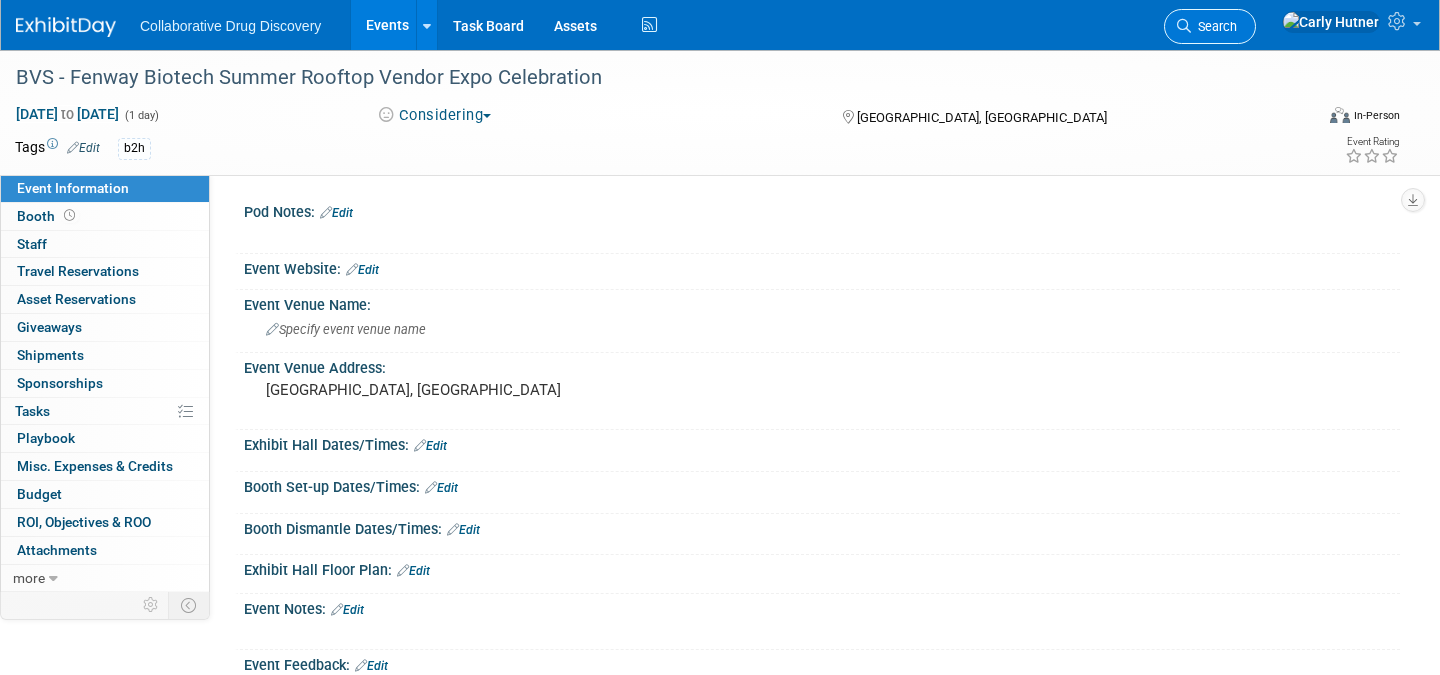 click on "Search" at bounding box center (1214, 26) 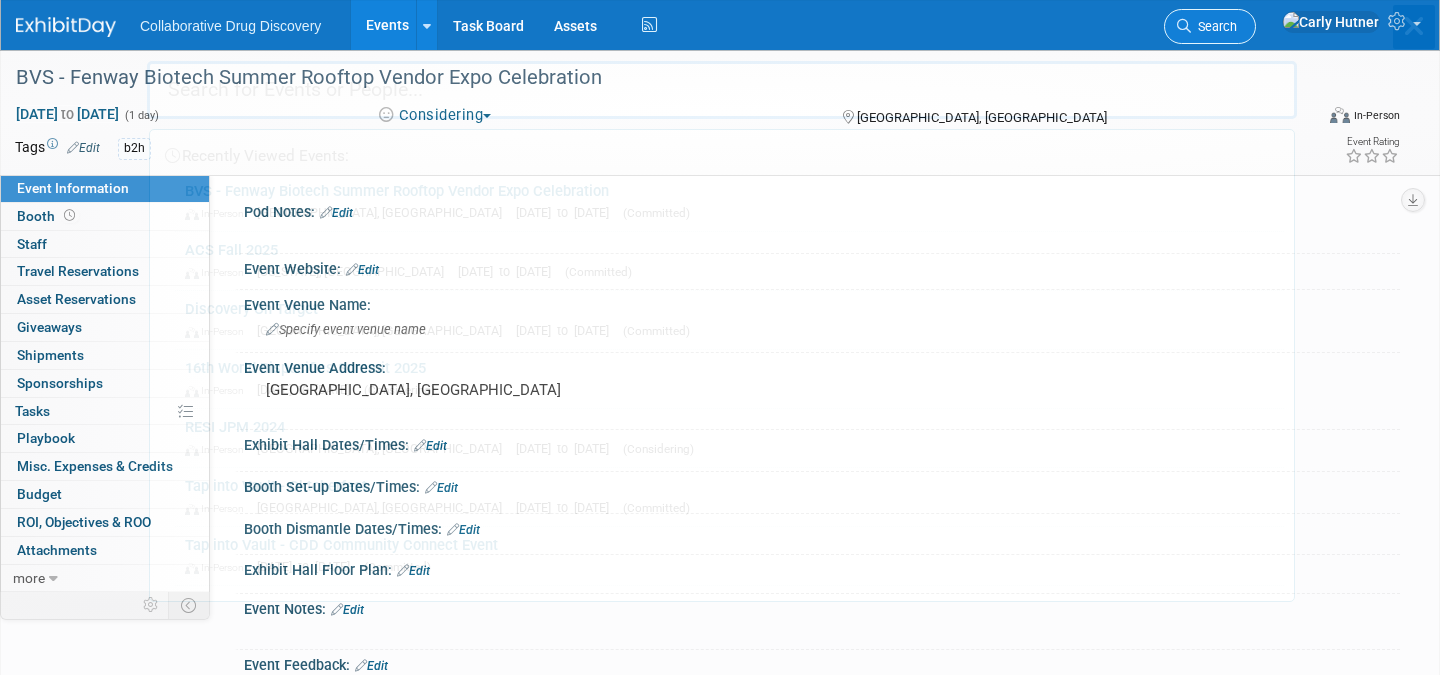 paste on "BVS - Biotech Event at [GEOGRAPHIC_DATA]" 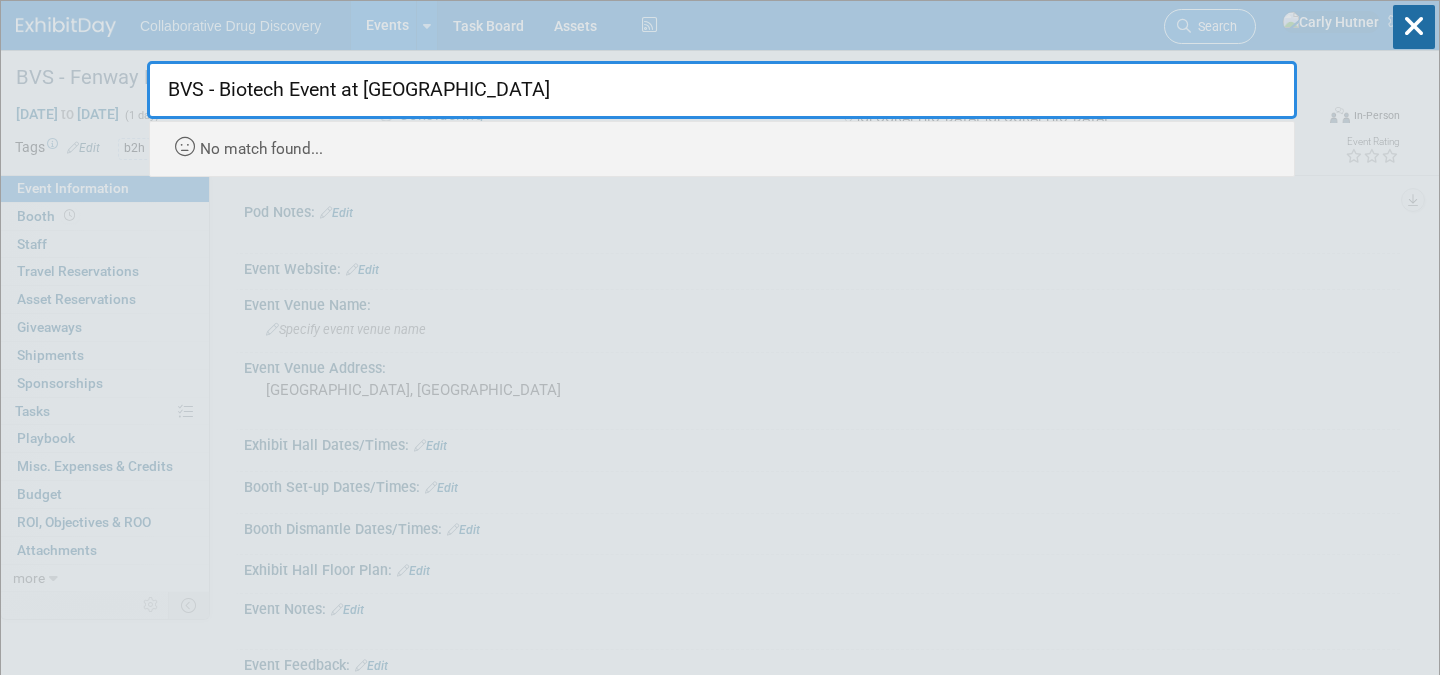 type on "BVS - Biotech Event at [GEOGRAPHIC_DATA]" 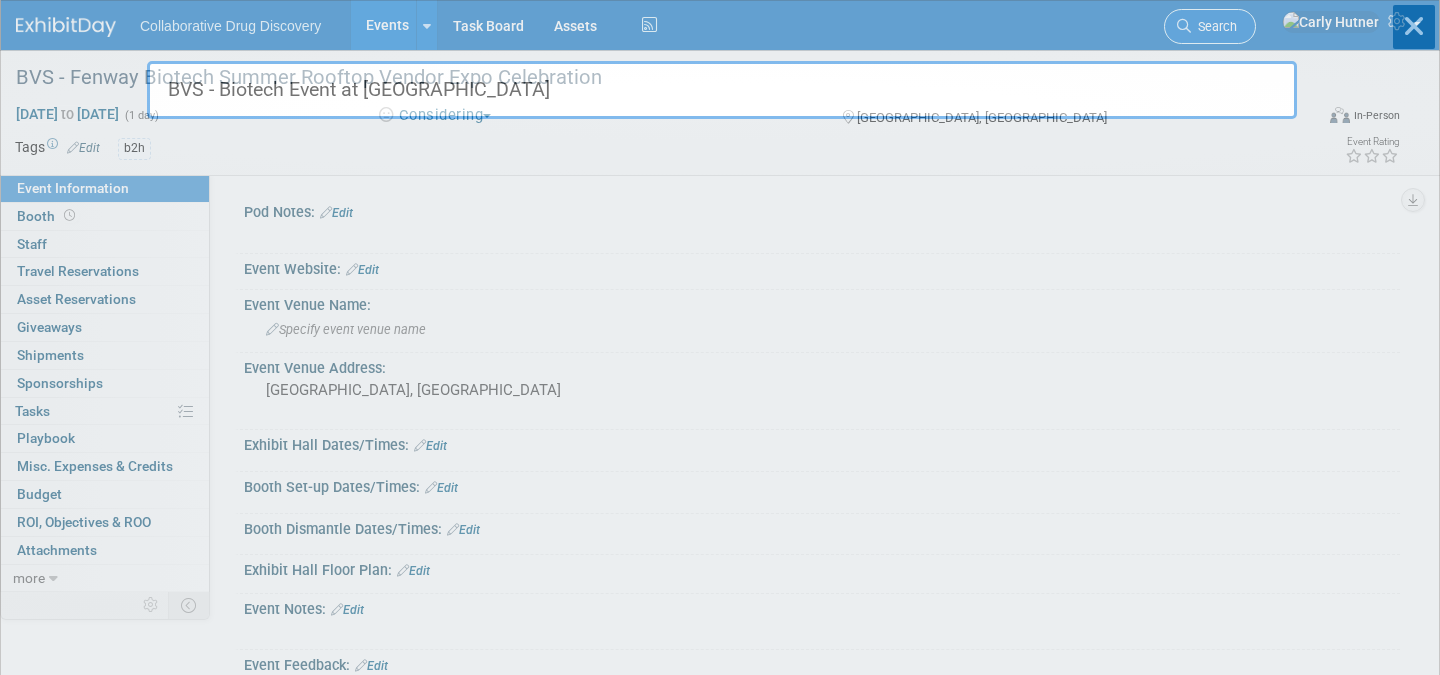 type 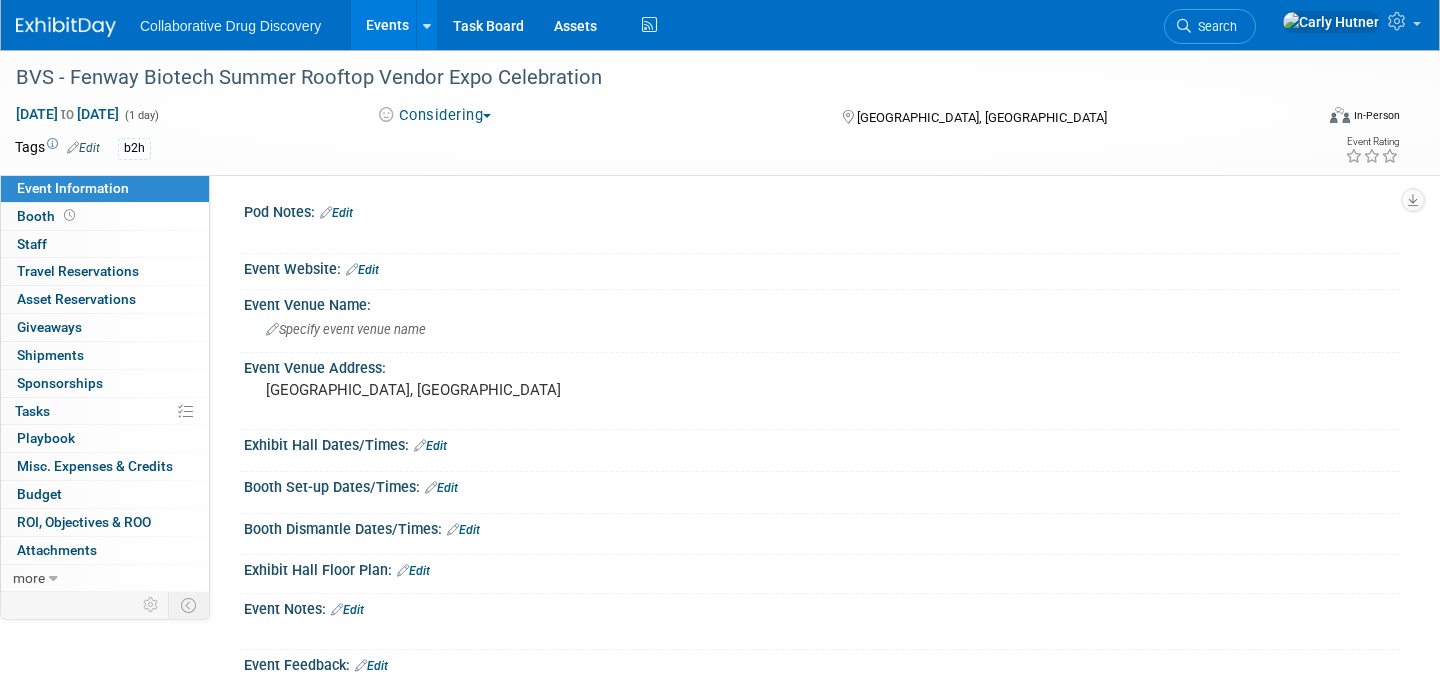 click on "Collaborative Drug Discovery
Events
Add Event
Bulk Upload Events
Shareable Event Boards
Recently Viewed Events:
BVS - Fenway Biotech Summer Rooftop Vendor Expo Celebration
Boston, MA
Aug 14, 2025  to  Aug 14, 2025
ACS Fall 2025
Washington, DC
Aug 17, 2025  to  Aug 21, 2025
Discovery On Target
Boston, MA
Sep 22, 2025  to  Sep 25, 2025
Task Board
Assets
Activity Feed" at bounding box center [401, 25] 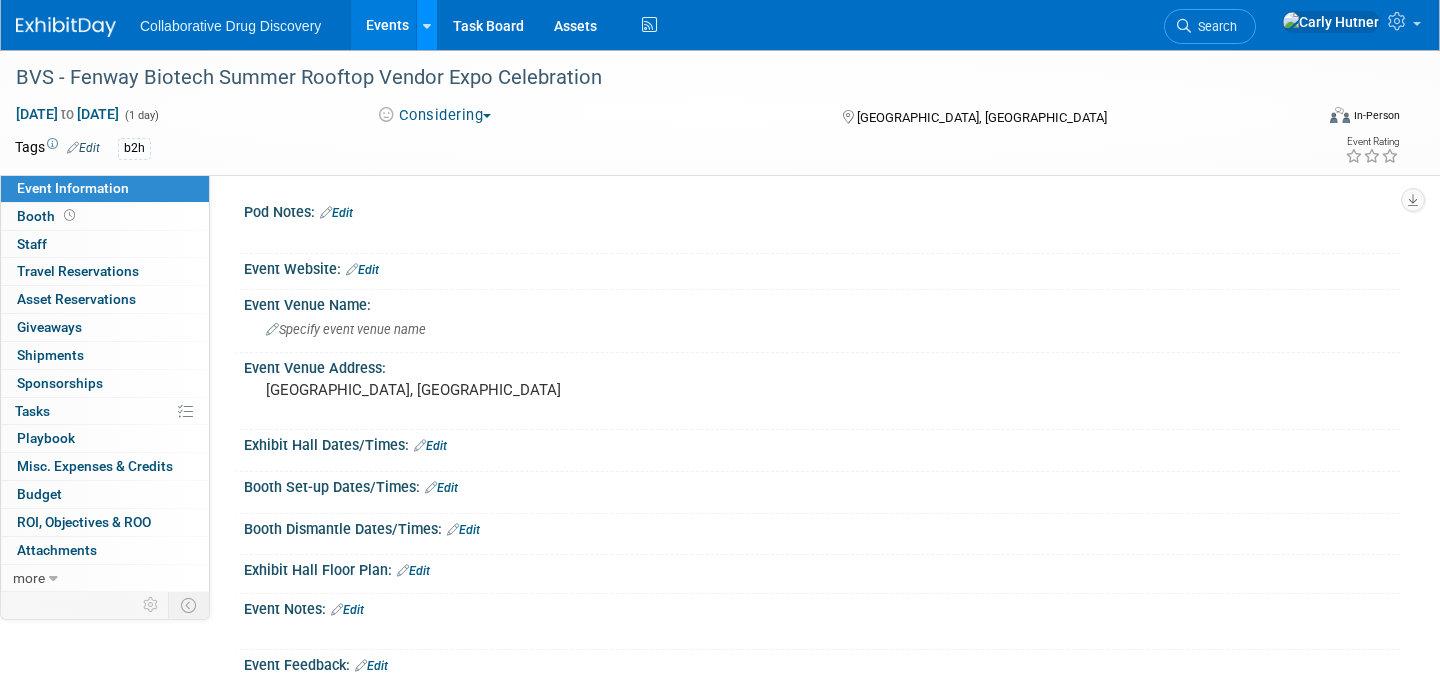 click at bounding box center (427, 26) 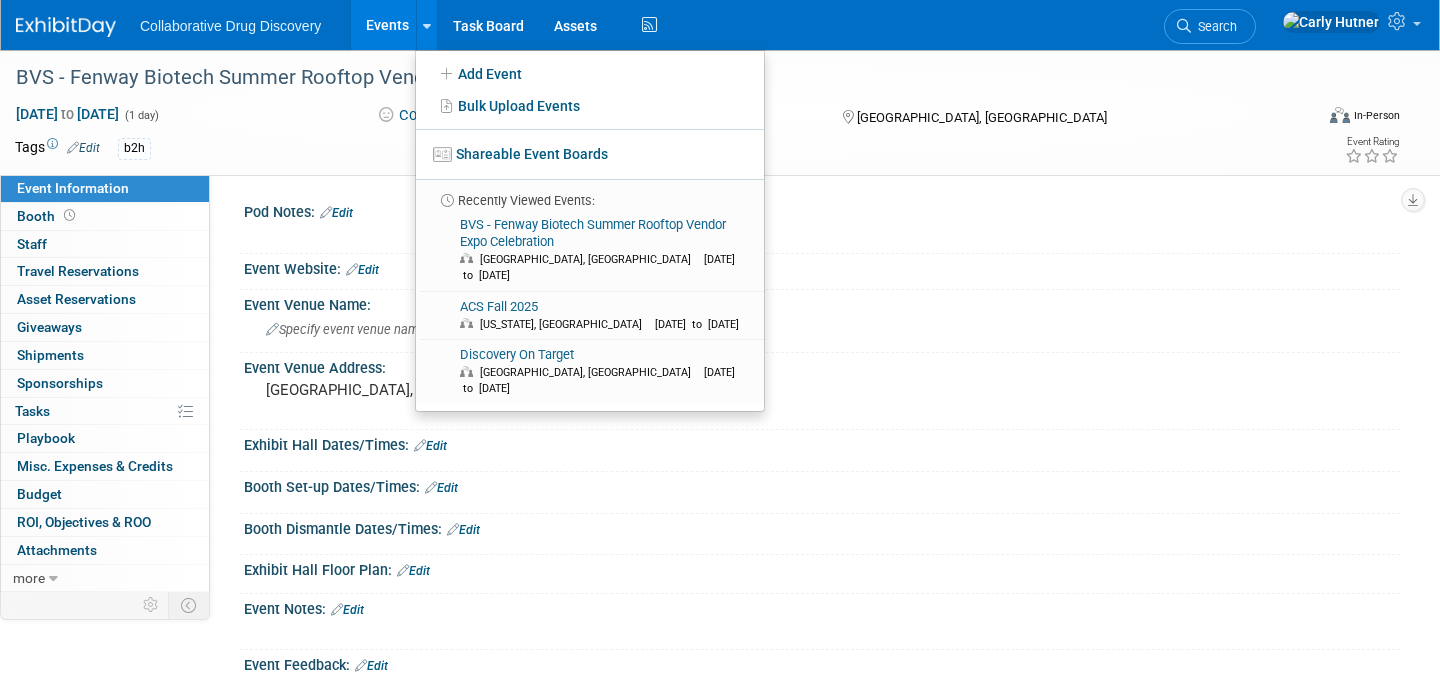 click on "Events" at bounding box center [387, 25] 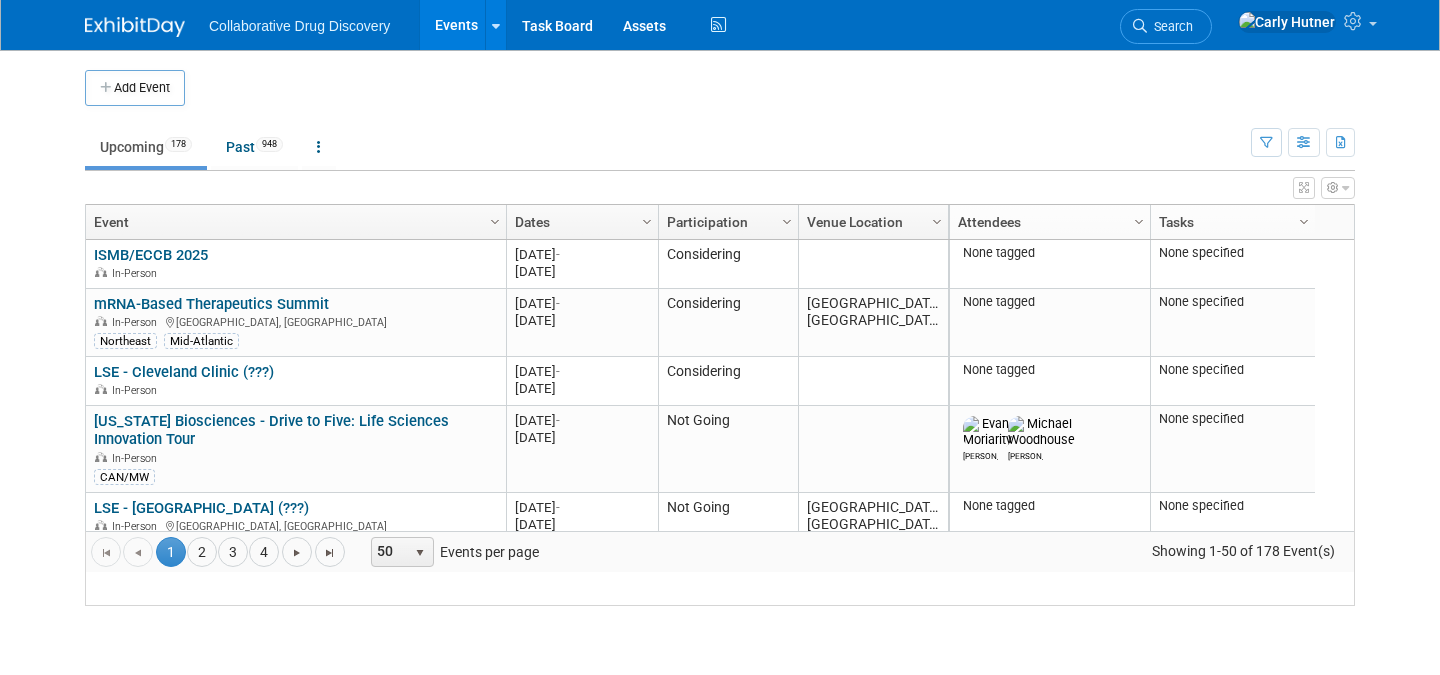scroll, scrollTop: 0, scrollLeft: 0, axis: both 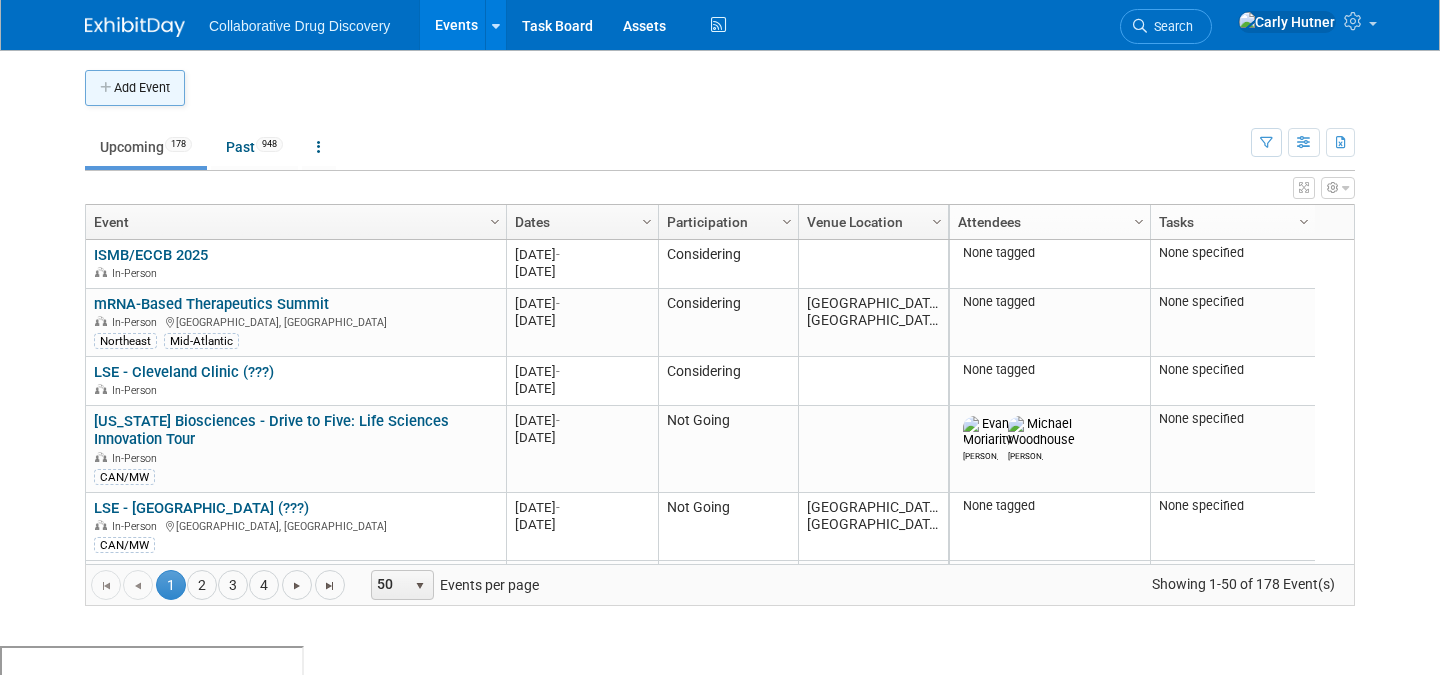 click on "Add Event" at bounding box center (135, 88) 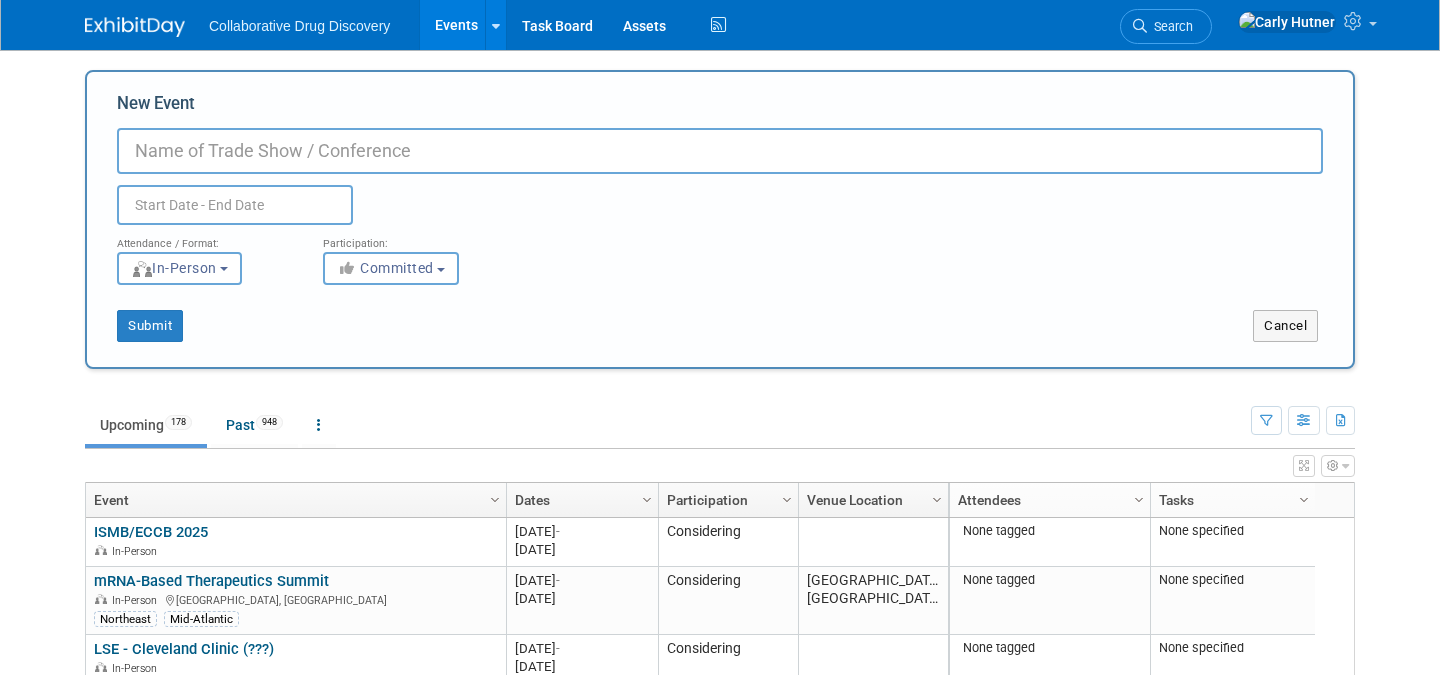 paste on "BVS - Biotech Event at [GEOGRAPHIC_DATA]" 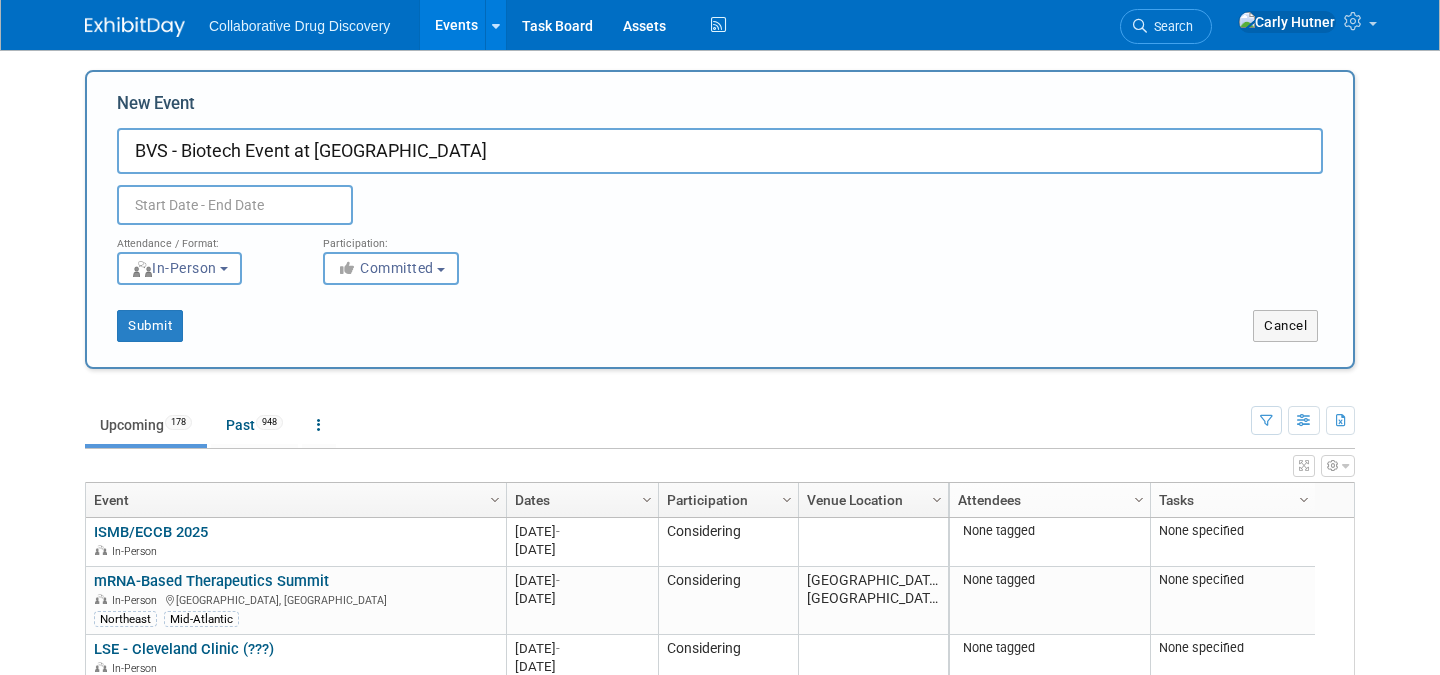 type on "BVS - Biotech Event at [GEOGRAPHIC_DATA]" 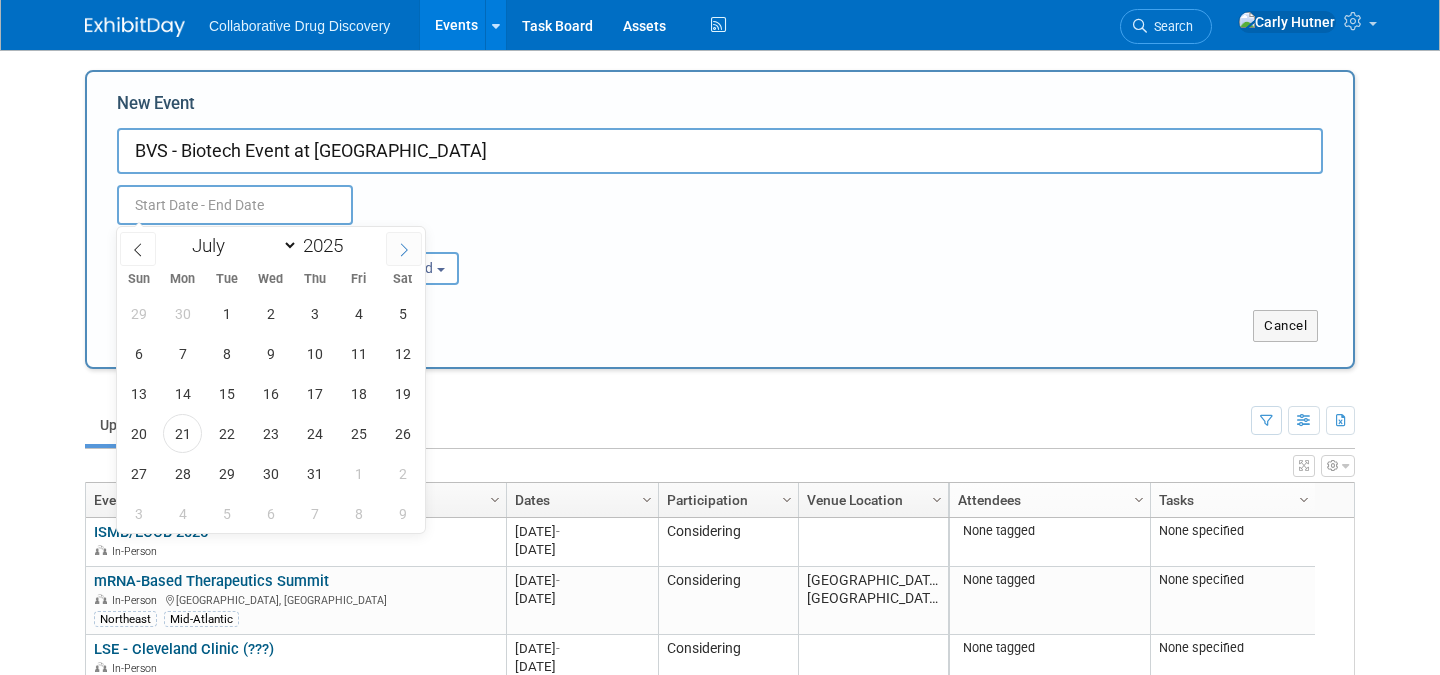 click 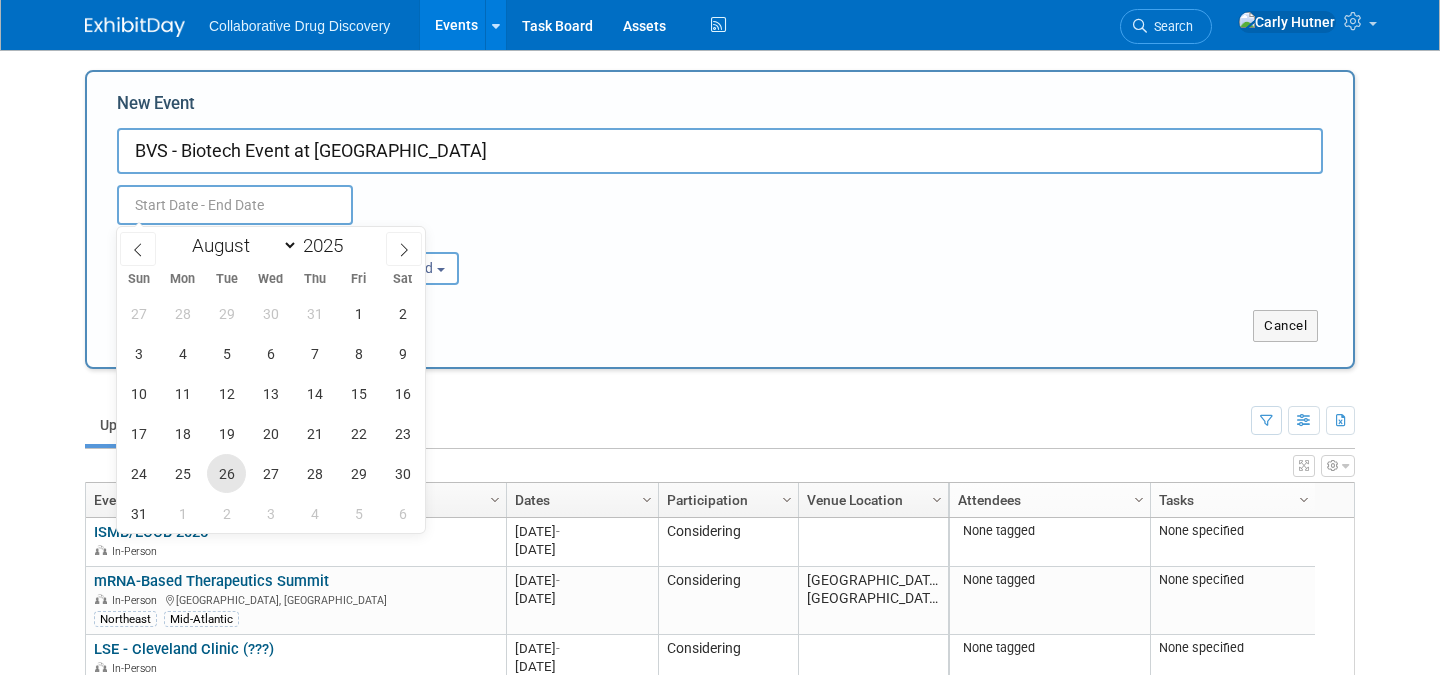 click on "26" at bounding box center [226, 473] 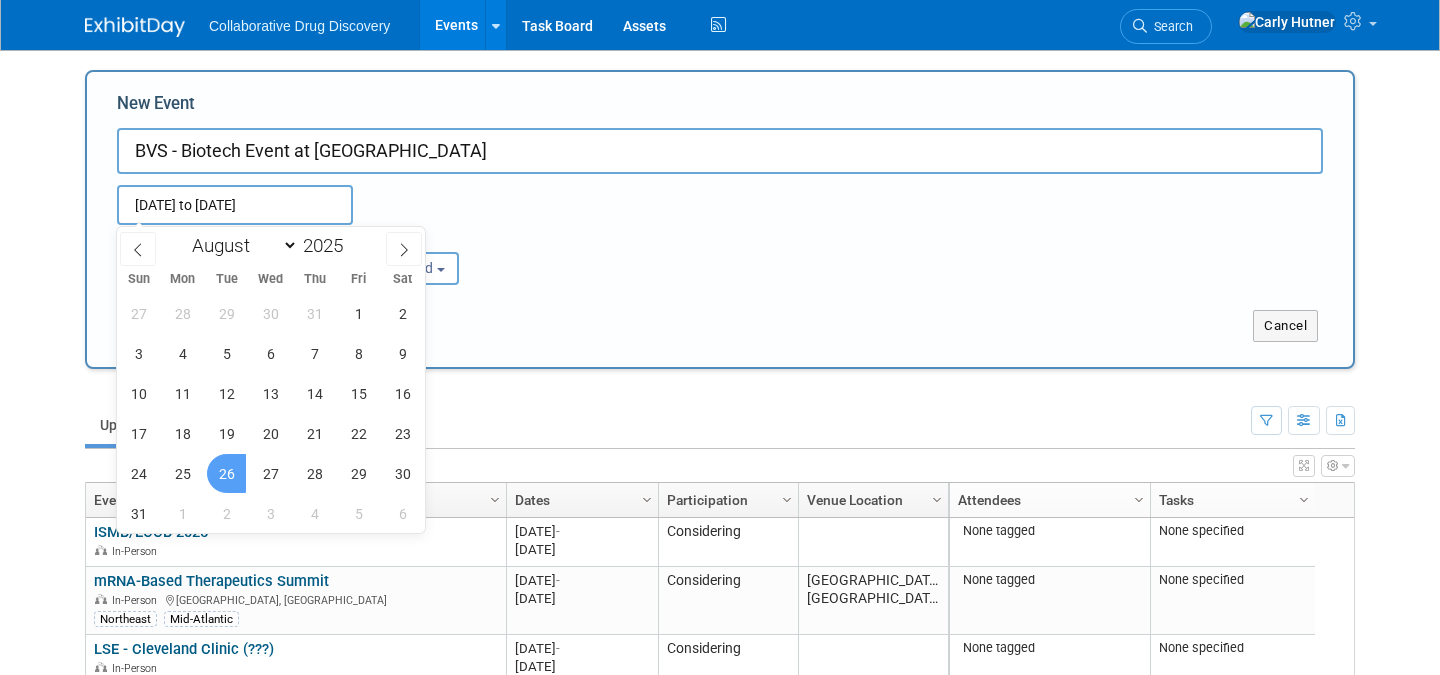 click on "26" at bounding box center (226, 473) 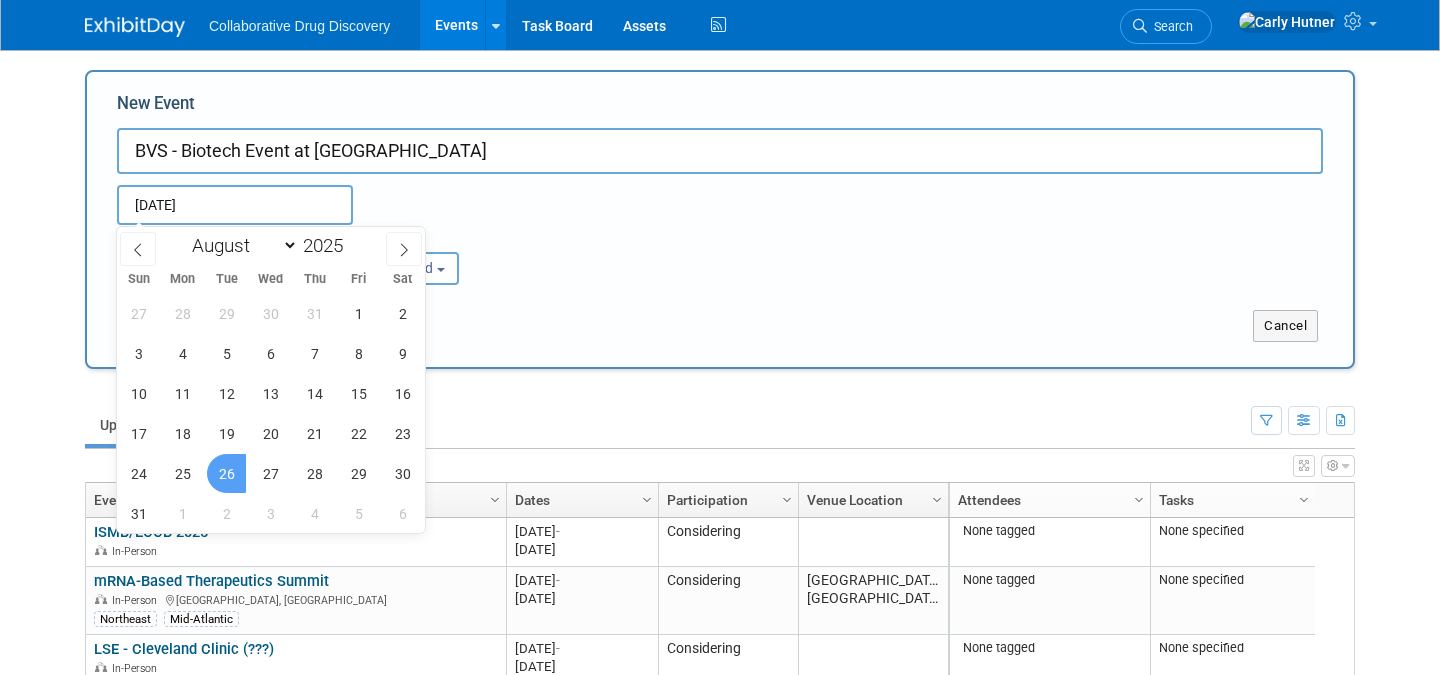 type on "[DATE] to [DATE]" 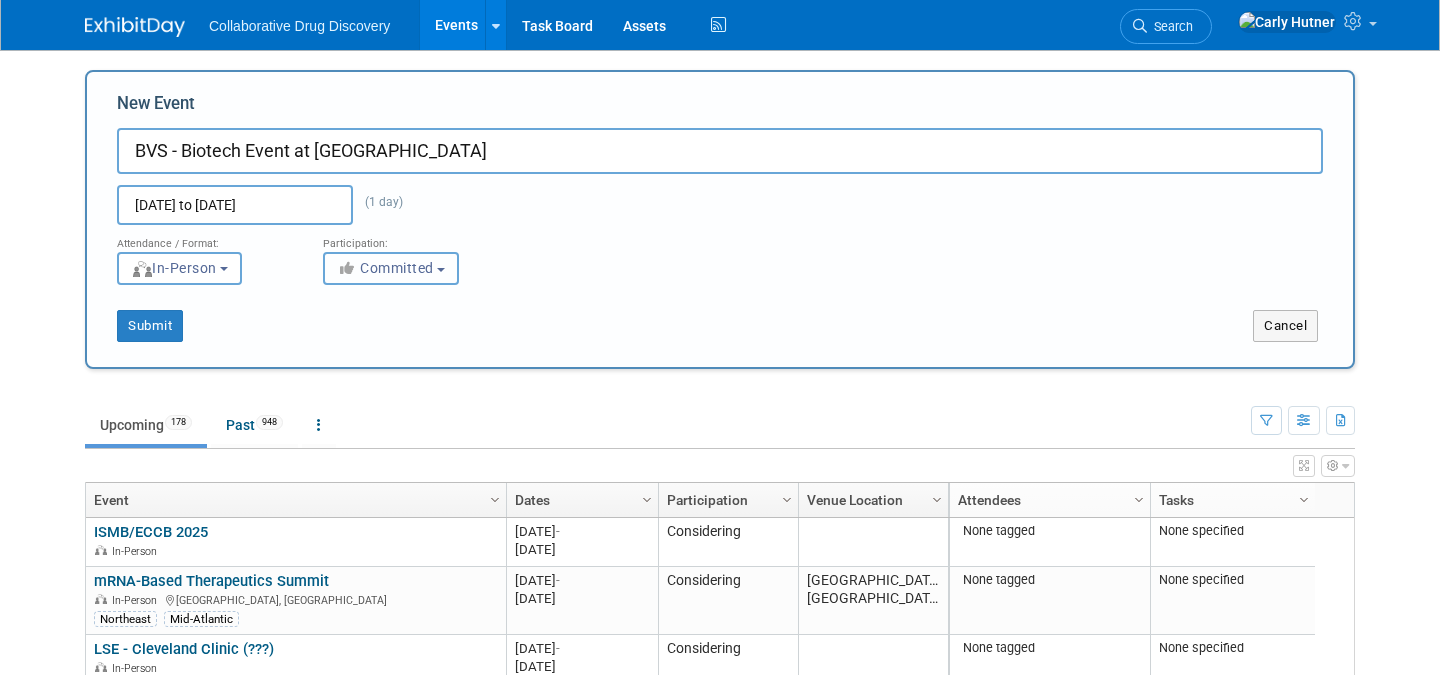 click on "Committed" at bounding box center (385, 268) 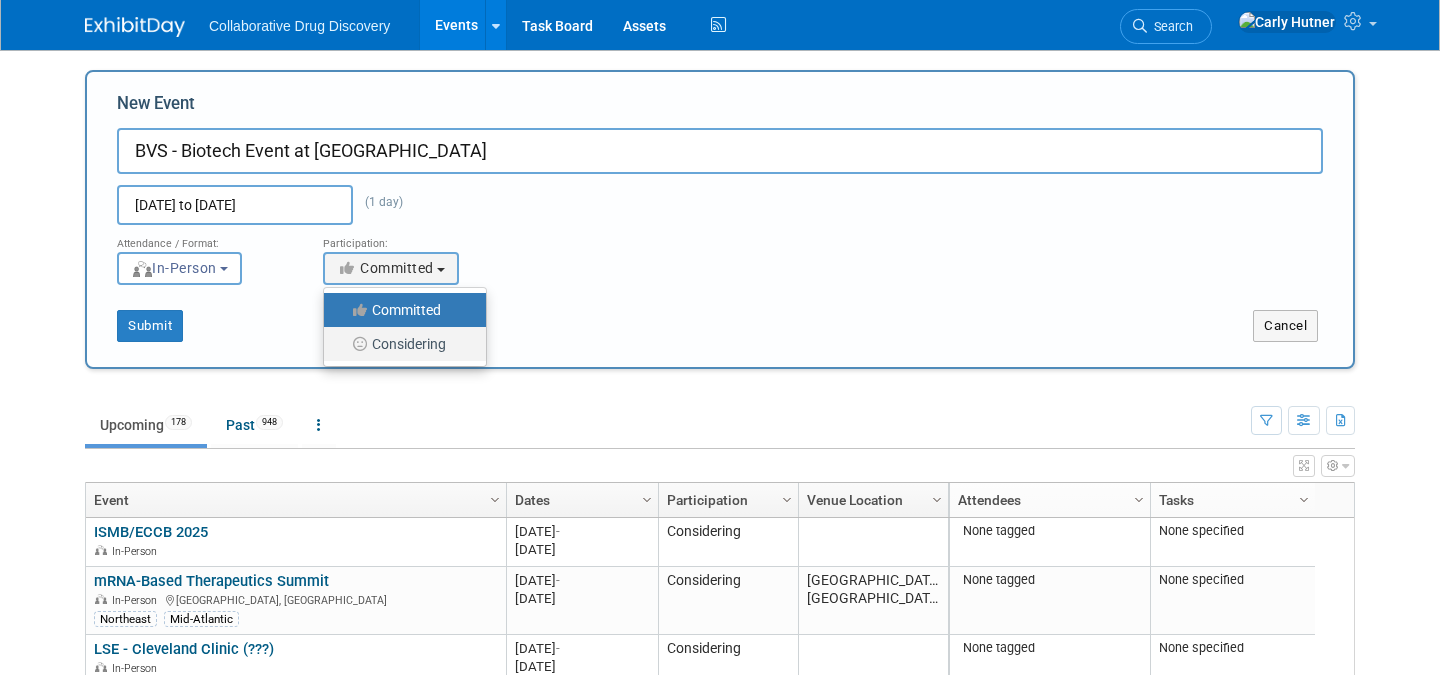 click on "Considering" at bounding box center [400, 344] 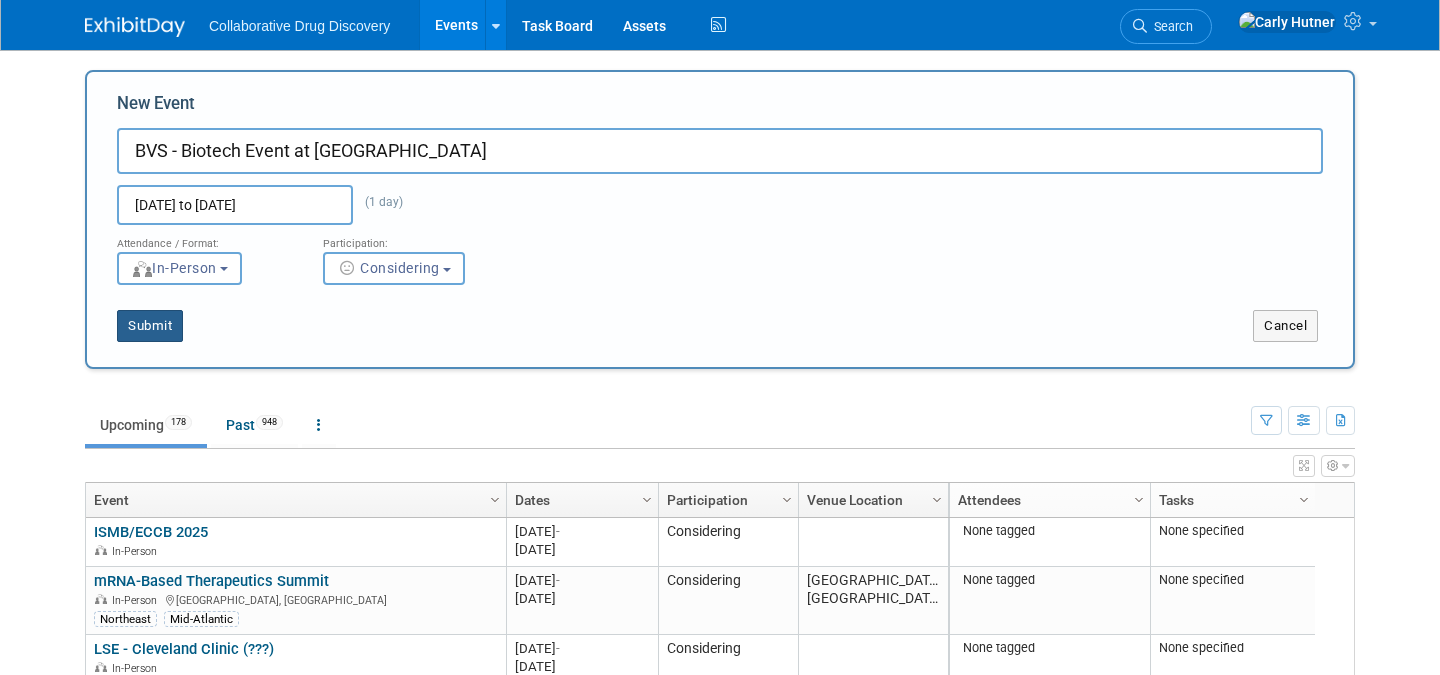 click on "Submit" at bounding box center (150, 326) 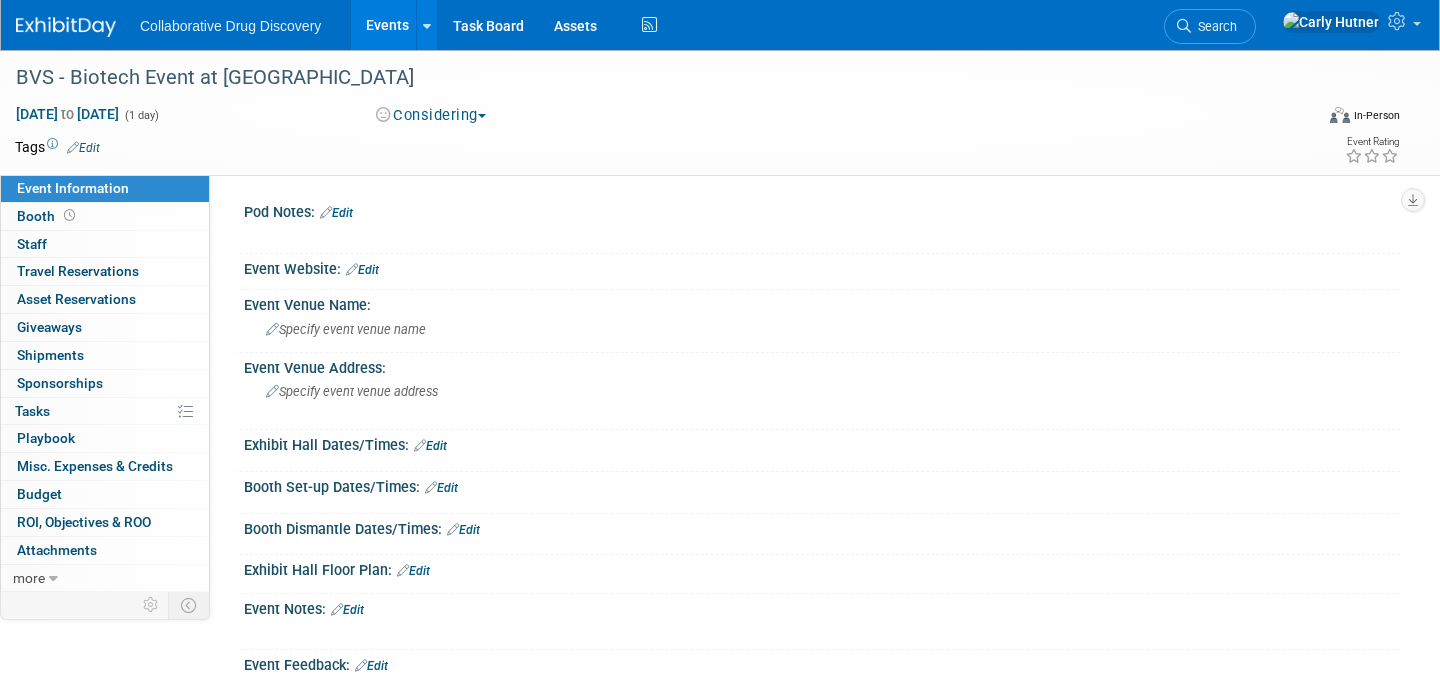 scroll, scrollTop: 0, scrollLeft: 0, axis: both 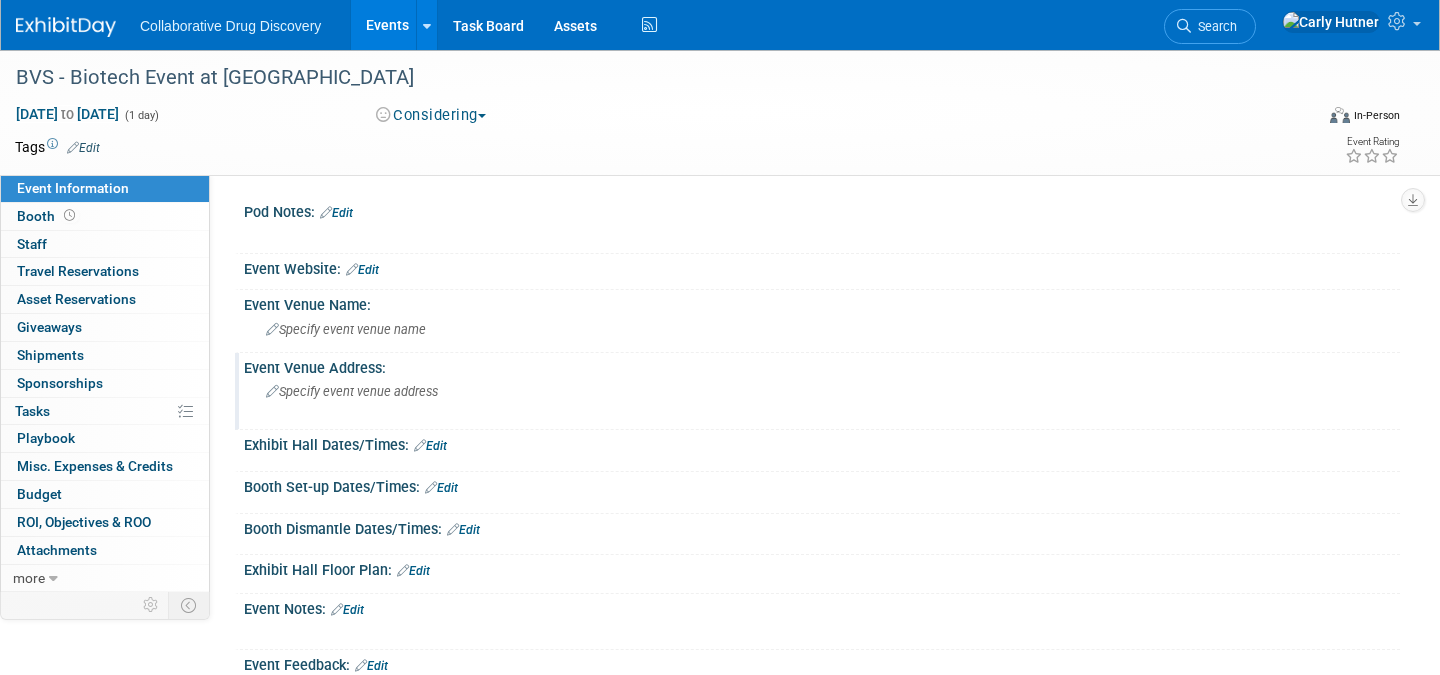 click on "Specify event venue address" at bounding box center (352, 391) 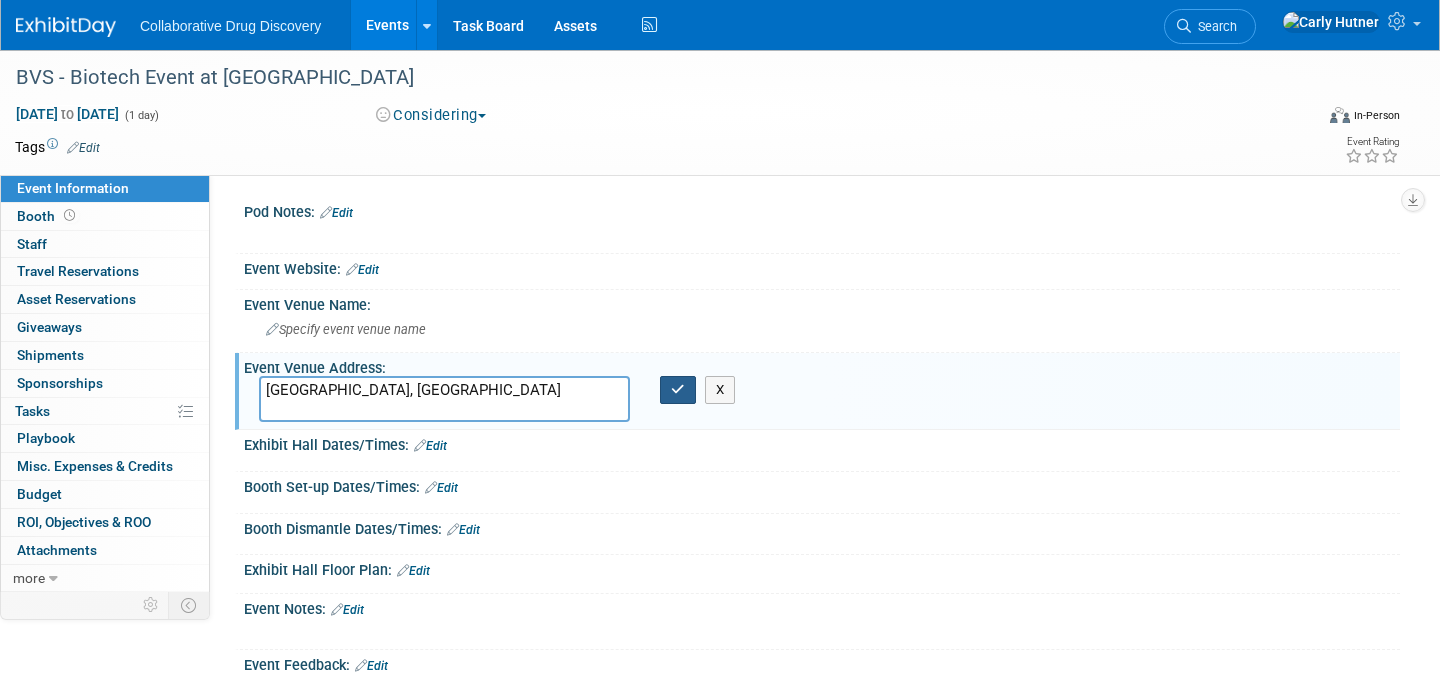 type on "[GEOGRAPHIC_DATA], [GEOGRAPHIC_DATA]" 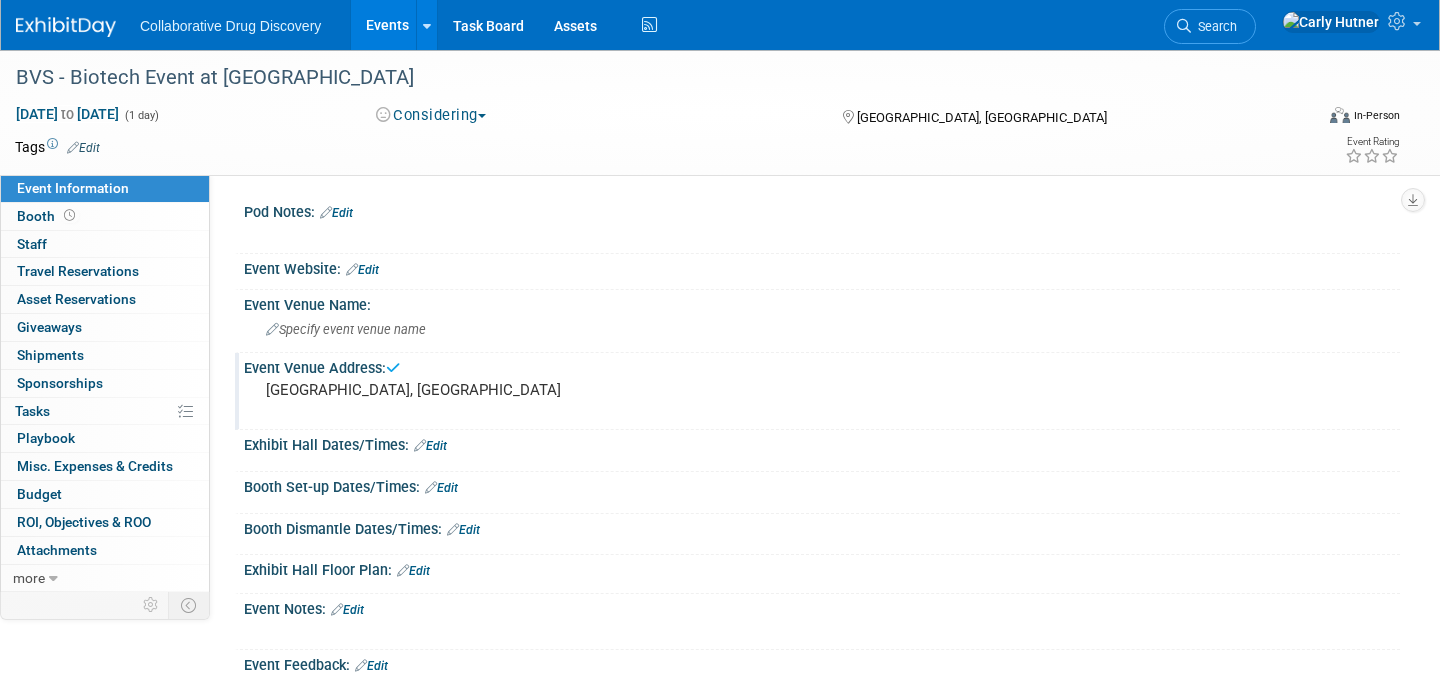 click on "Edit" at bounding box center (83, 148) 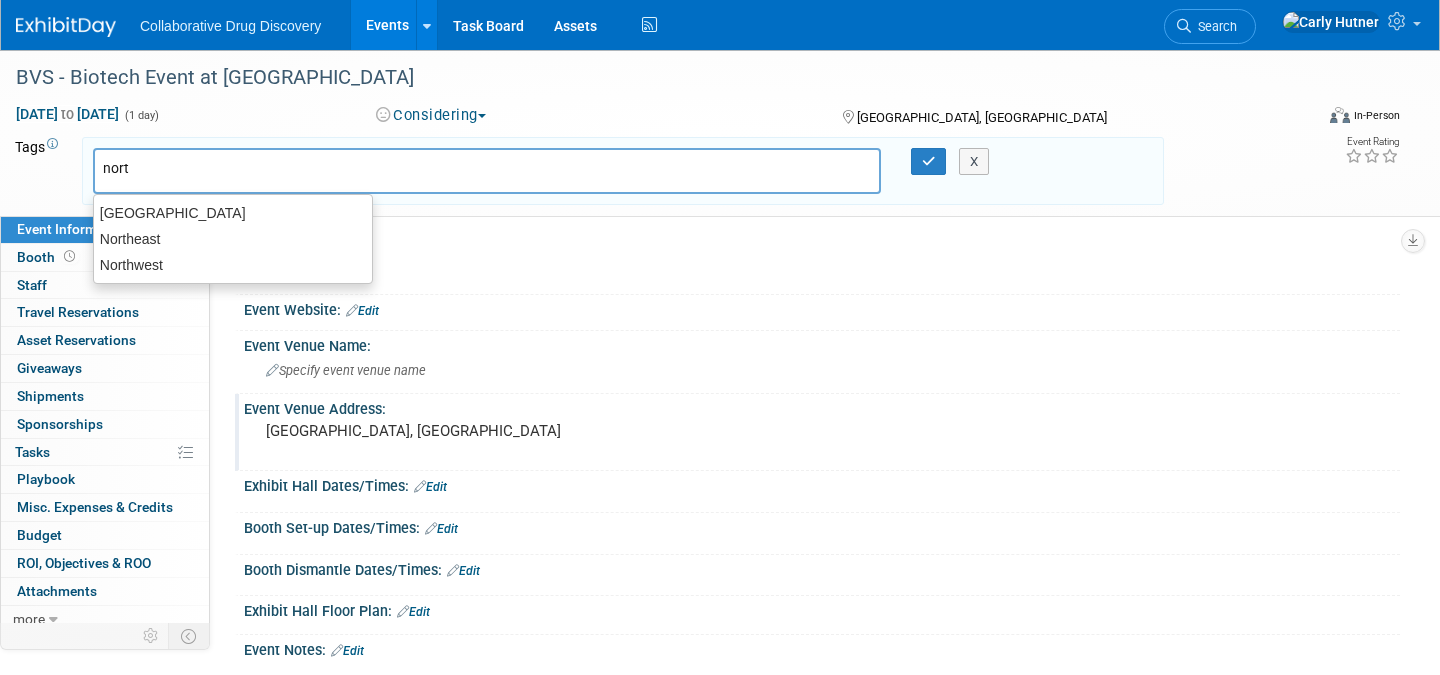 type on "north" 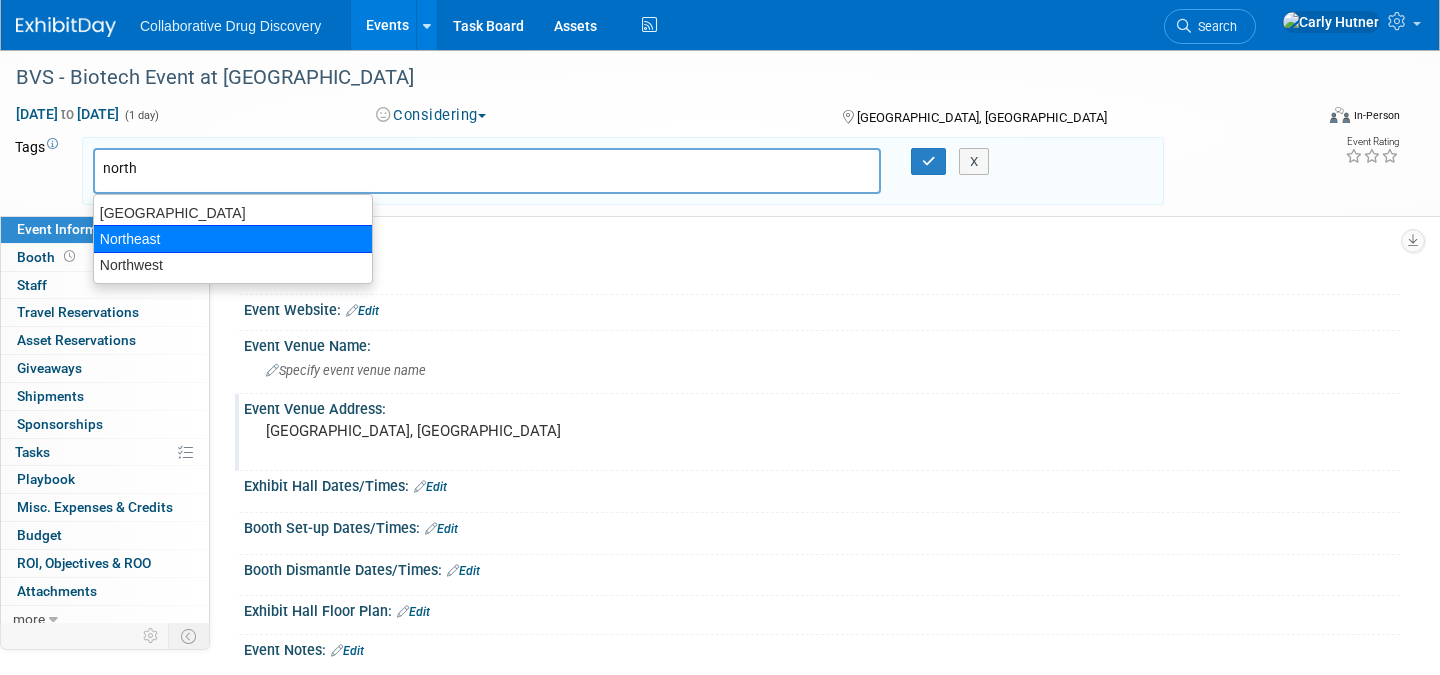 click on "Northeast" at bounding box center (233, 239) 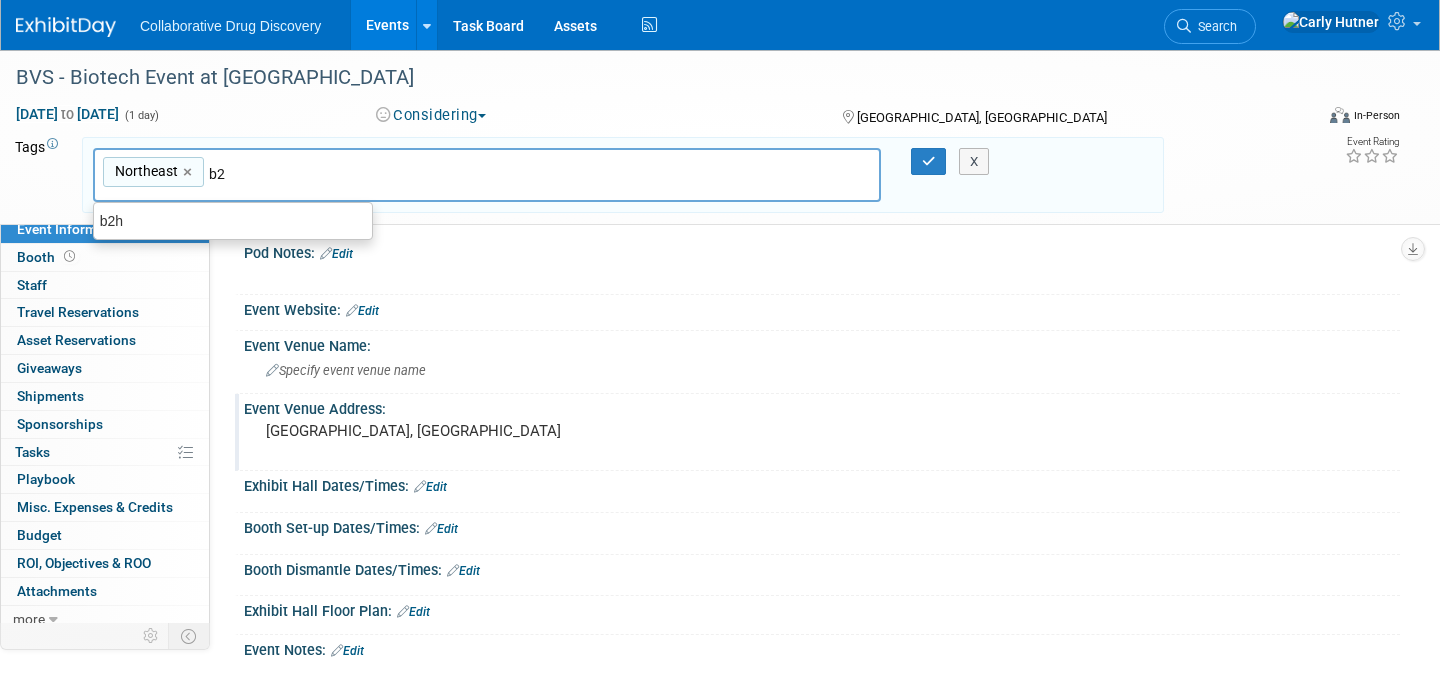 type on "b2h" 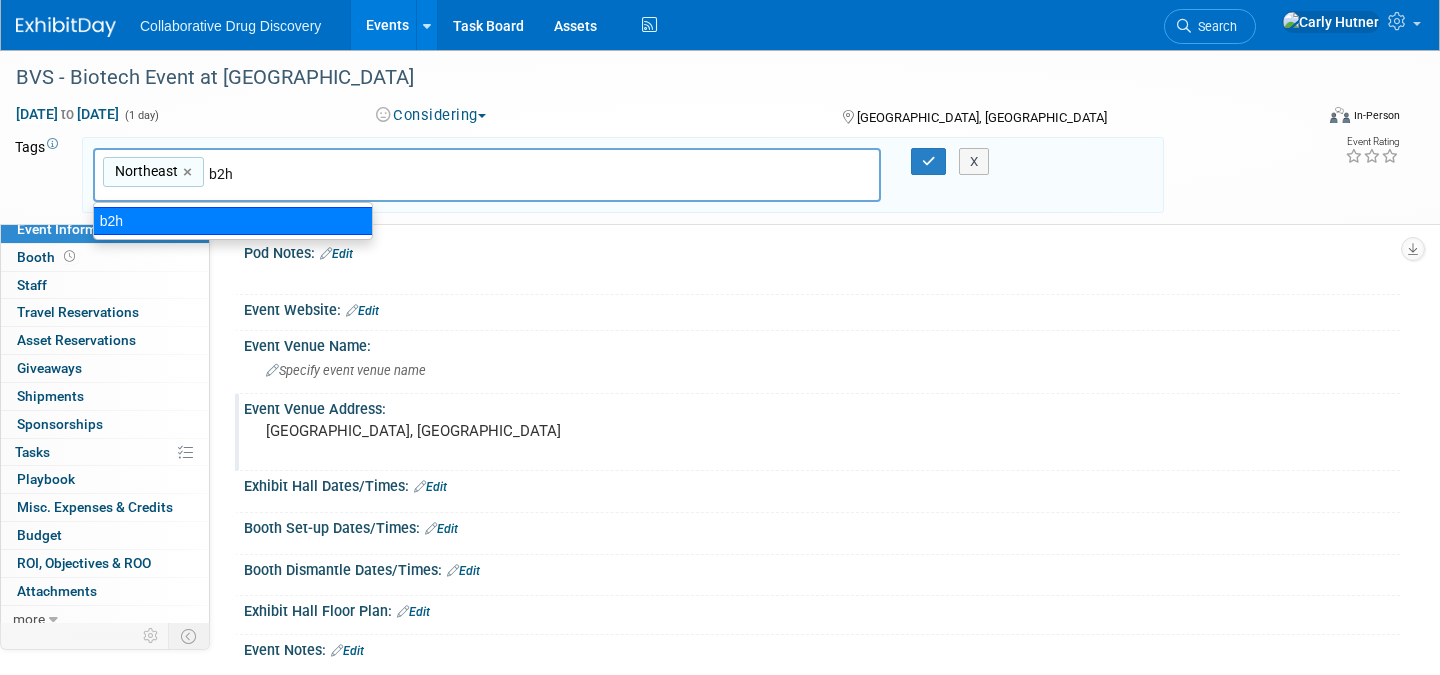 click on "b2h" at bounding box center [233, 221] 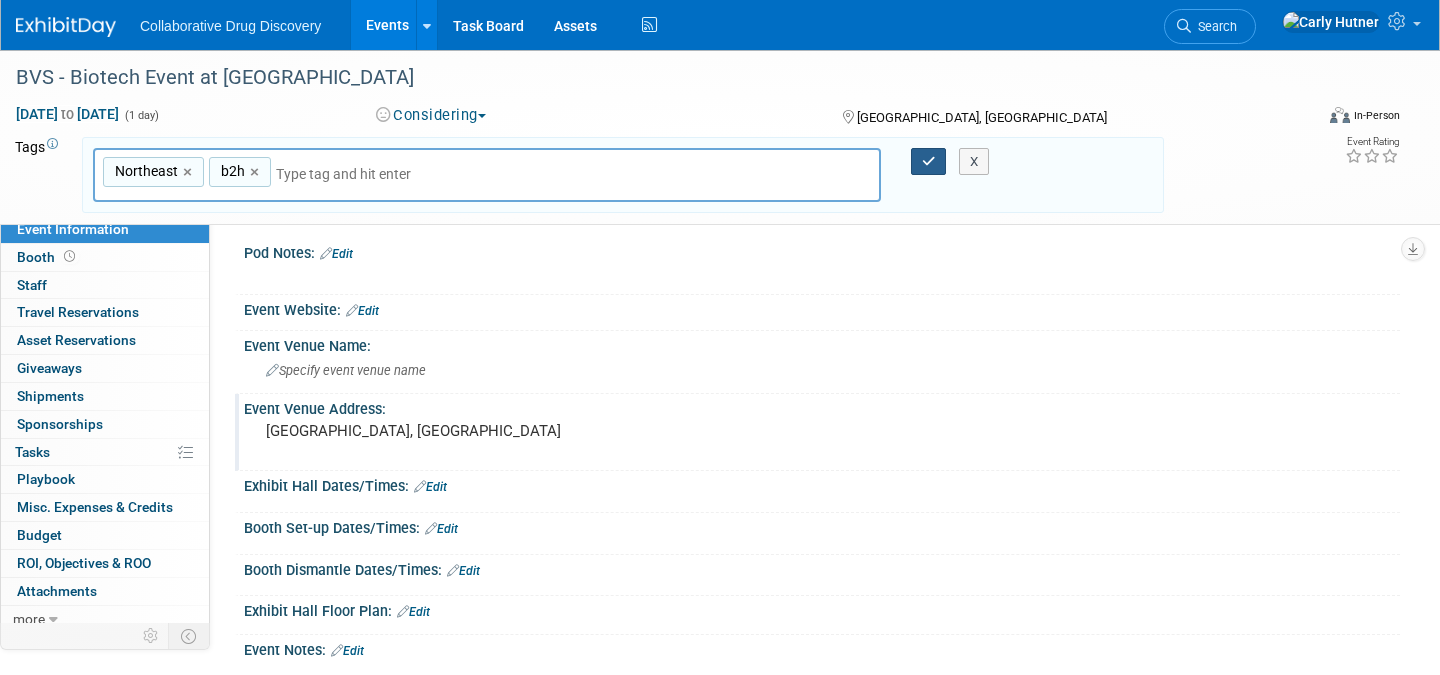 click at bounding box center (929, 162) 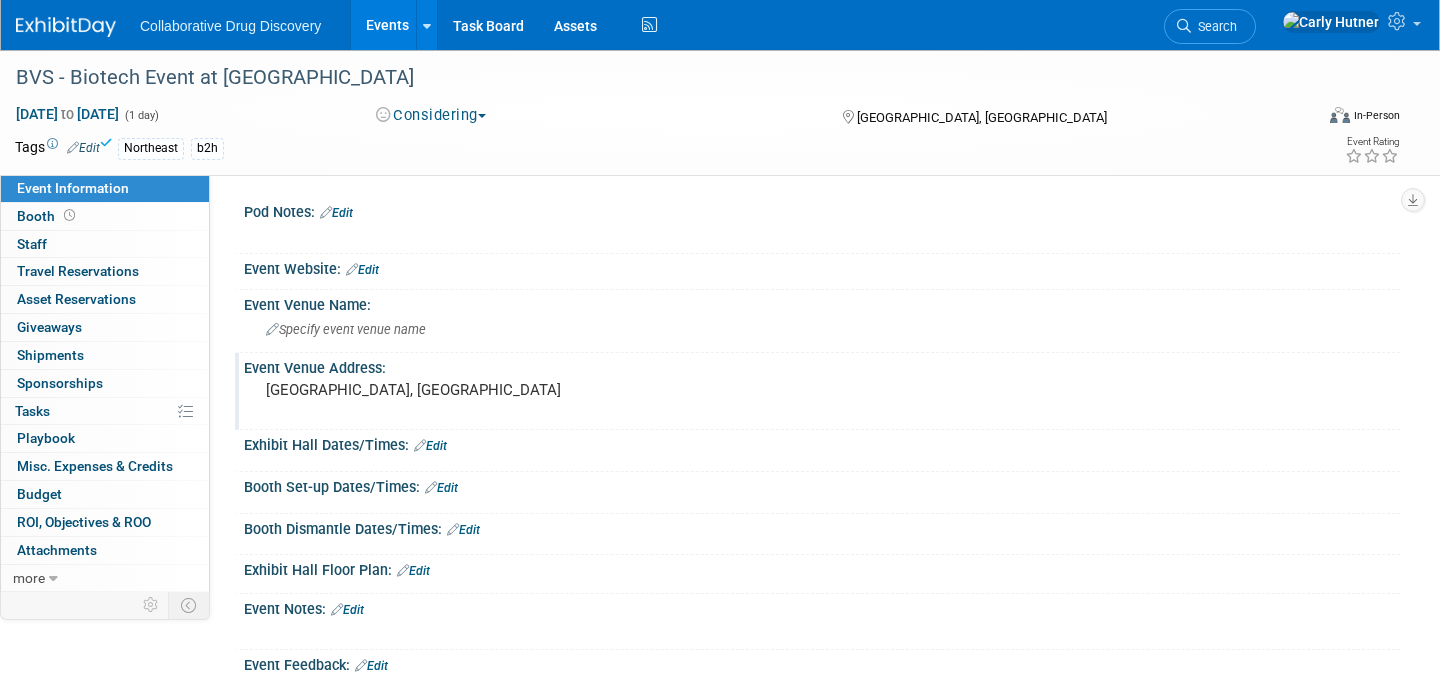 click on "Events" at bounding box center (387, 25) 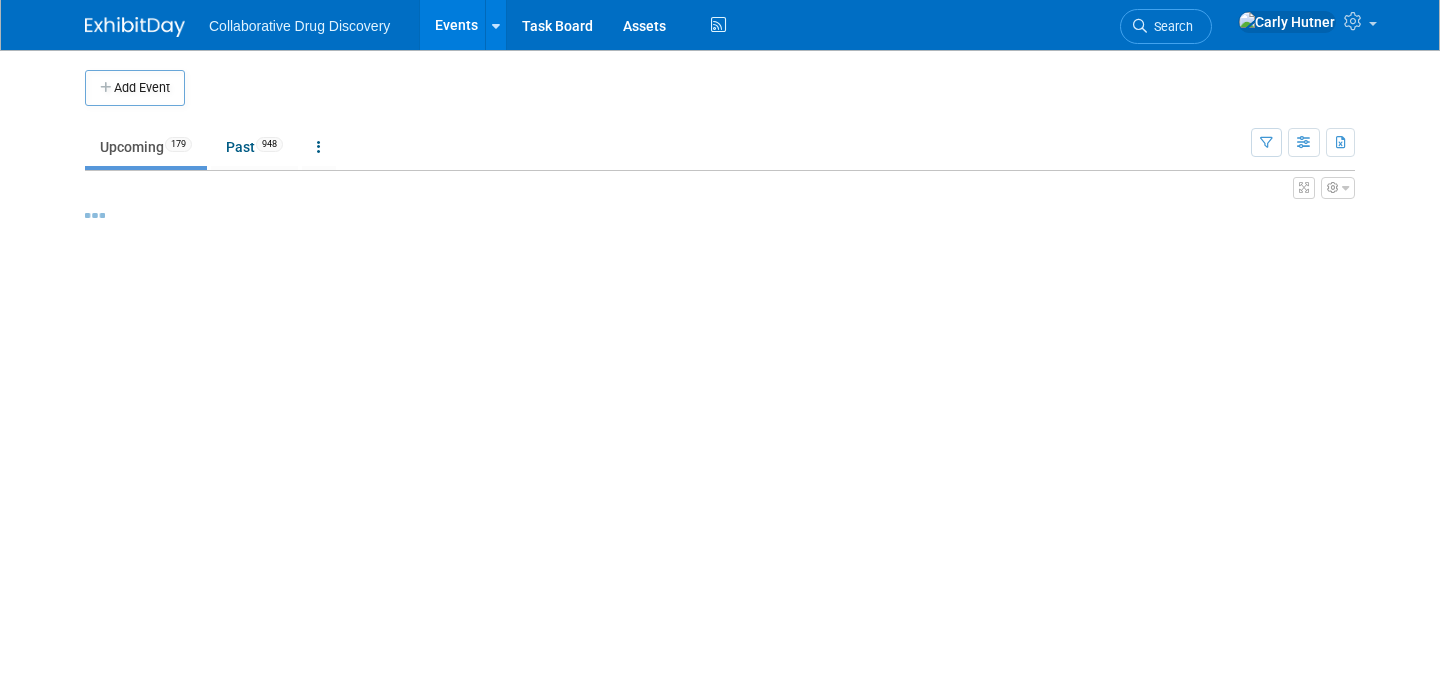 scroll, scrollTop: 0, scrollLeft: 0, axis: both 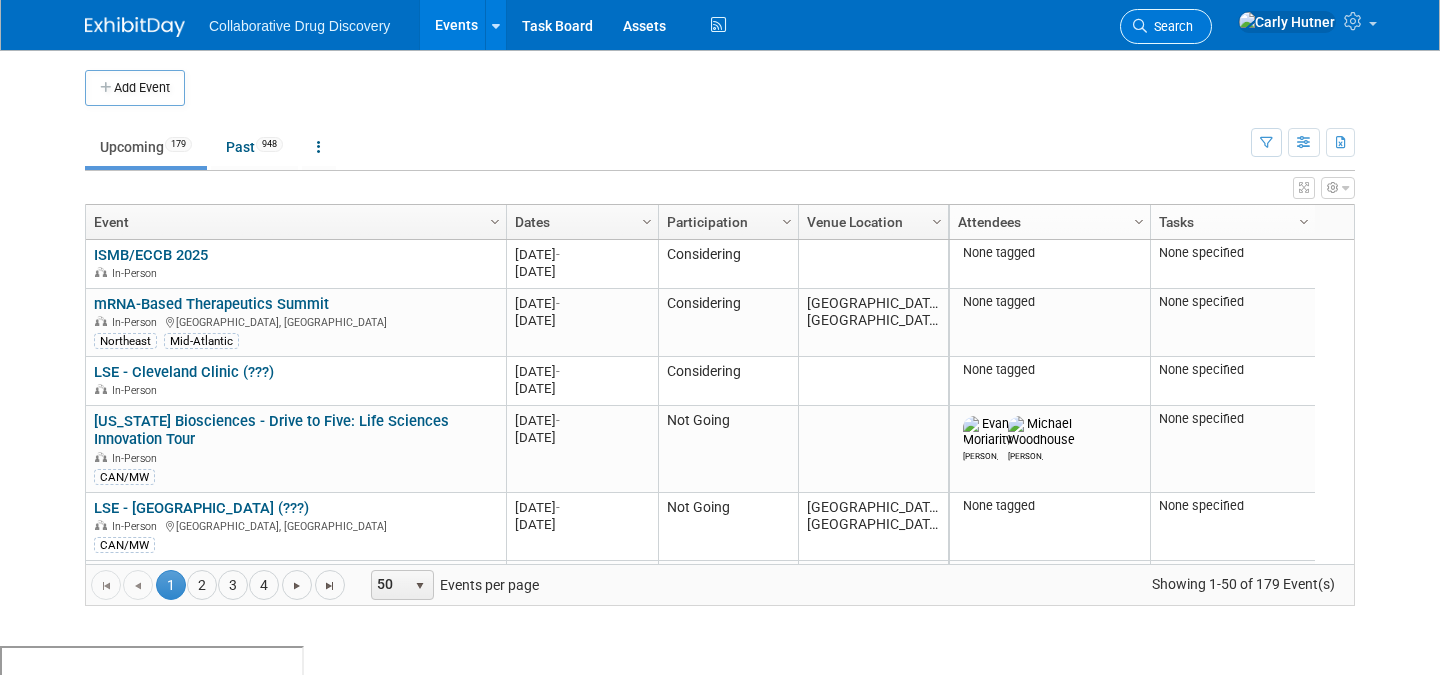 click on "Search" at bounding box center [1170, 26] 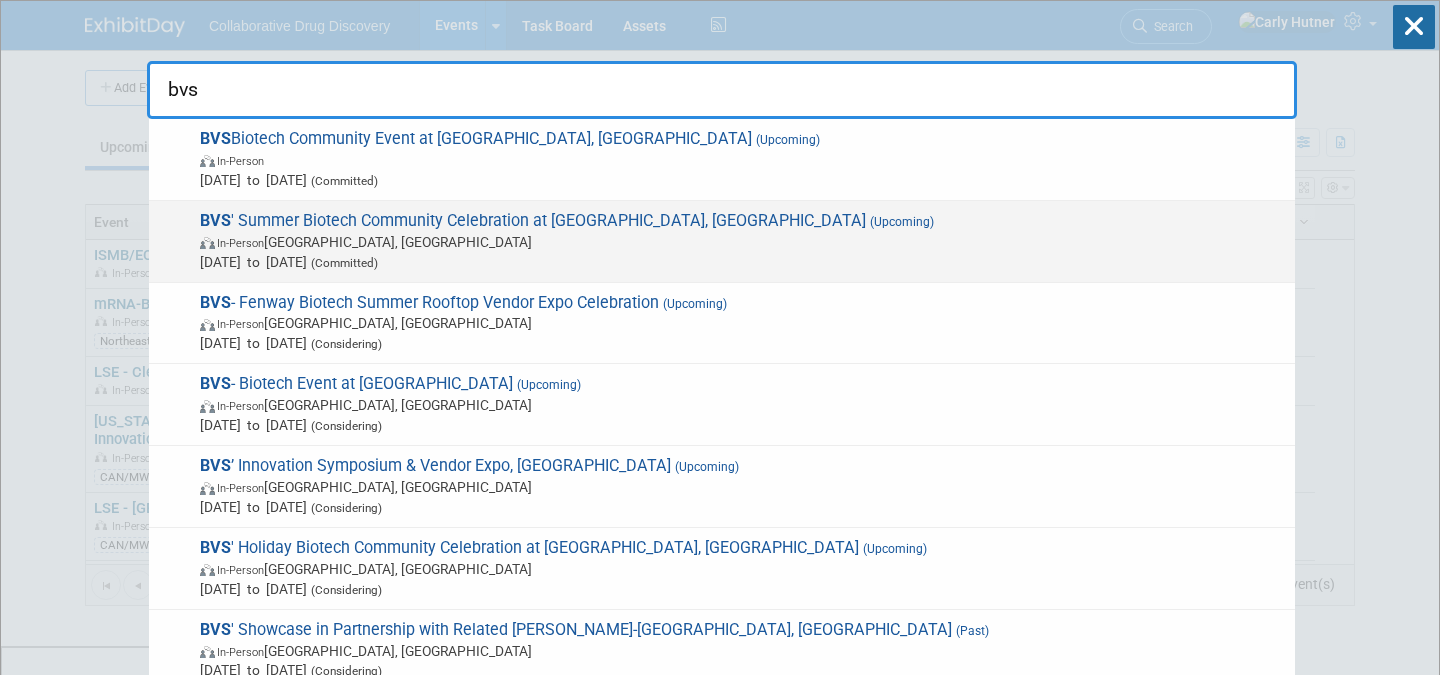 type on "bvs" 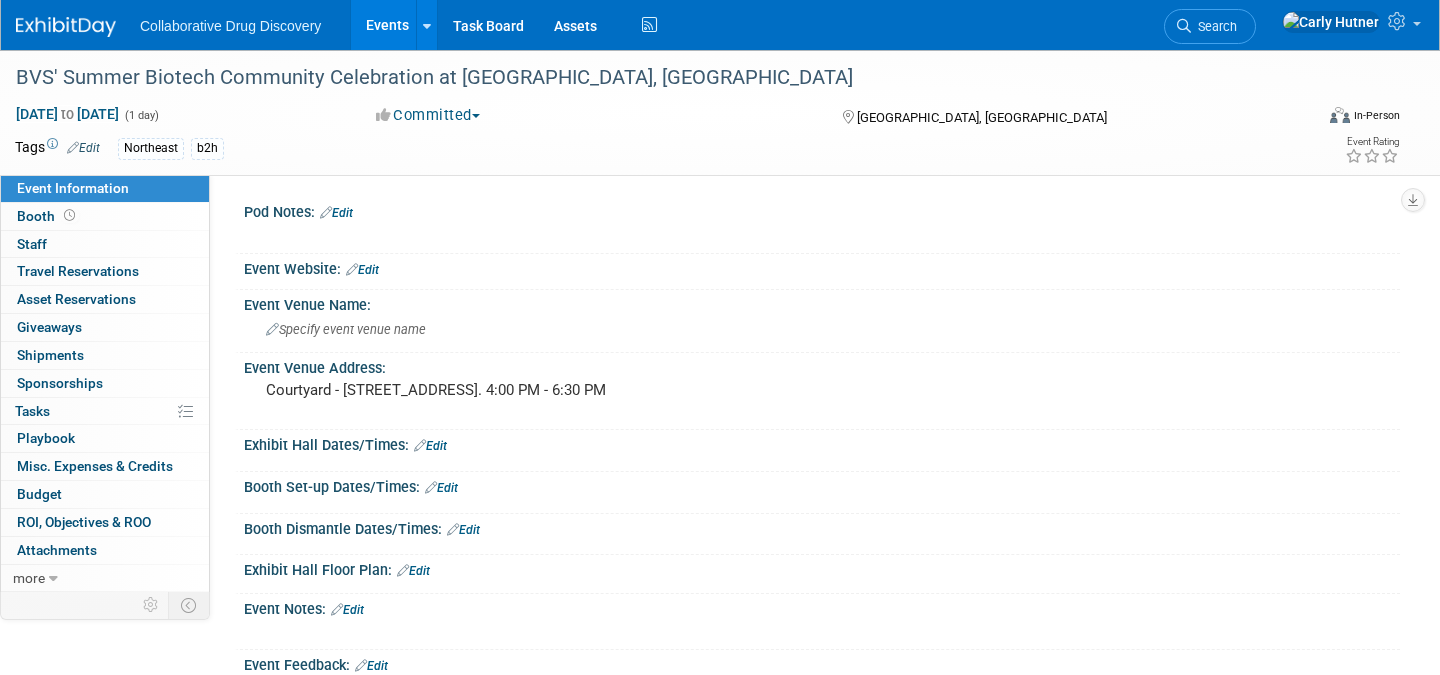 scroll, scrollTop: 0, scrollLeft: 0, axis: both 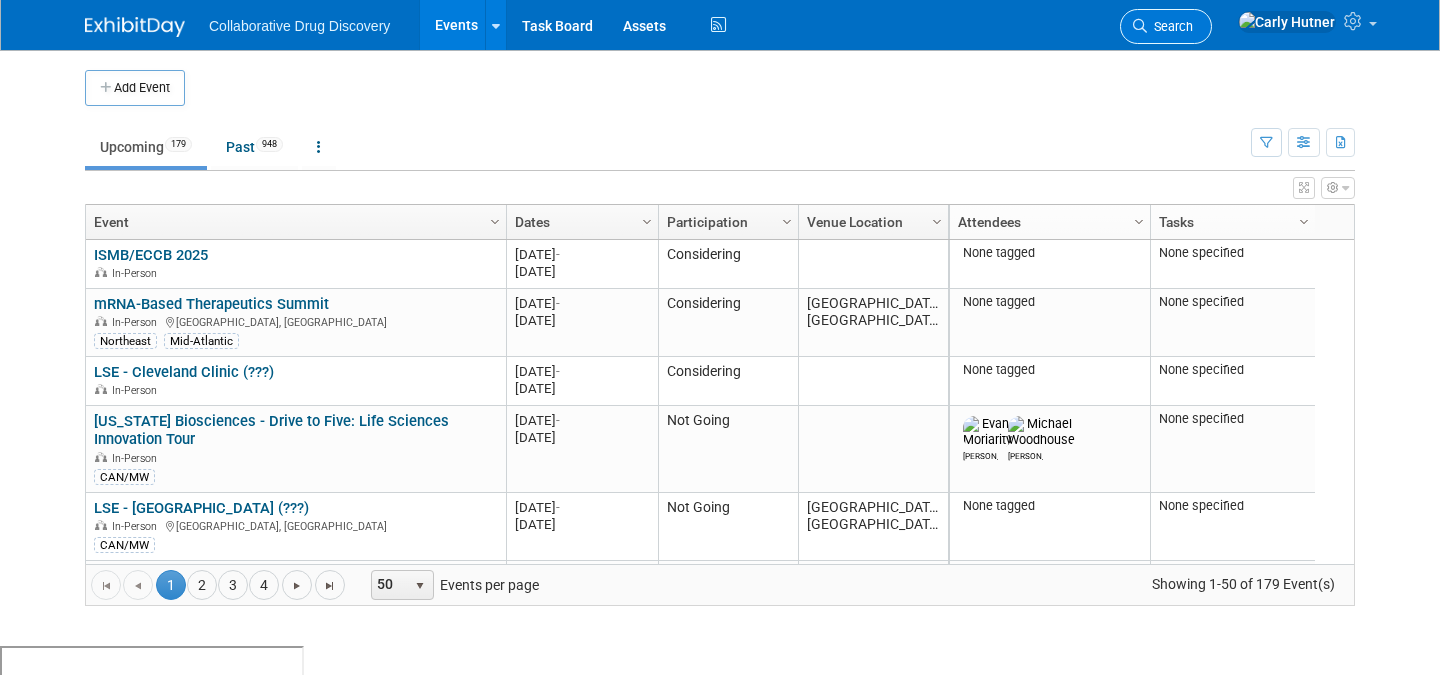 click on "Search" at bounding box center [1170, 26] 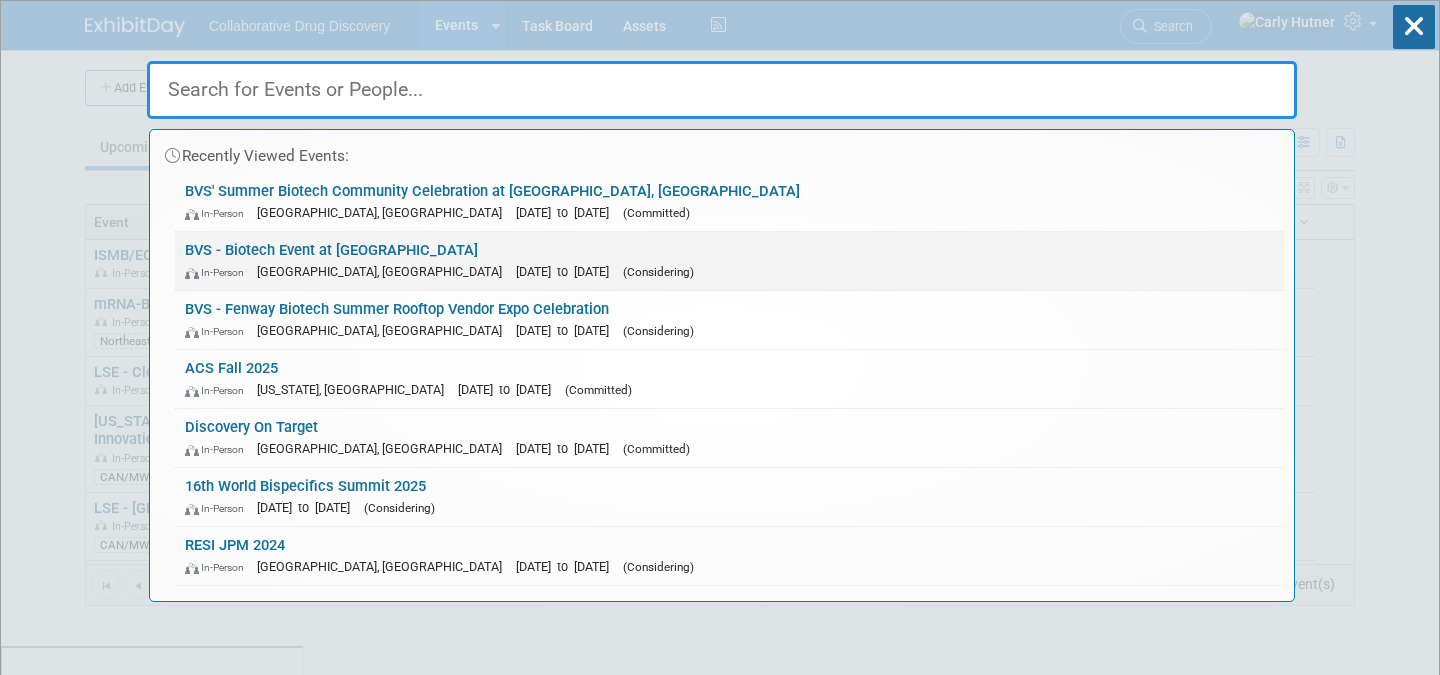 click on "BVS - Biotech Event at Hayden Research Center
In-Person
Lexington, MA
Aug 26, 2025  to  Aug 26, 2025
(Considering)" at bounding box center (729, 261) 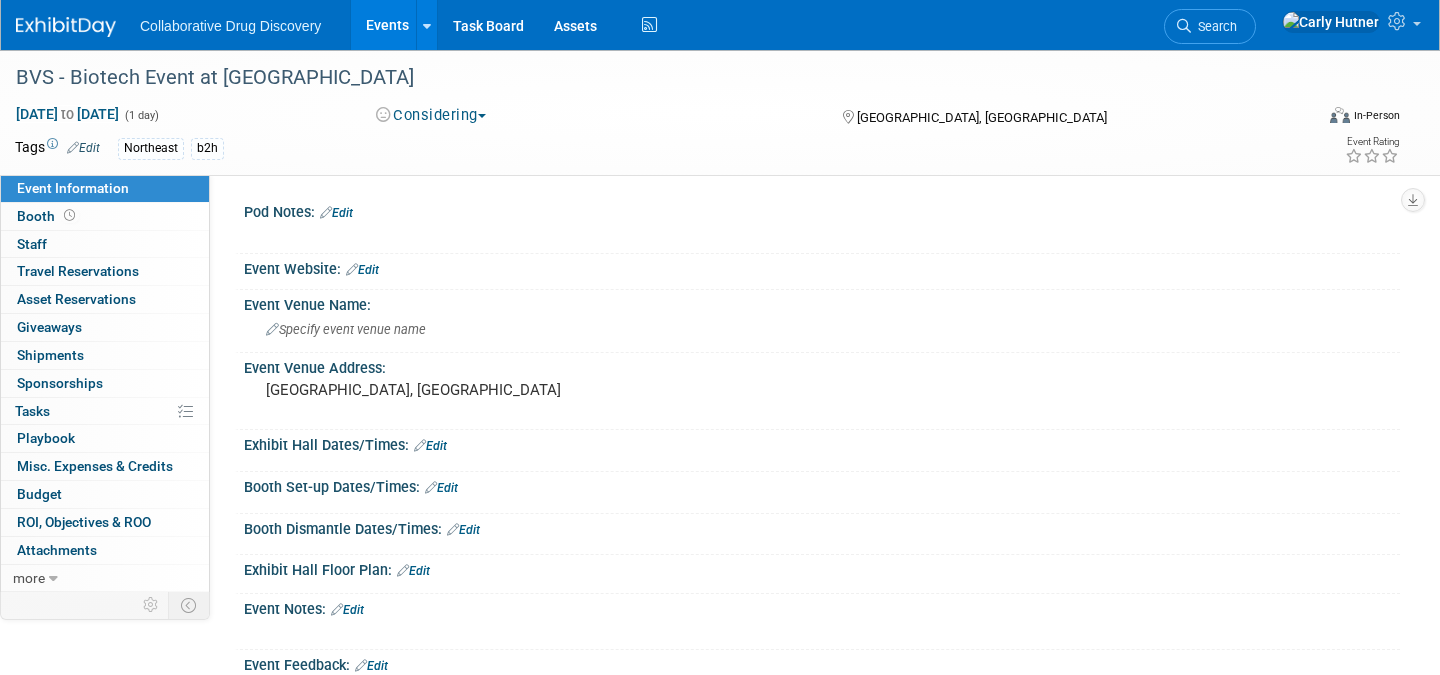 scroll, scrollTop: 0, scrollLeft: 0, axis: both 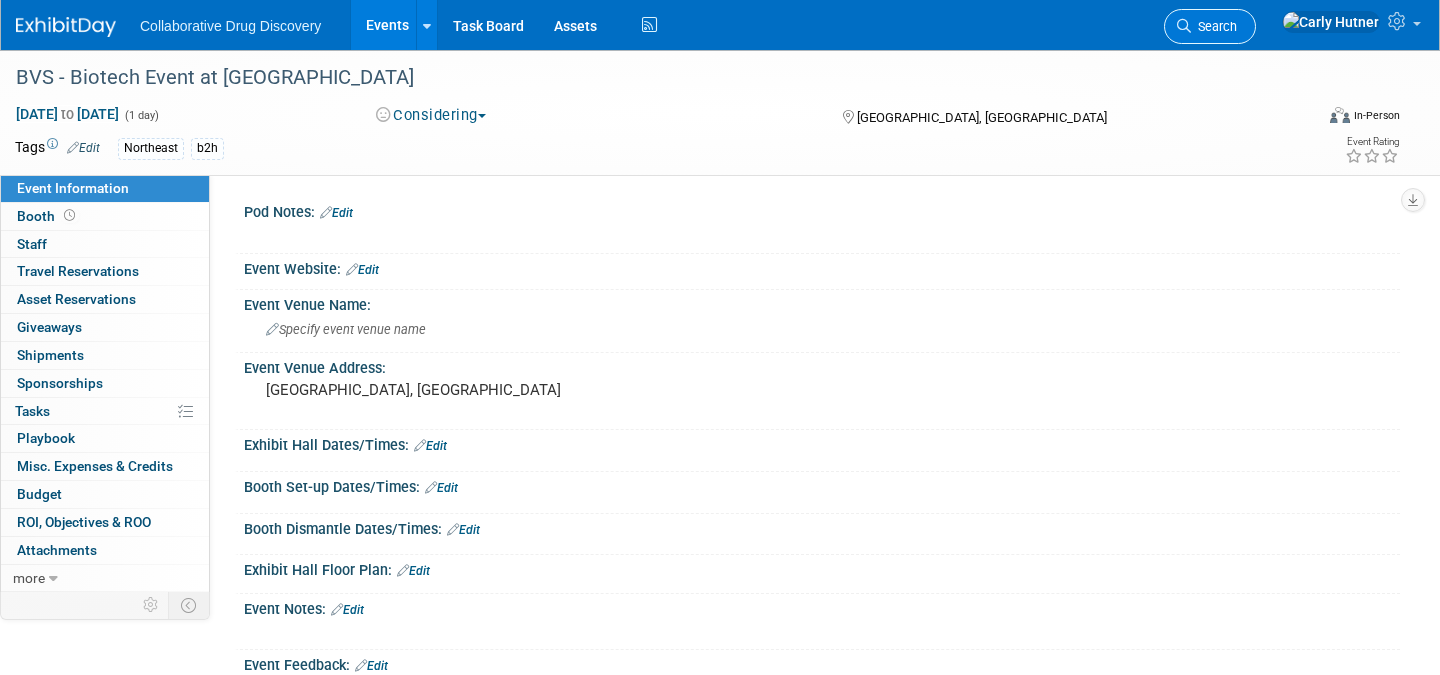 click on "Search" at bounding box center [1210, 26] 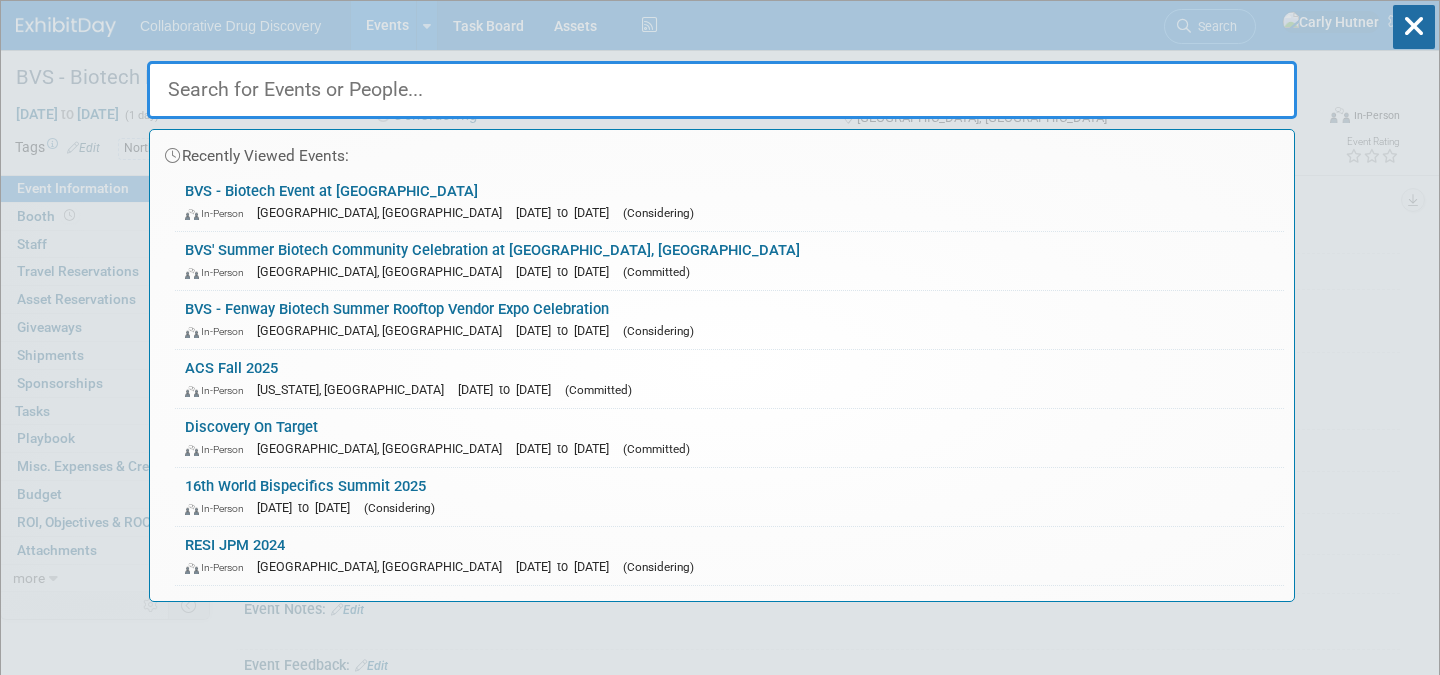 paste on "NIH Research Festival vendor exhibit" 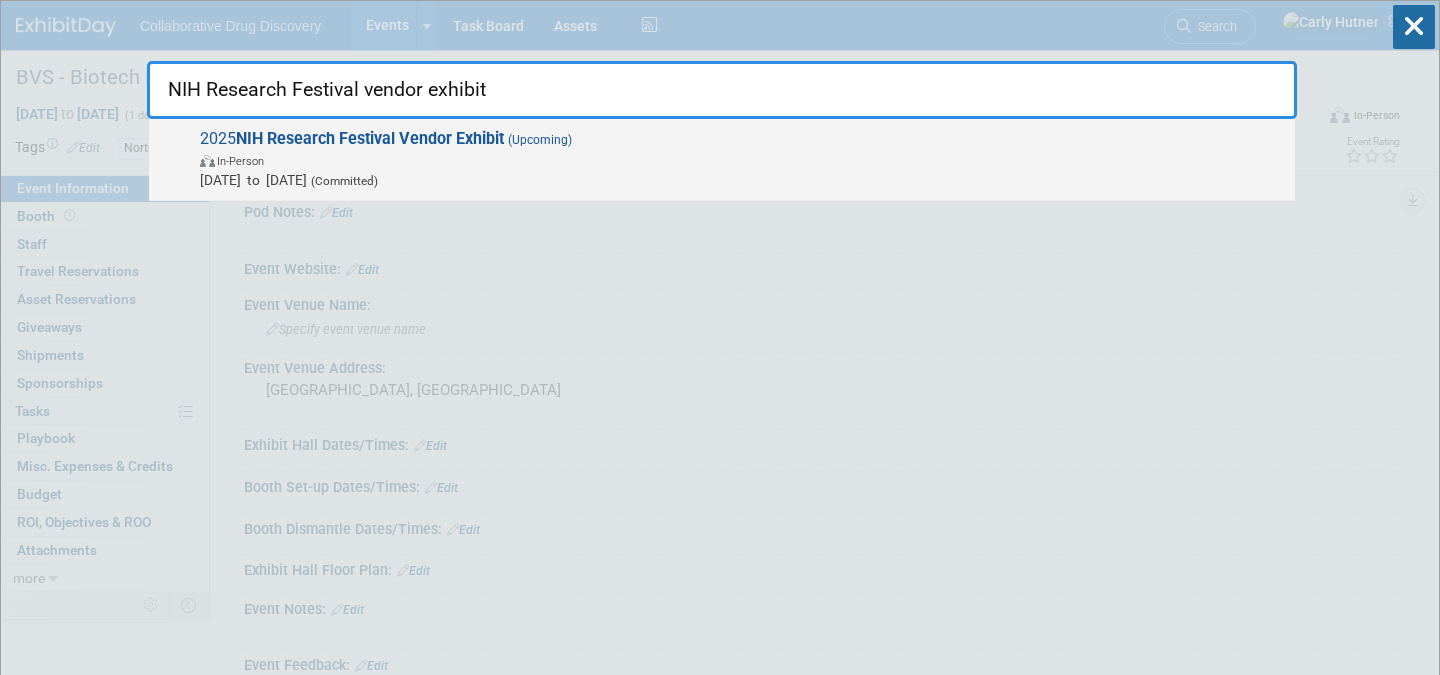 type on "NIH Research Festival vendor exhibit" 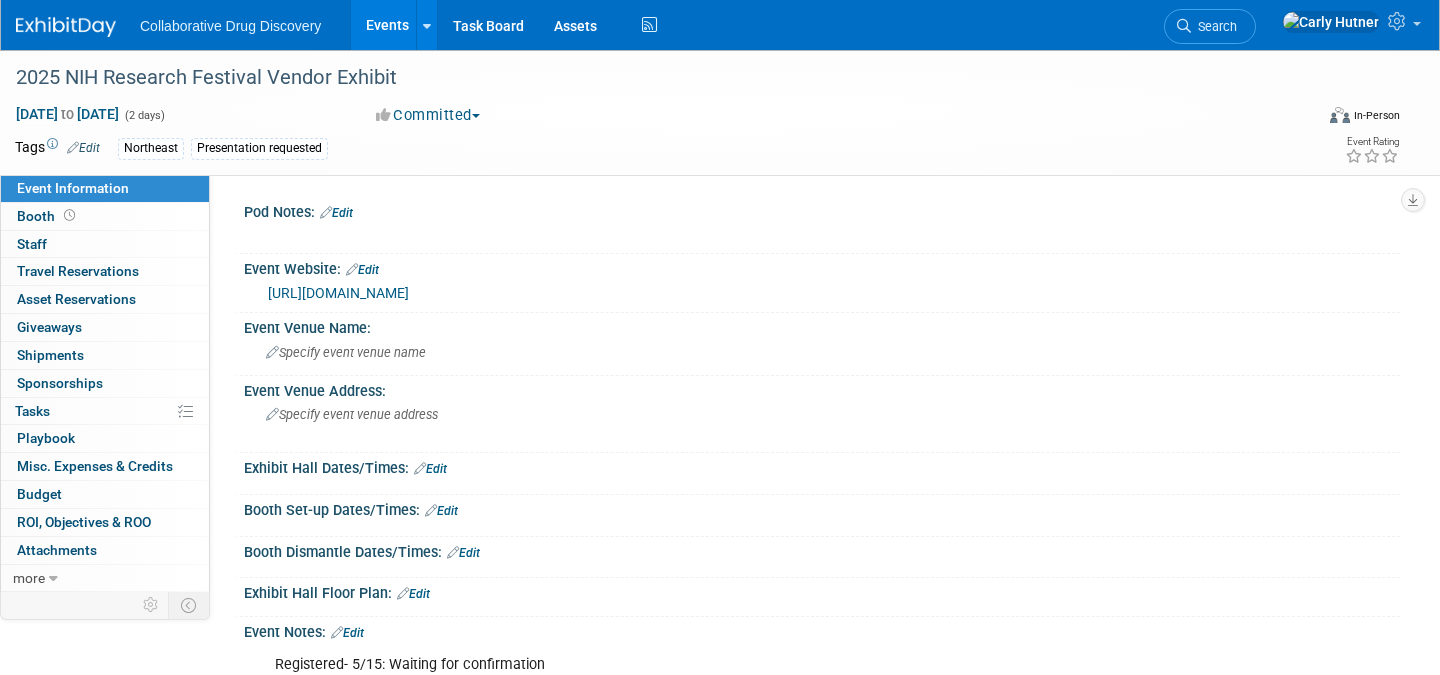 scroll, scrollTop: 0, scrollLeft: 0, axis: both 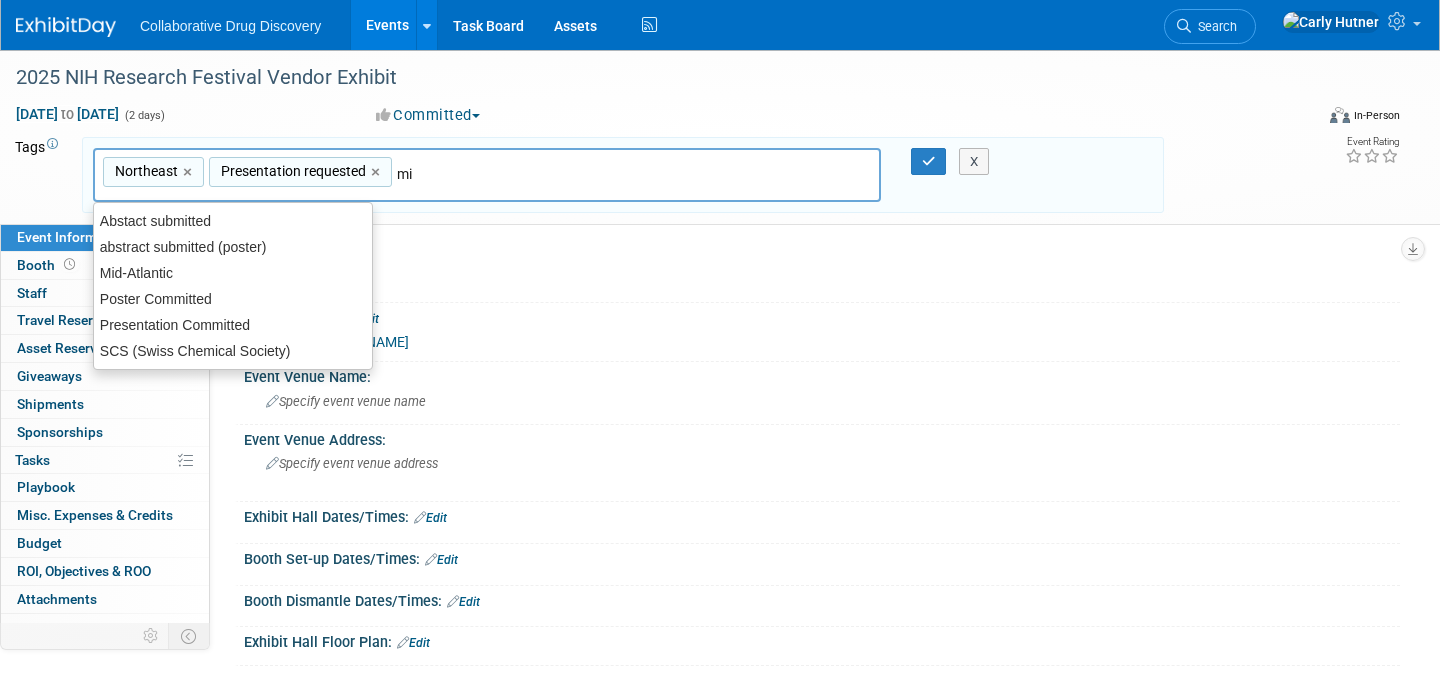 type on "mid" 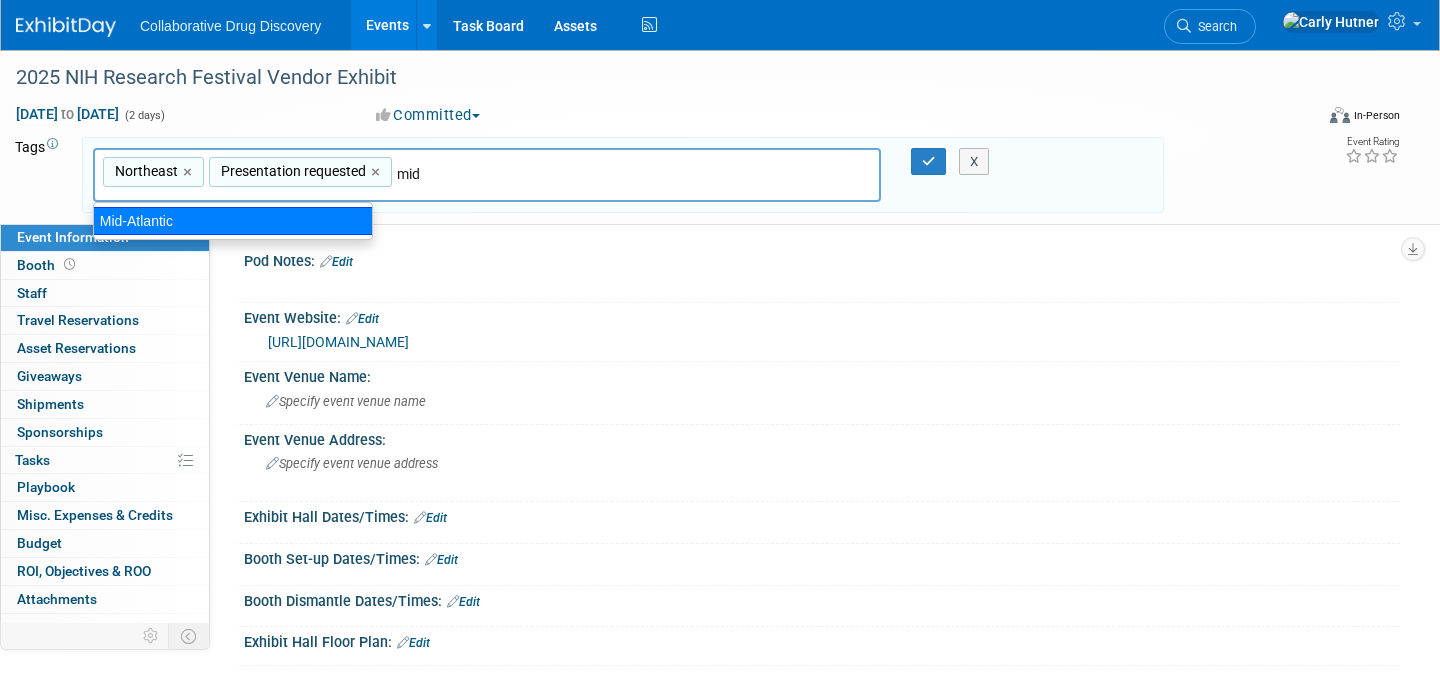 click on "Mid-Atlantic" at bounding box center [233, 221] 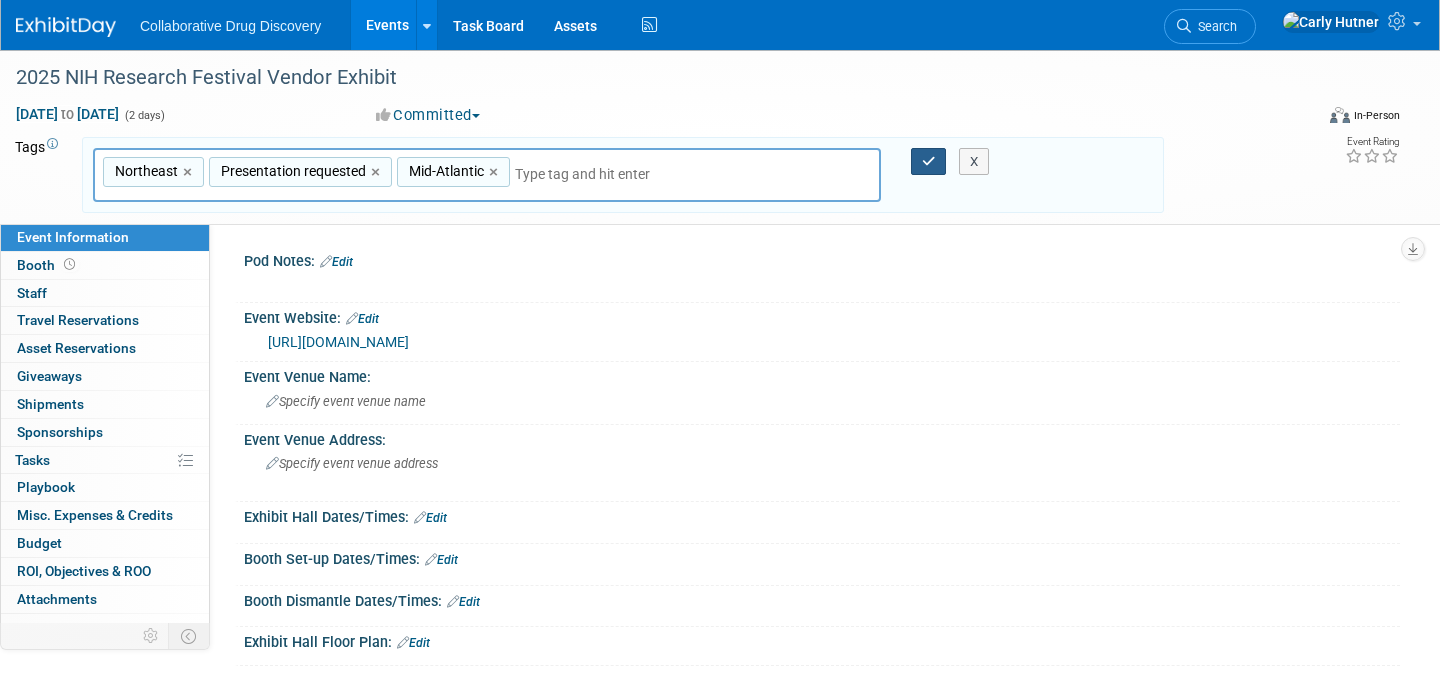 click at bounding box center (929, 161) 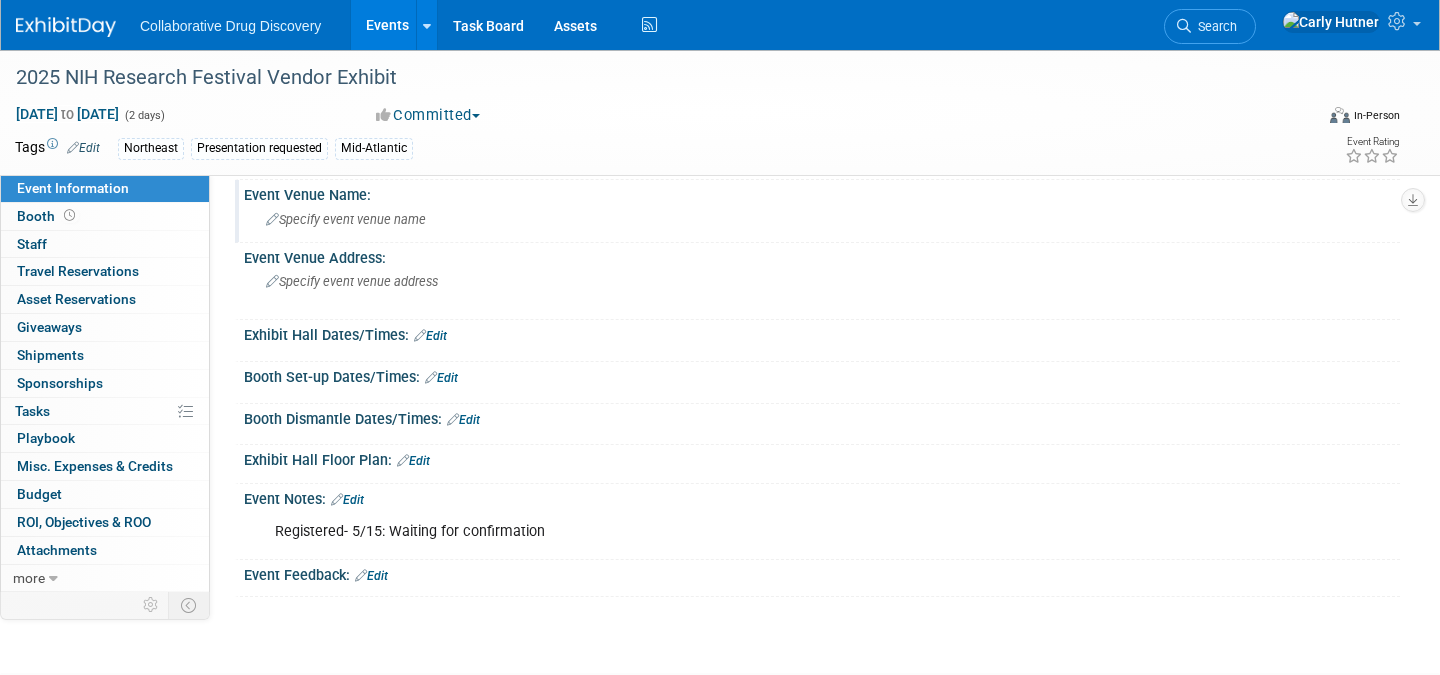 scroll, scrollTop: 0, scrollLeft: 0, axis: both 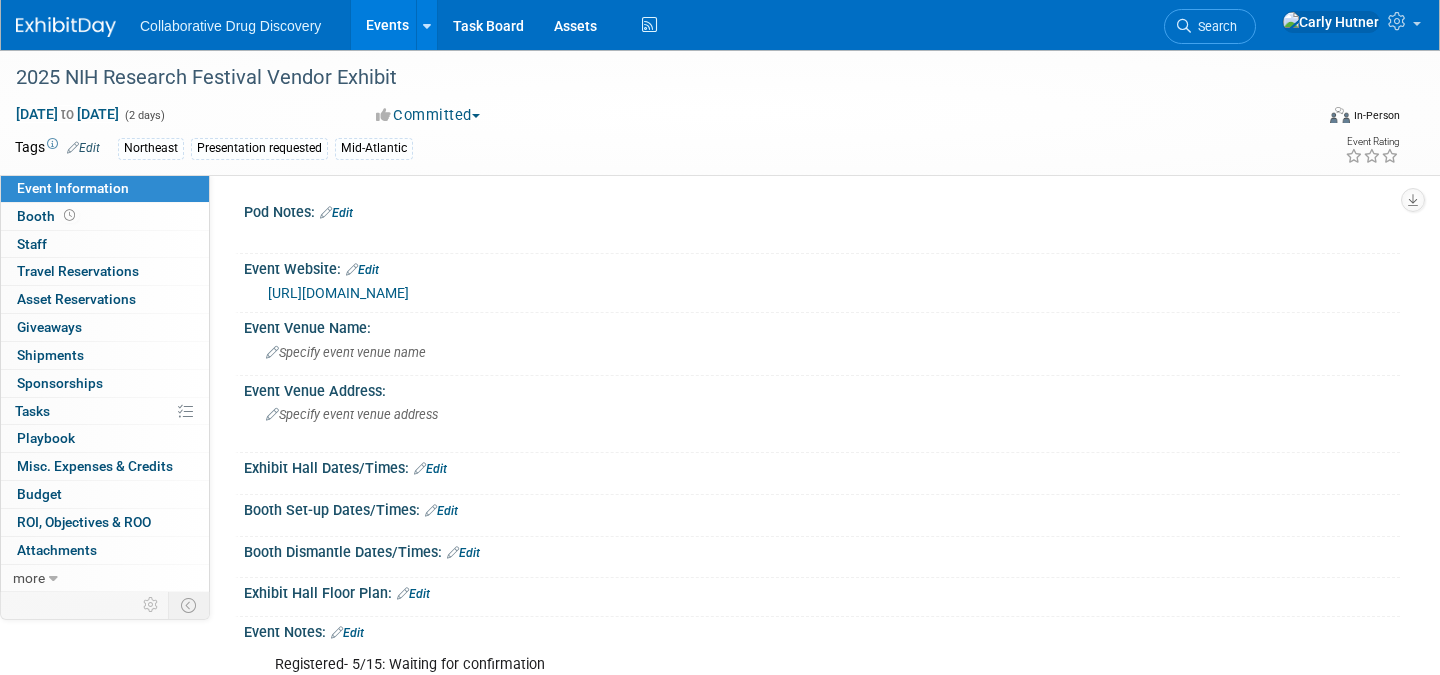 click on "Events" at bounding box center [387, 25] 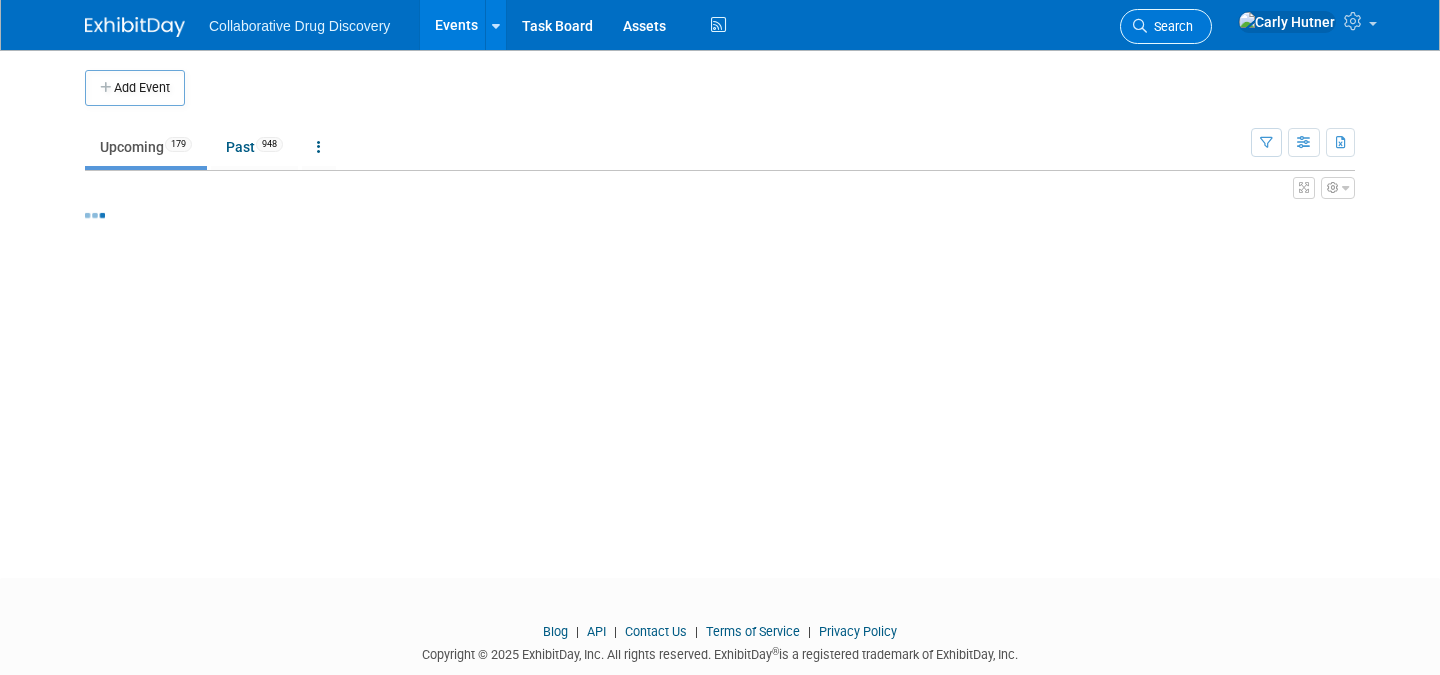 scroll, scrollTop: 0, scrollLeft: 0, axis: both 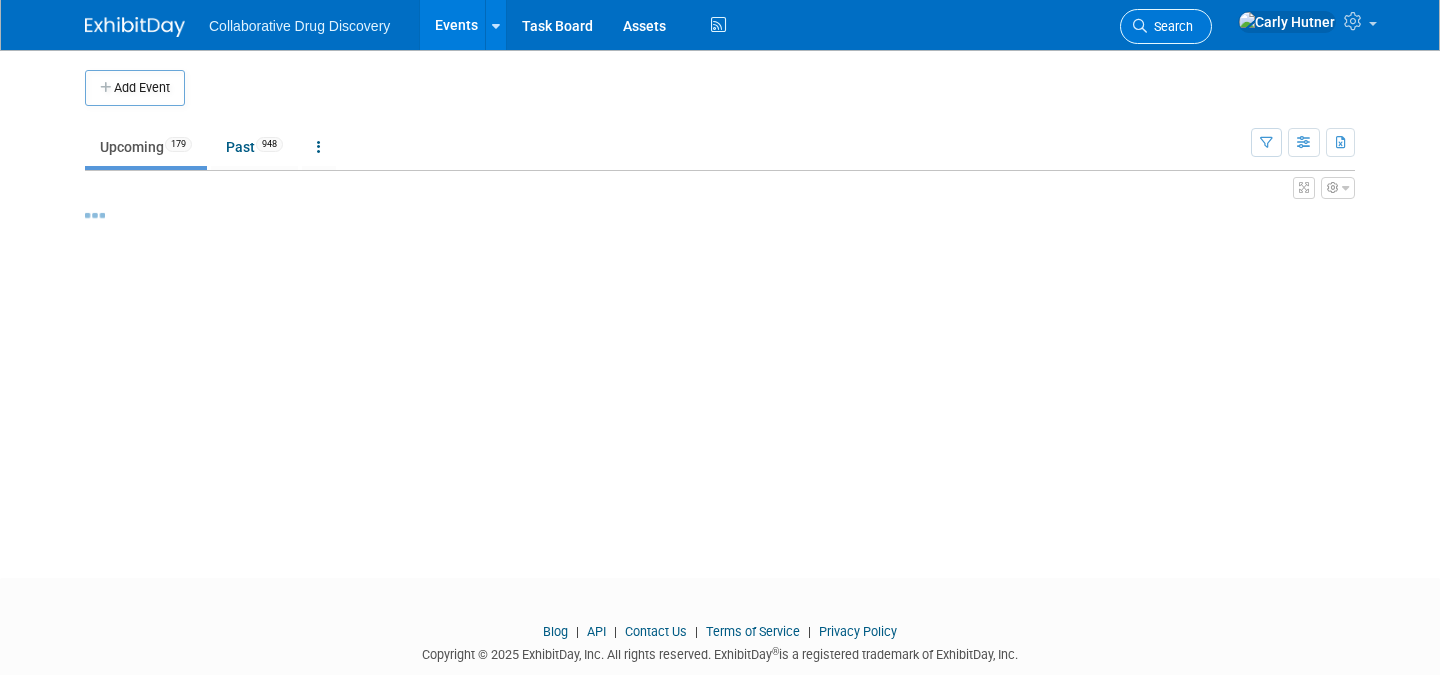 click on "Search" at bounding box center [1170, 26] 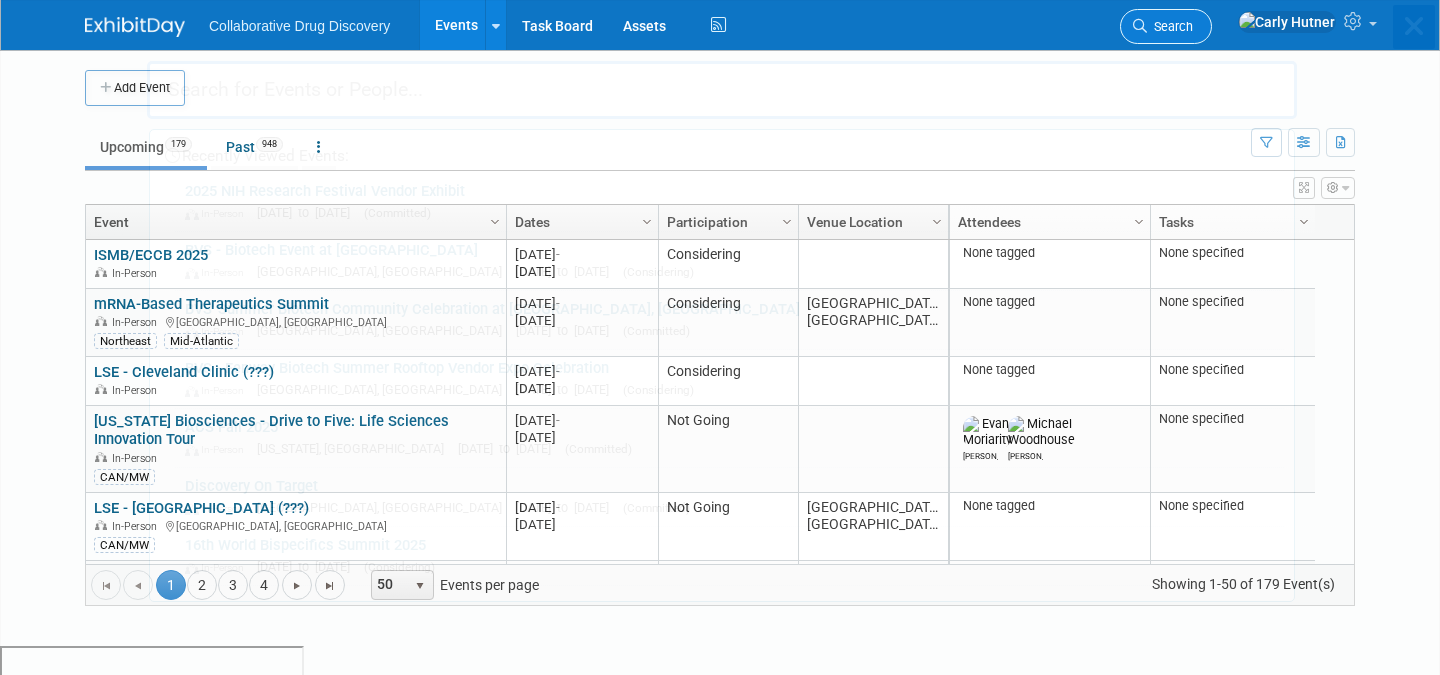 paste on "ACSNJ" 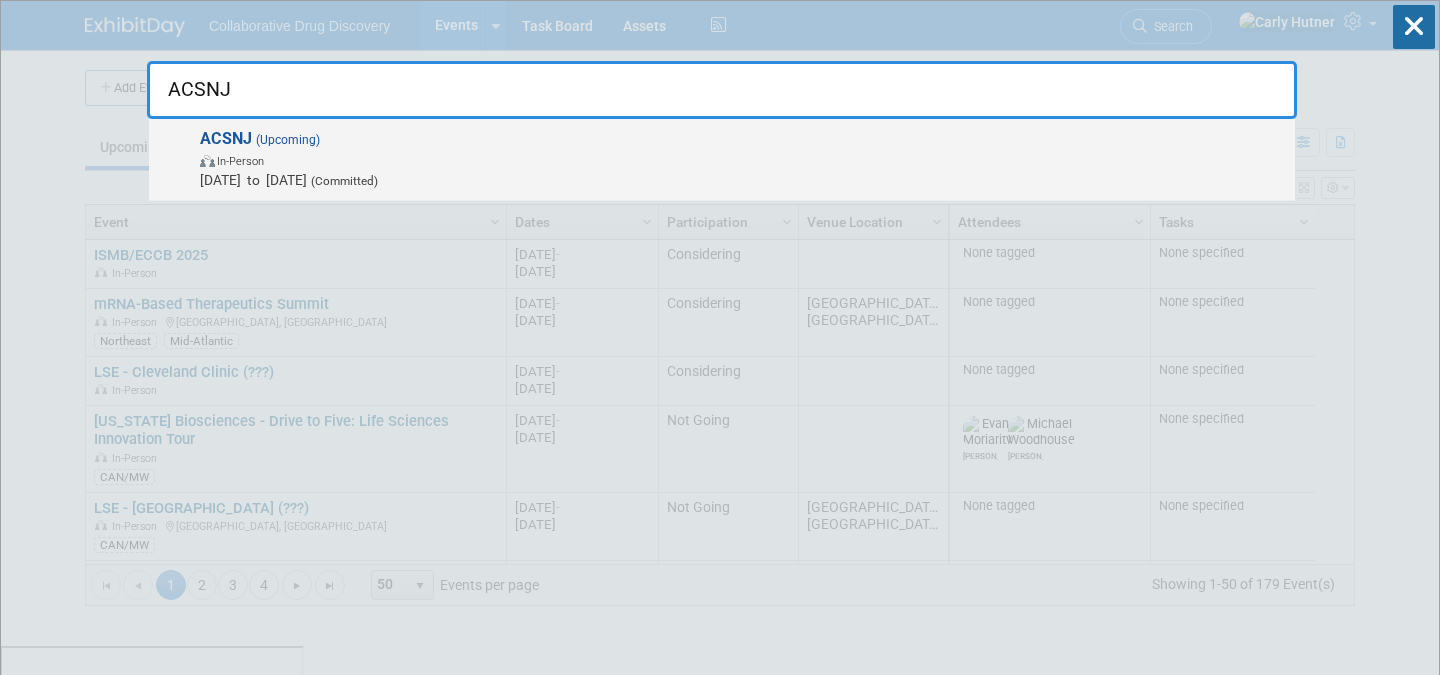 type on "ACSNJ" 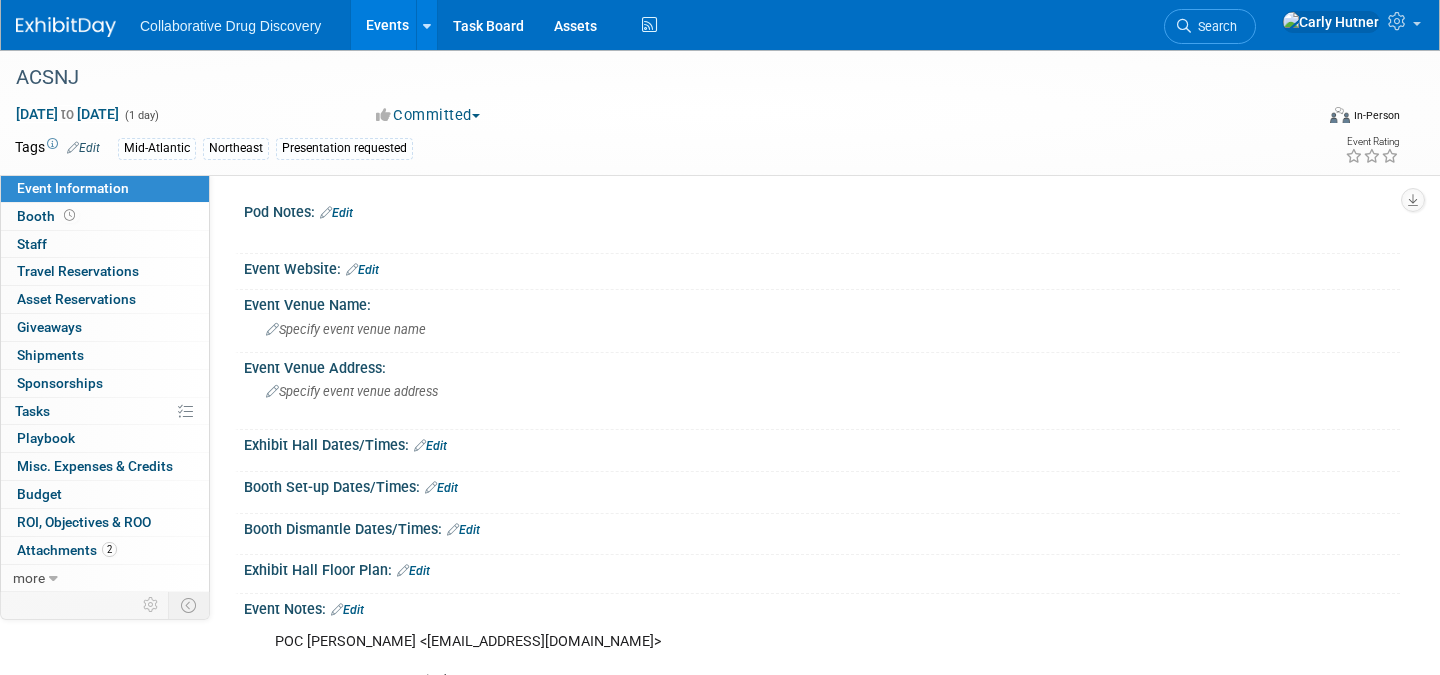 scroll, scrollTop: 0, scrollLeft: 0, axis: both 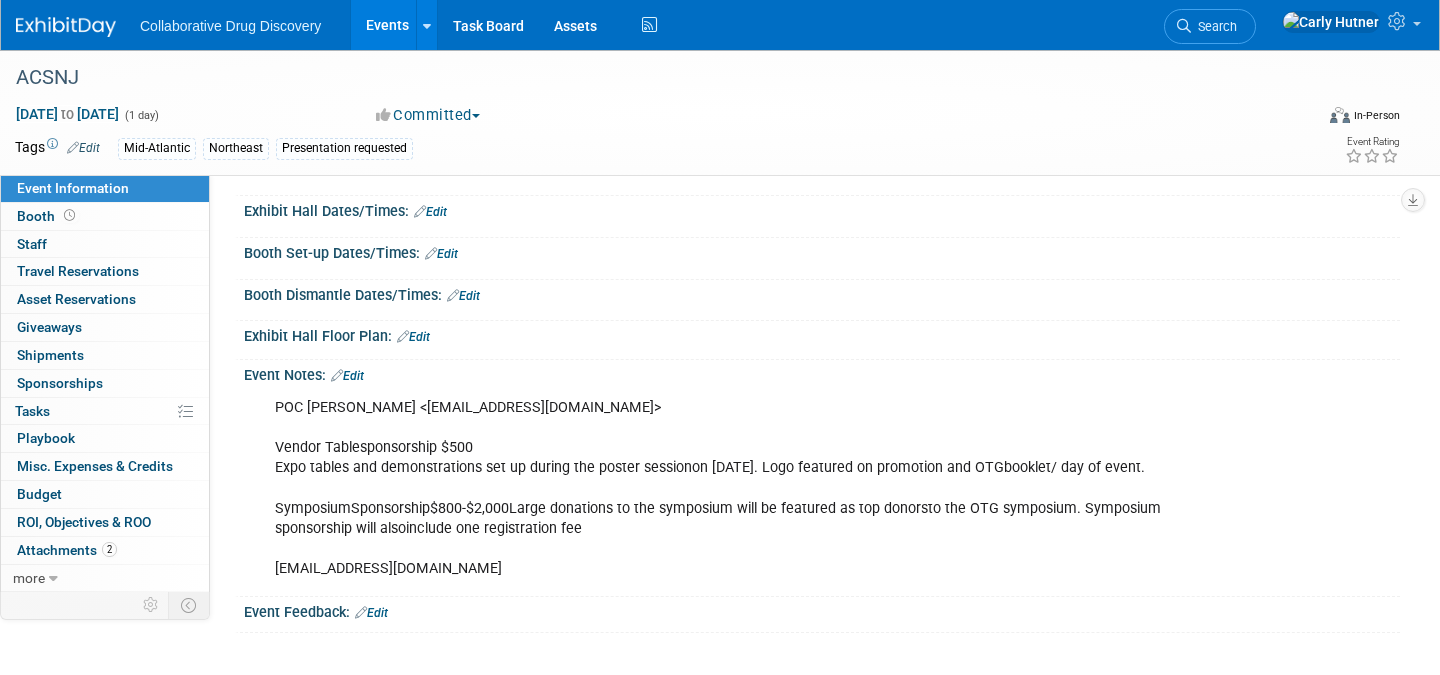 click on "Events" at bounding box center (387, 25) 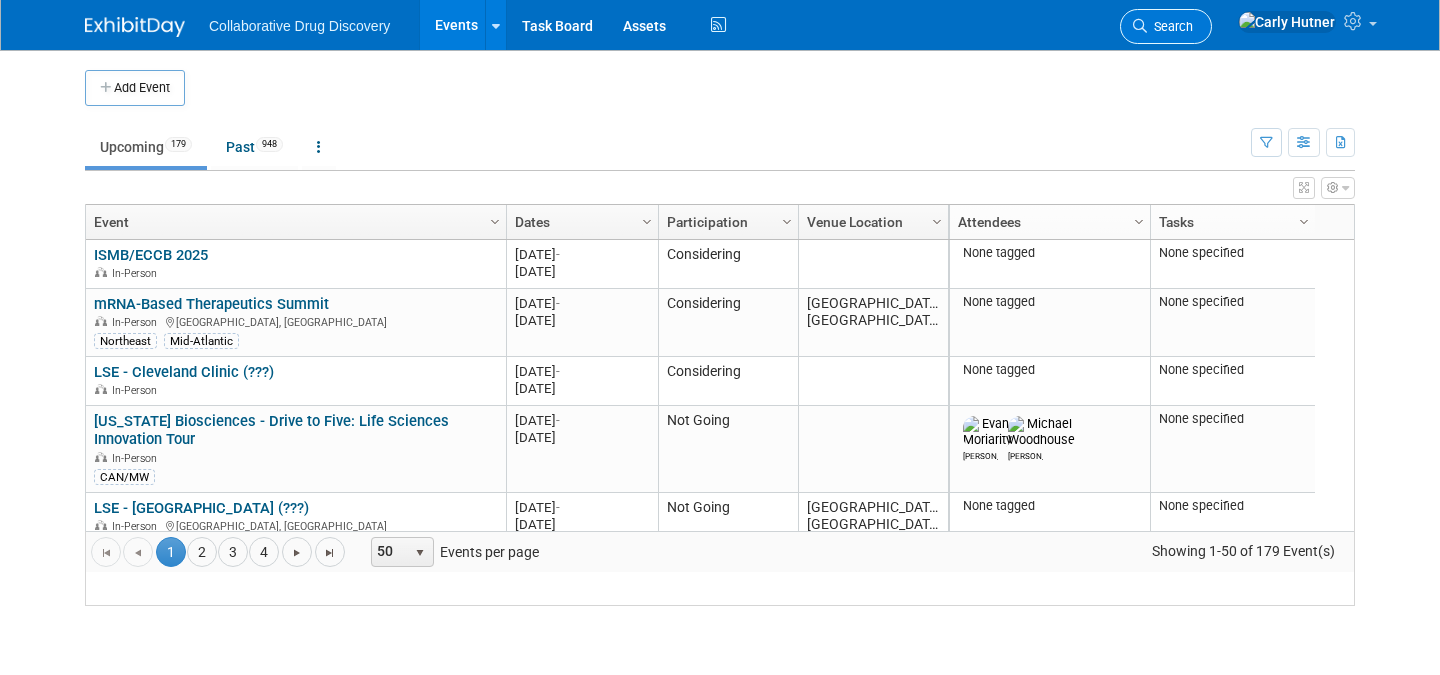 scroll, scrollTop: 0, scrollLeft: 0, axis: both 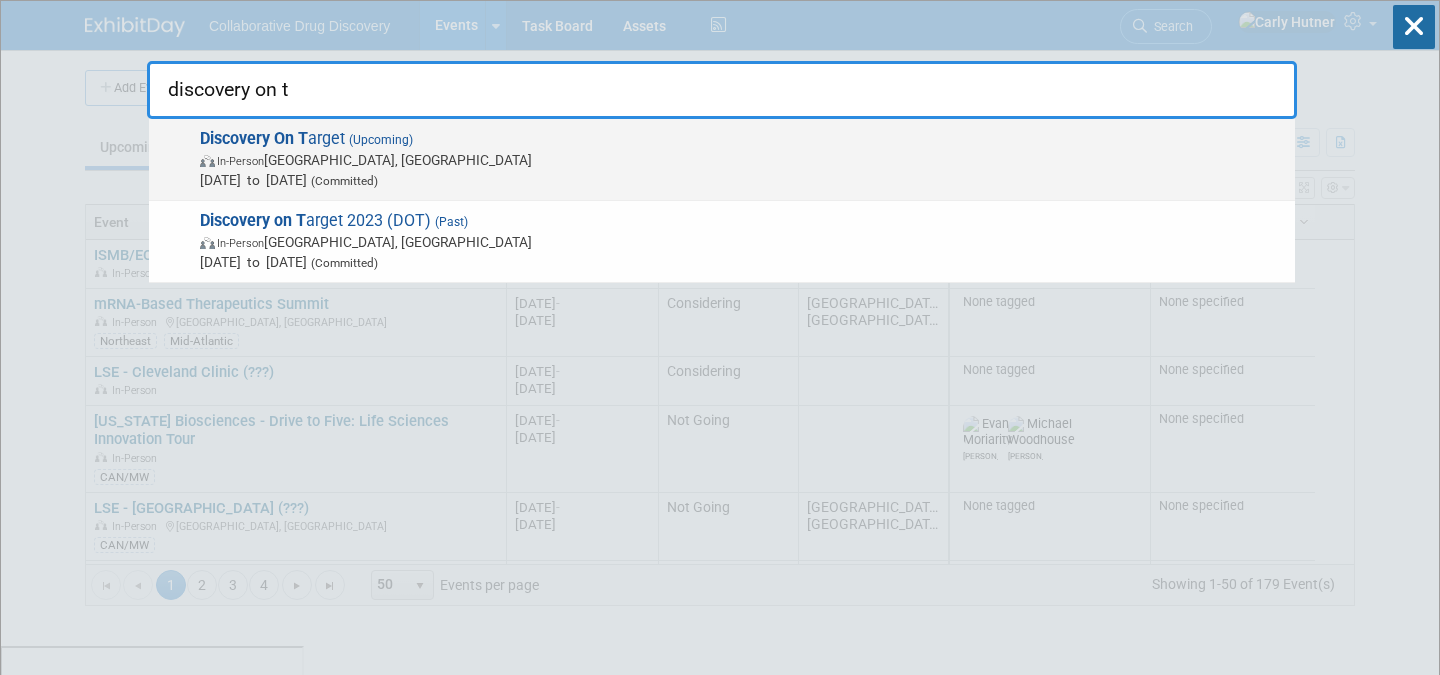 type on "discovery on t" 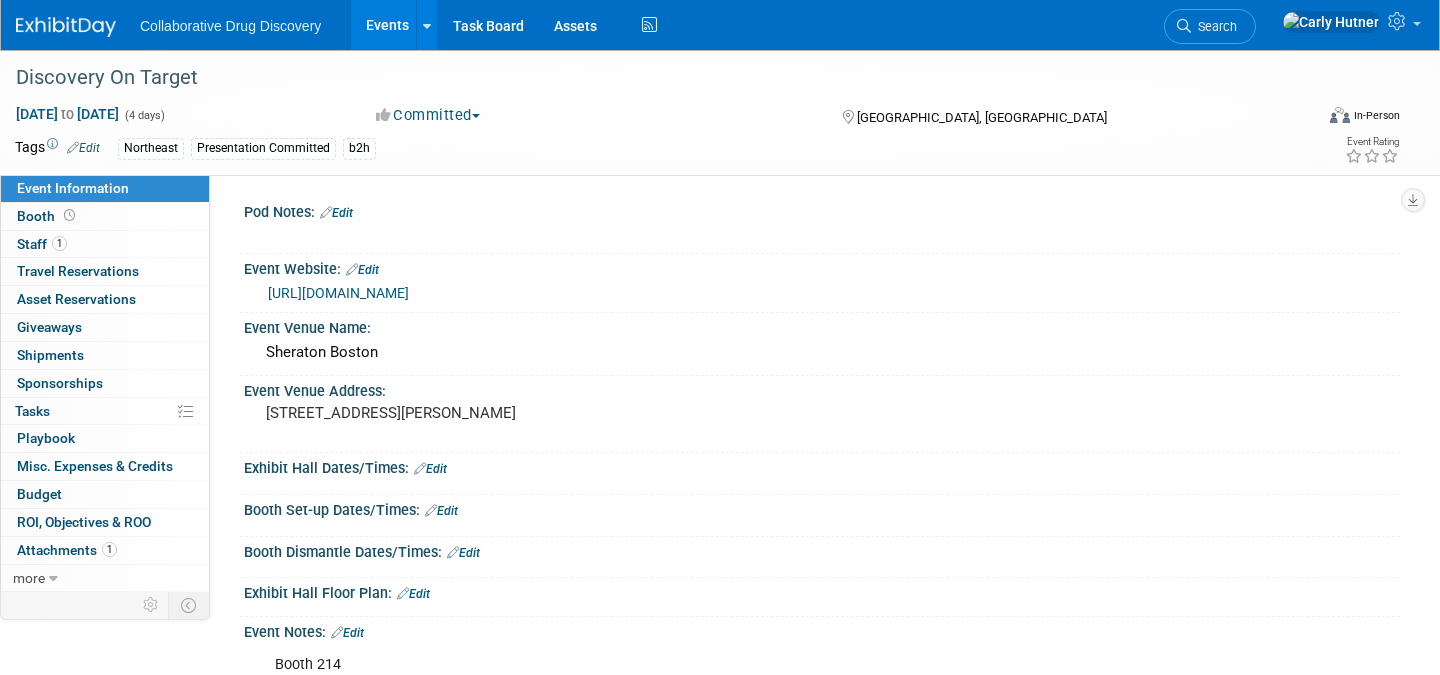 scroll, scrollTop: 0, scrollLeft: 0, axis: both 